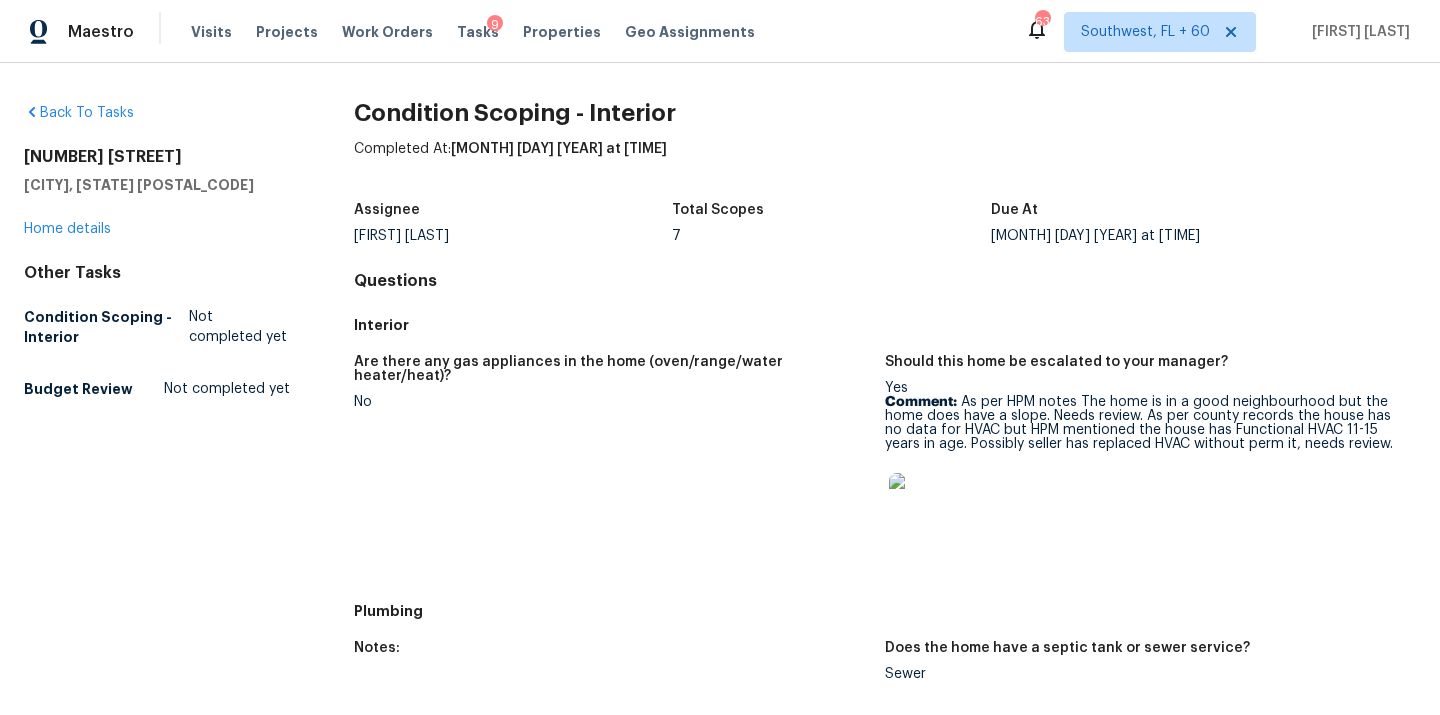 scroll, scrollTop: 0, scrollLeft: 0, axis: both 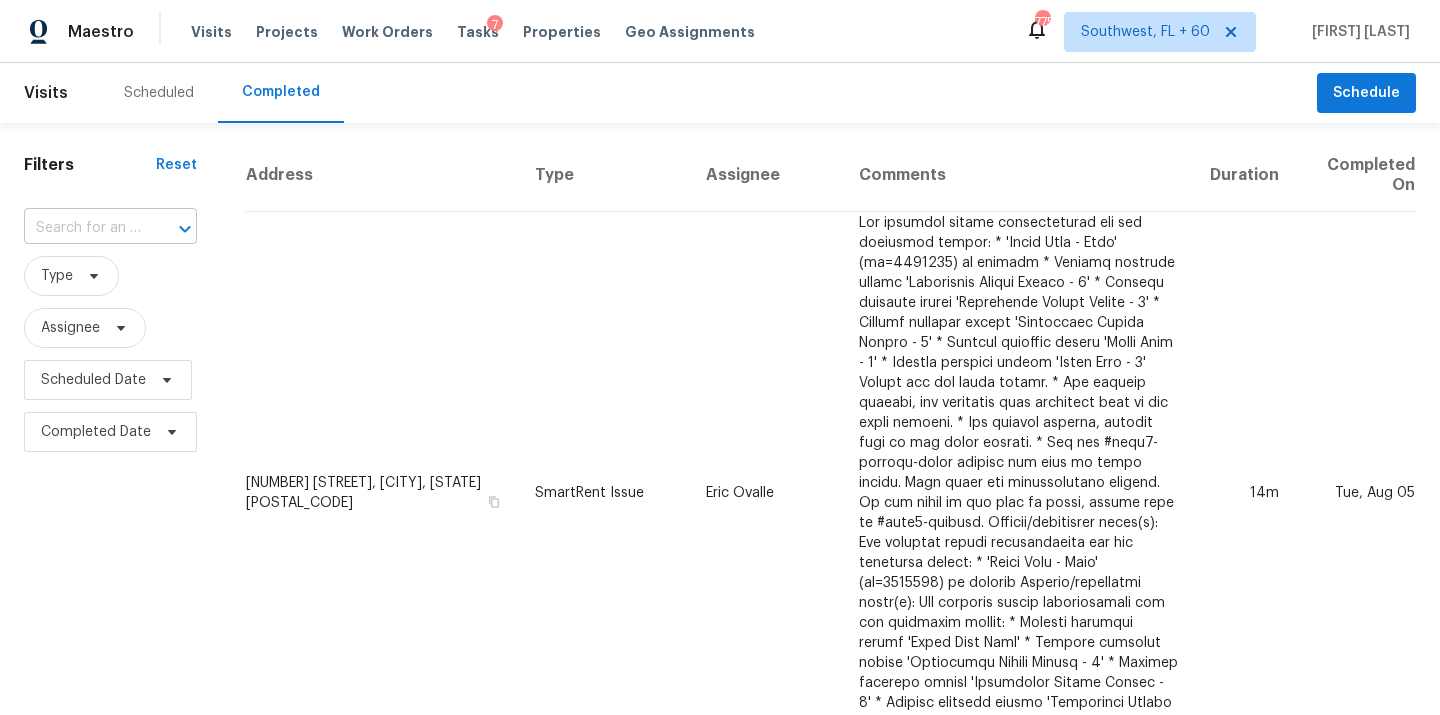 click at bounding box center [82, 228] 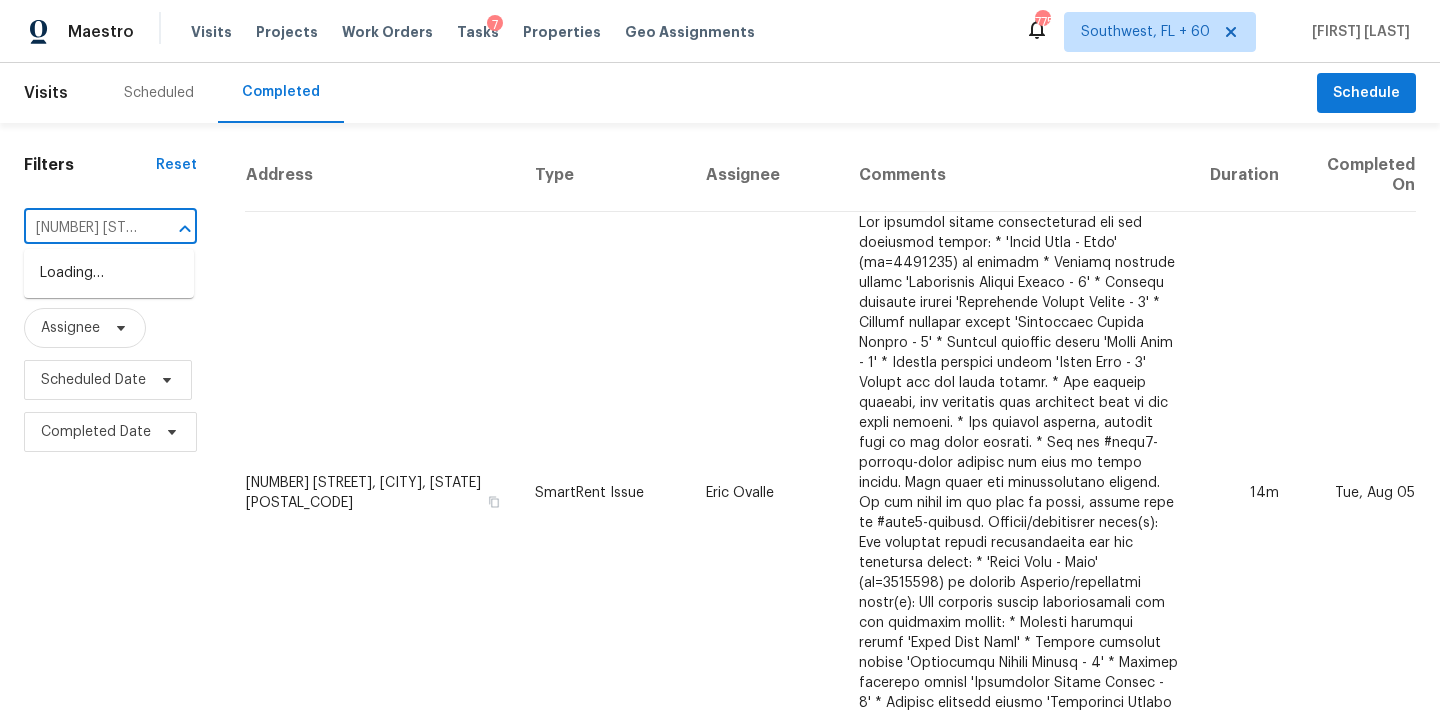 scroll, scrollTop: 0, scrollLeft: 177, axis: horizontal 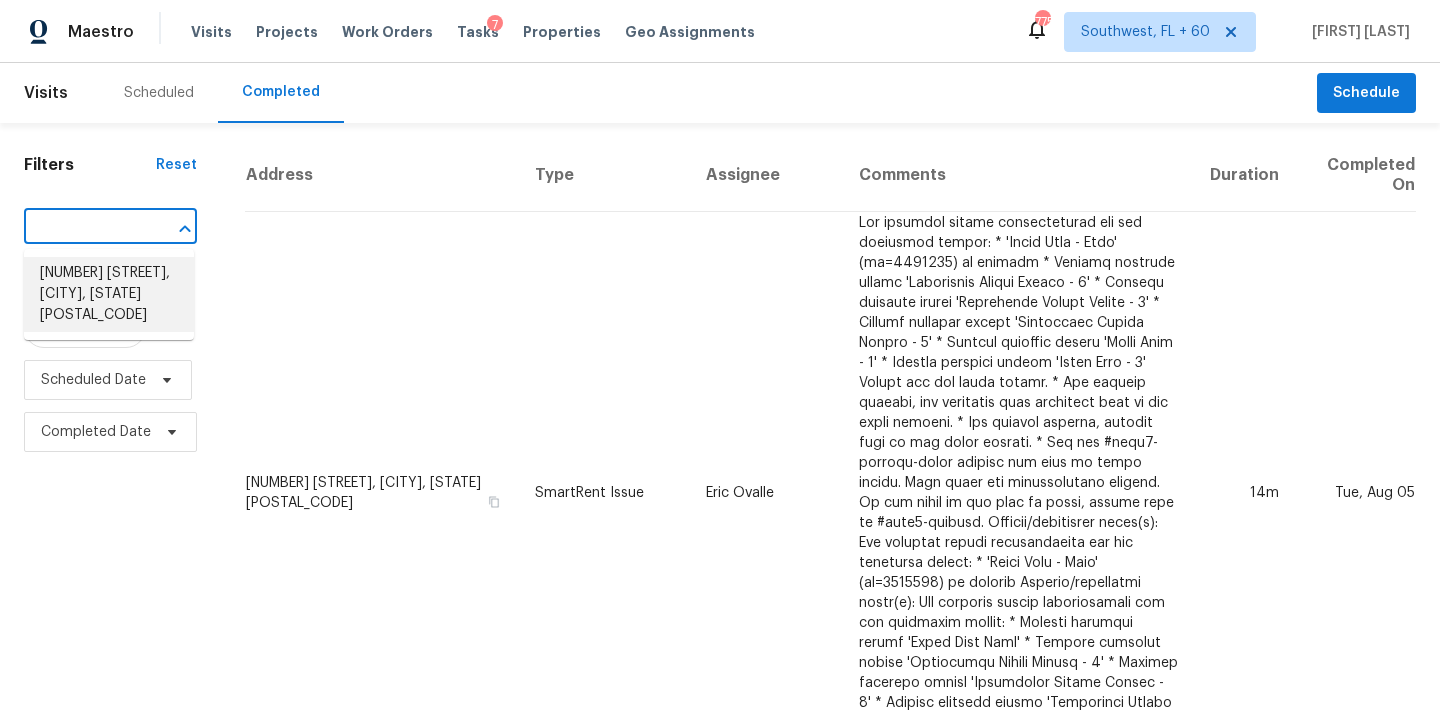 click on "[NUMBER] [STREET], [CITY], [STATE] [POSTAL_CODE]" at bounding box center [109, 294] 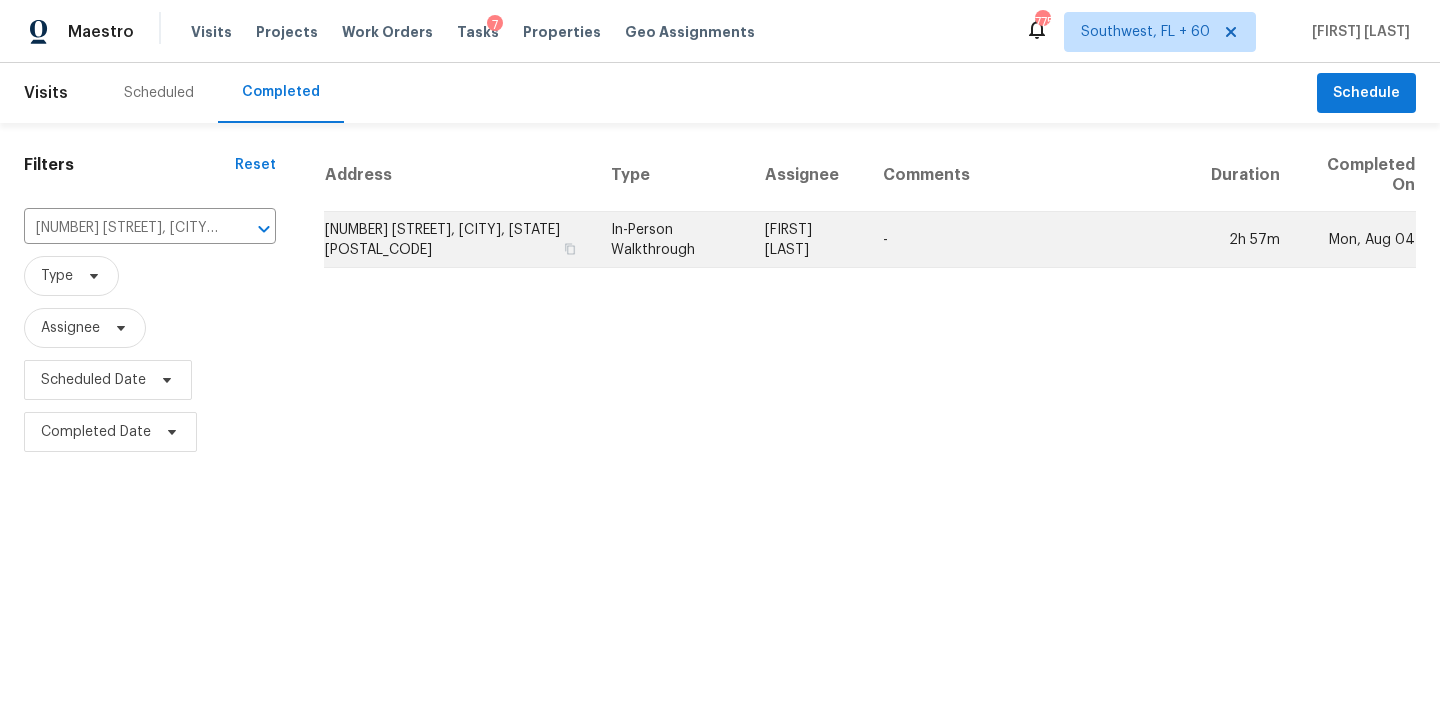 click on "In-Person Walkthrough" at bounding box center [672, 240] 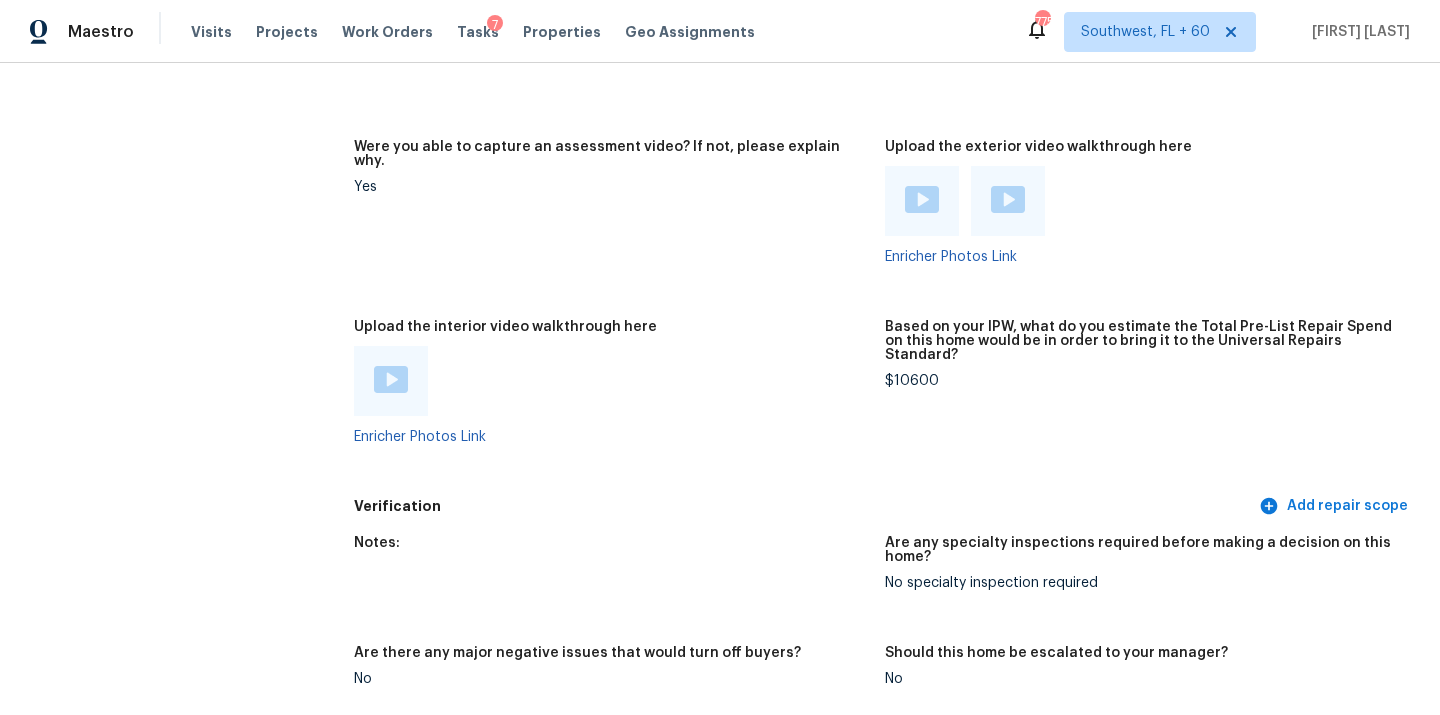 scroll, scrollTop: 3547, scrollLeft: 0, axis: vertical 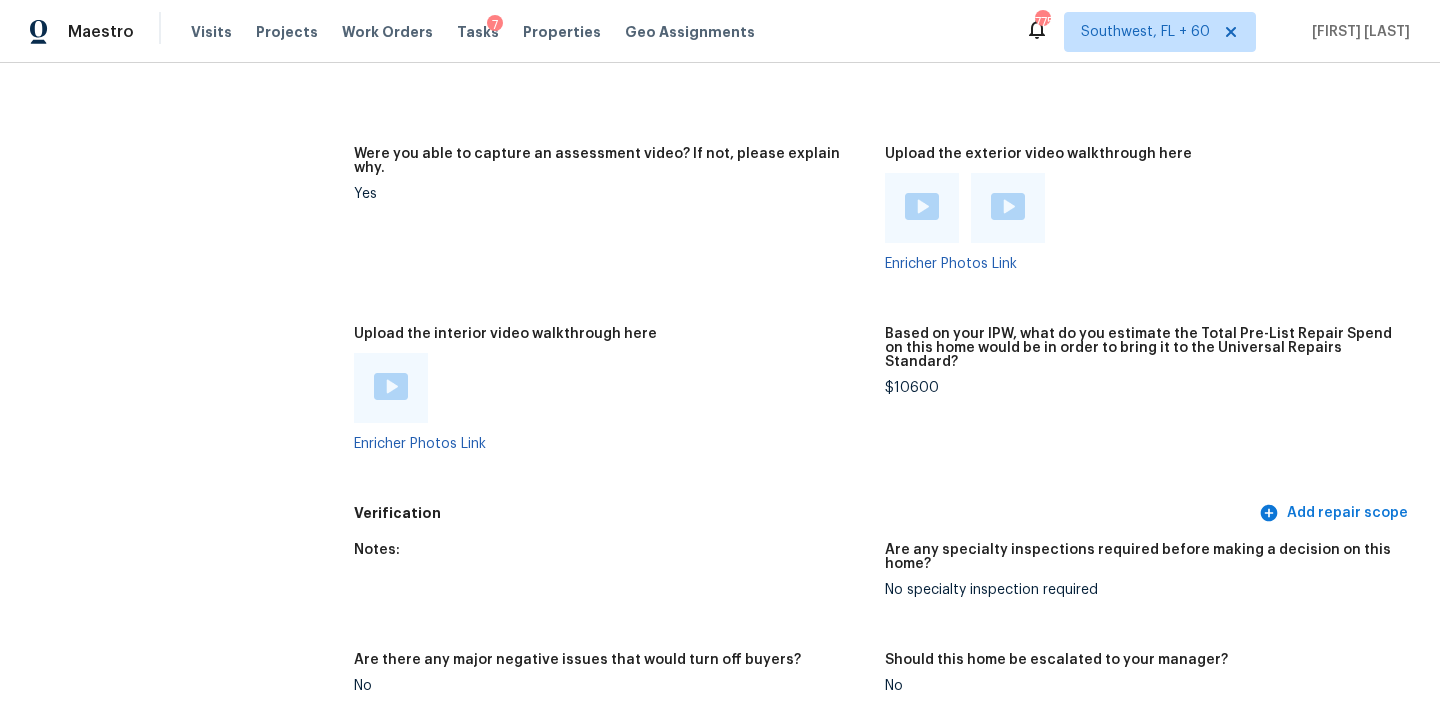click at bounding box center (391, 386) 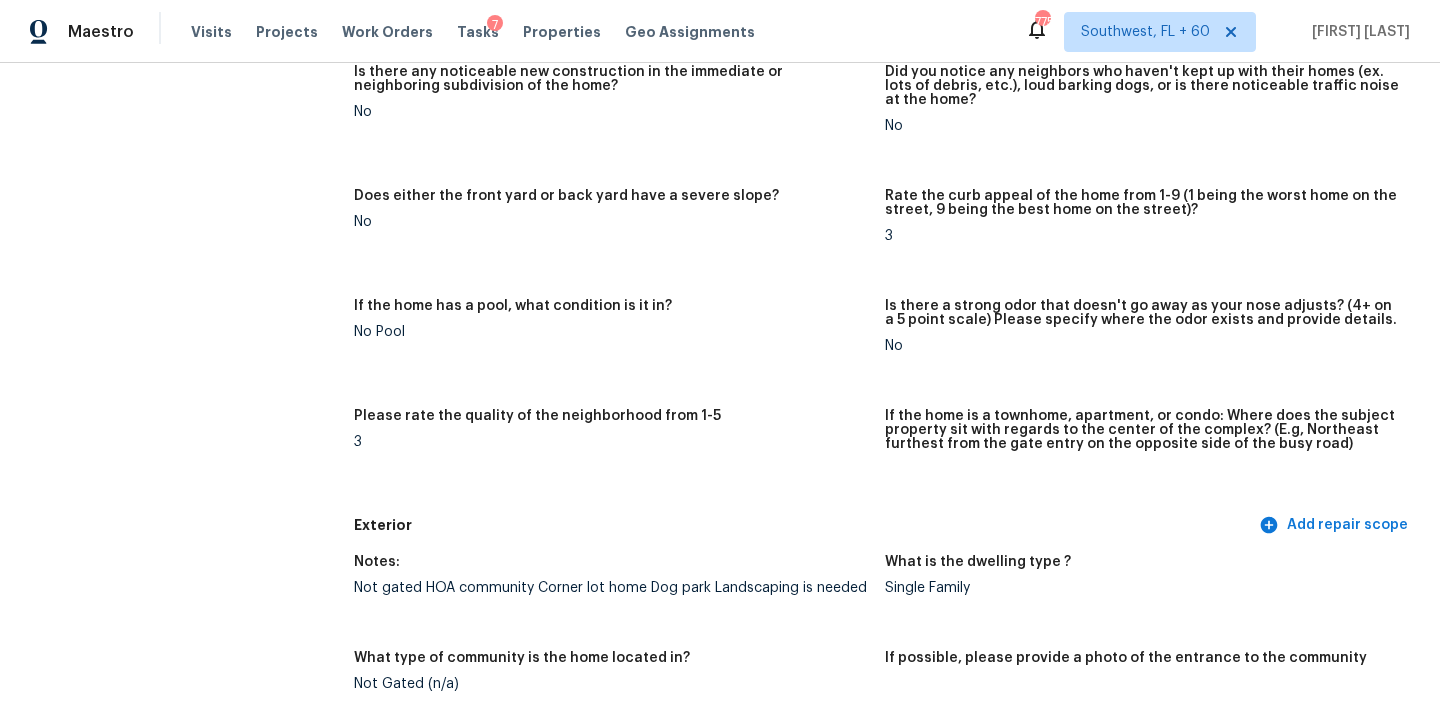 scroll, scrollTop: 0, scrollLeft: 0, axis: both 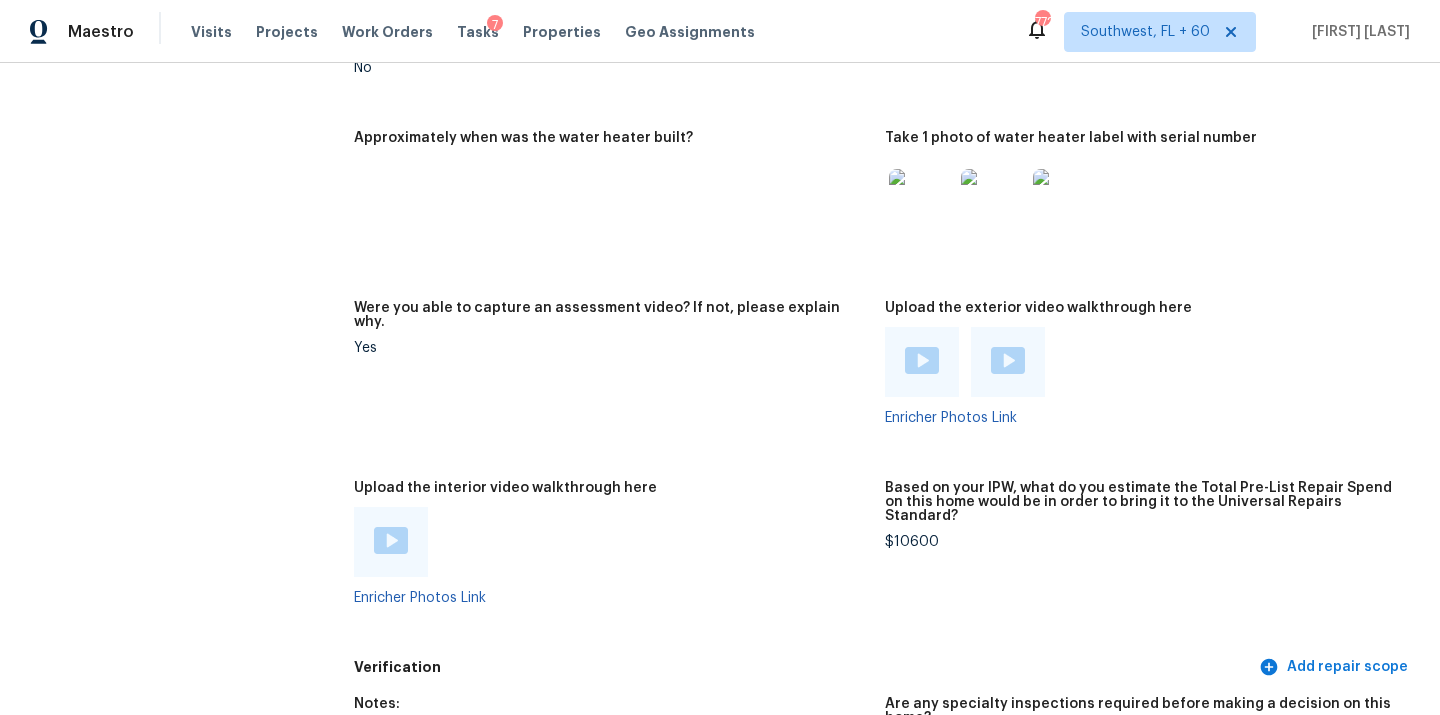 click on "$10600" at bounding box center [1142, 542] 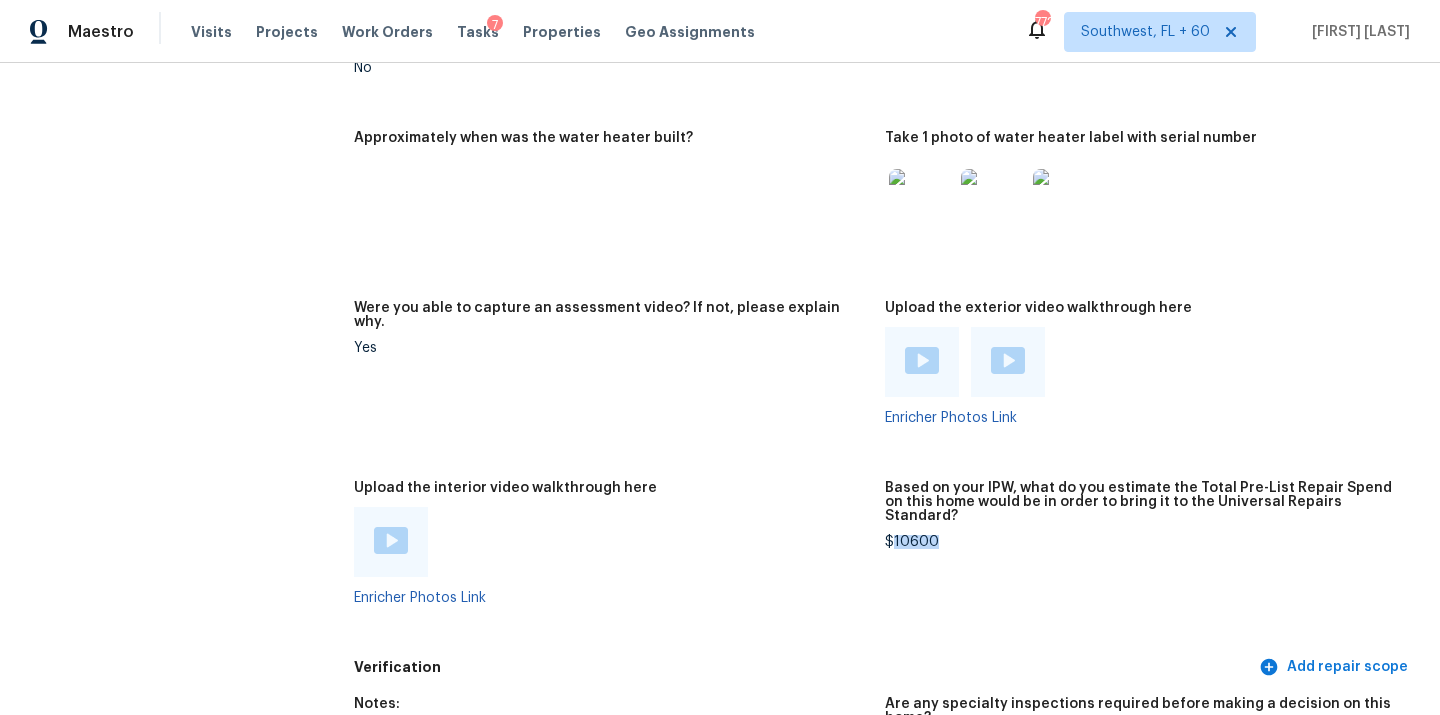 click on "$10600" at bounding box center [1142, 542] 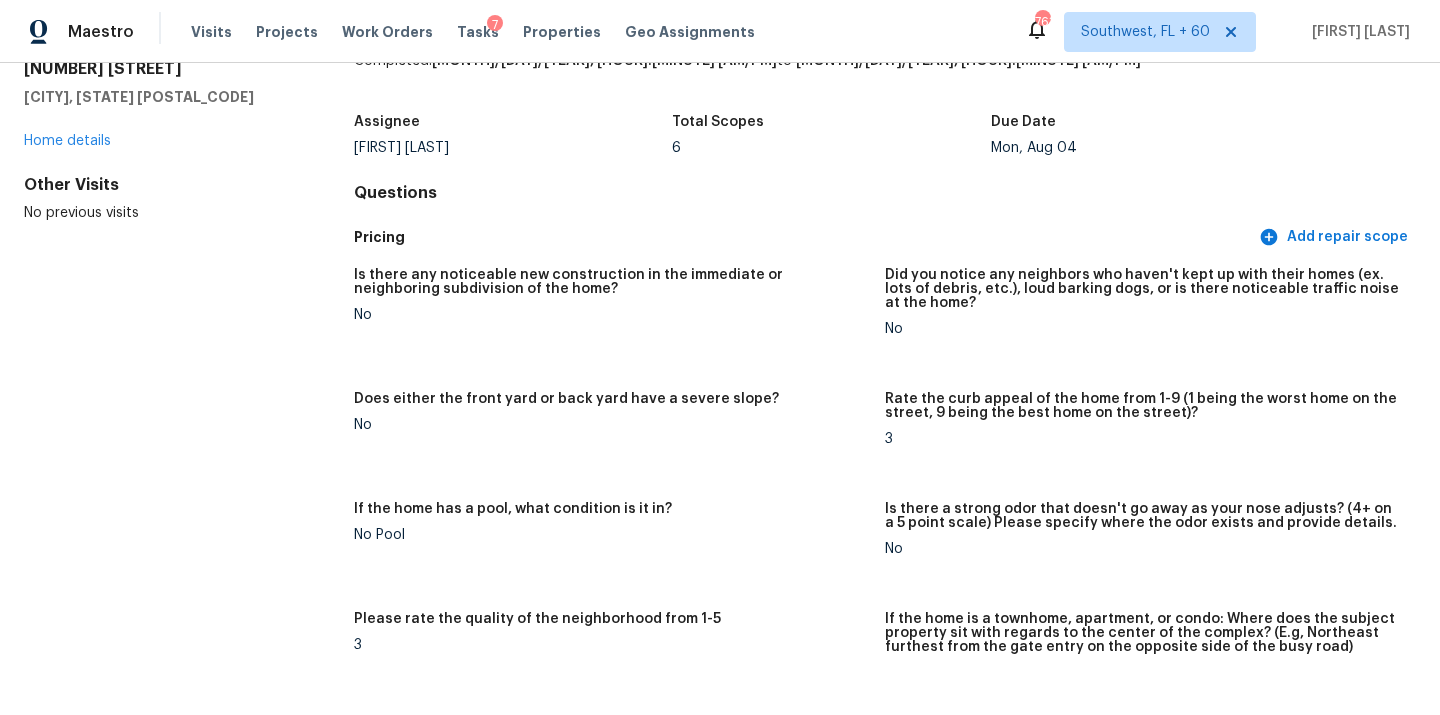 scroll, scrollTop: 0, scrollLeft: 0, axis: both 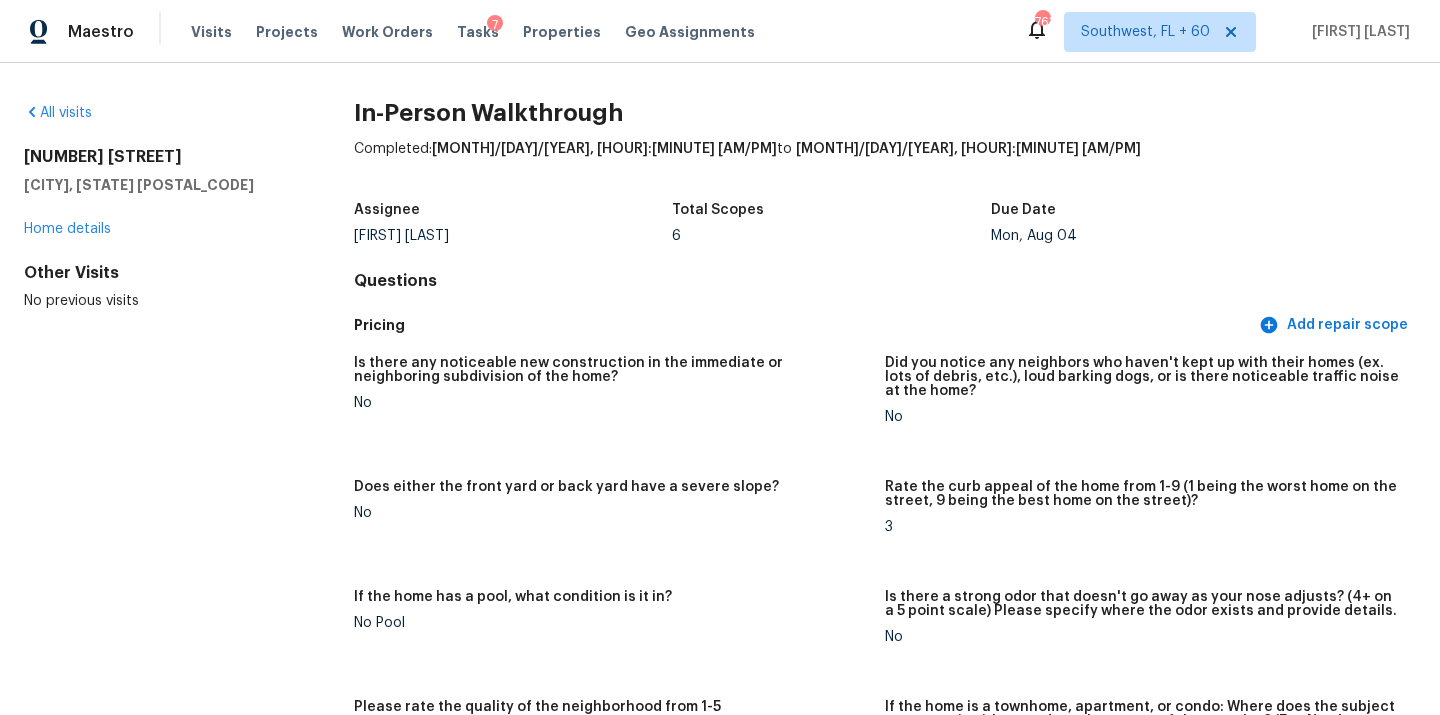 click on "All visits" at bounding box center [157, 113] 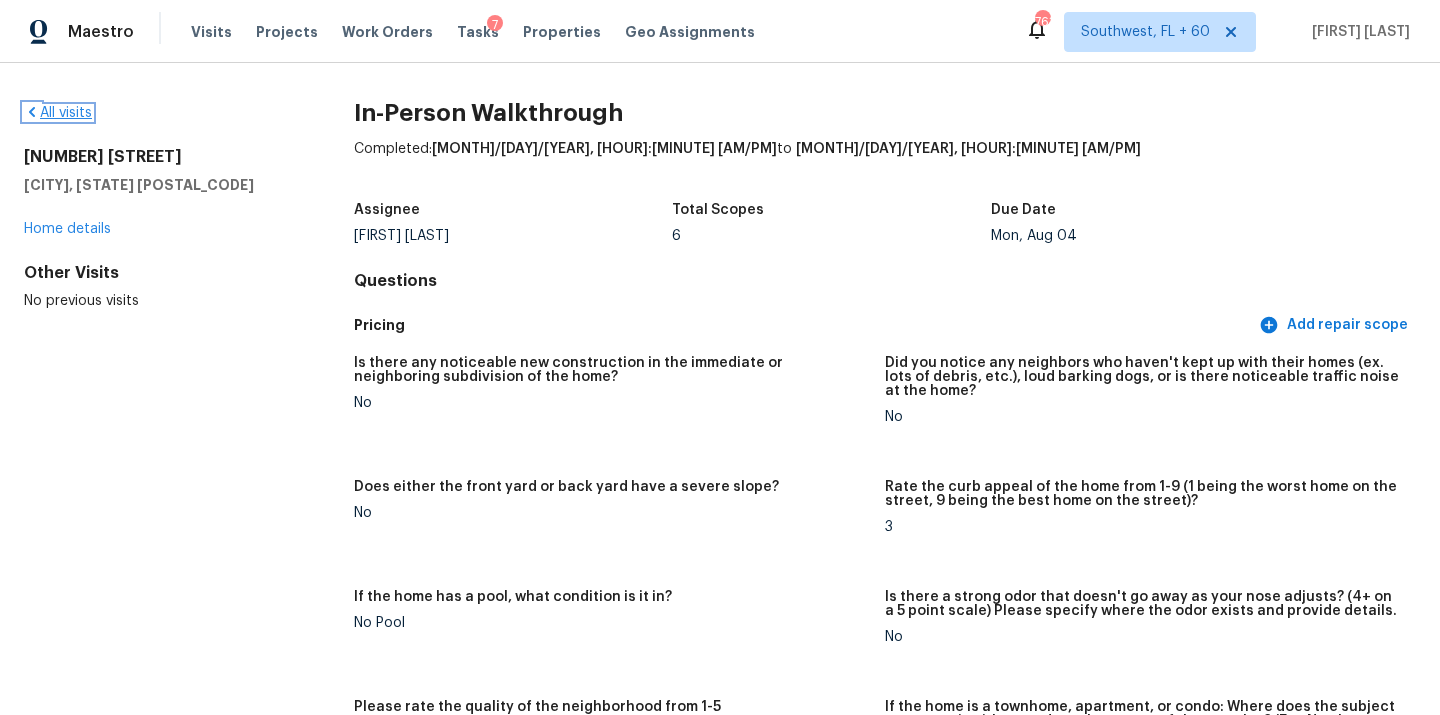 click on "All visits" at bounding box center [58, 113] 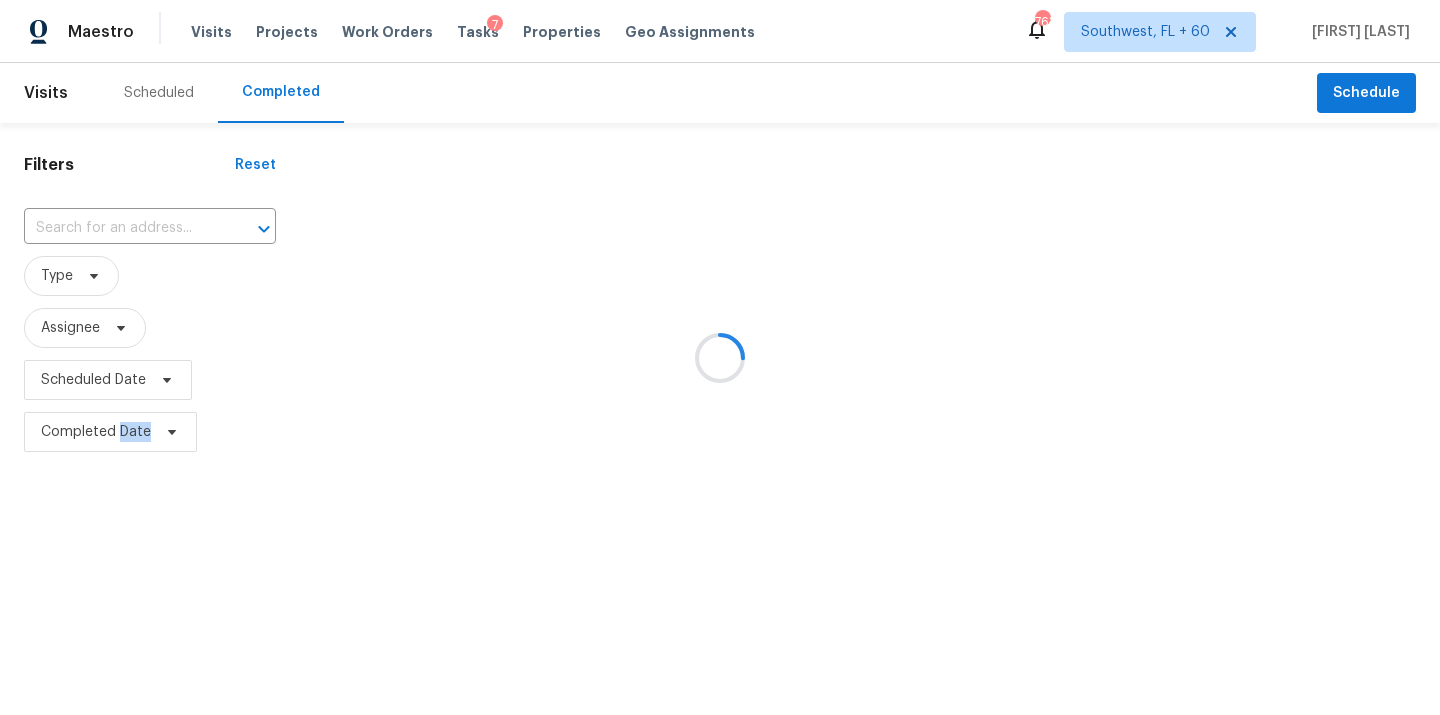 click at bounding box center (720, 357) 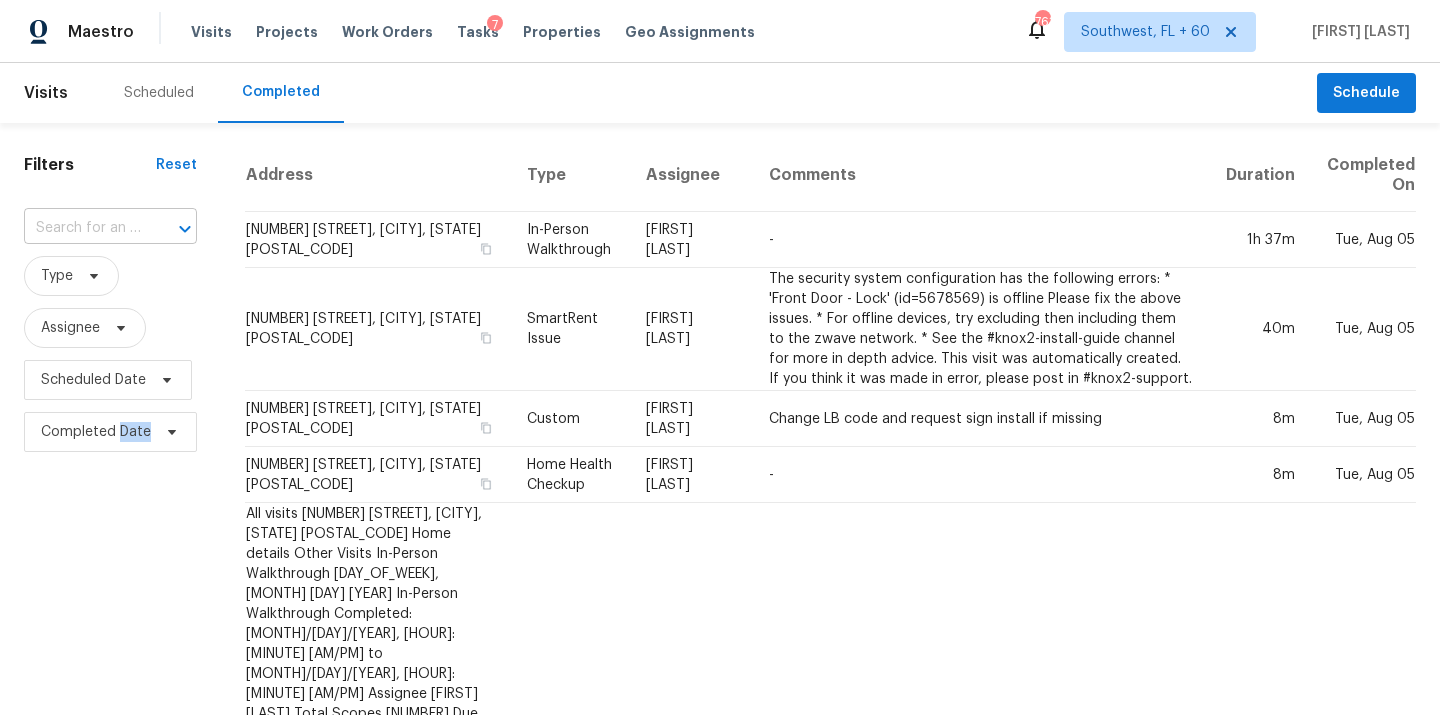 click at bounding box center [82, 228] 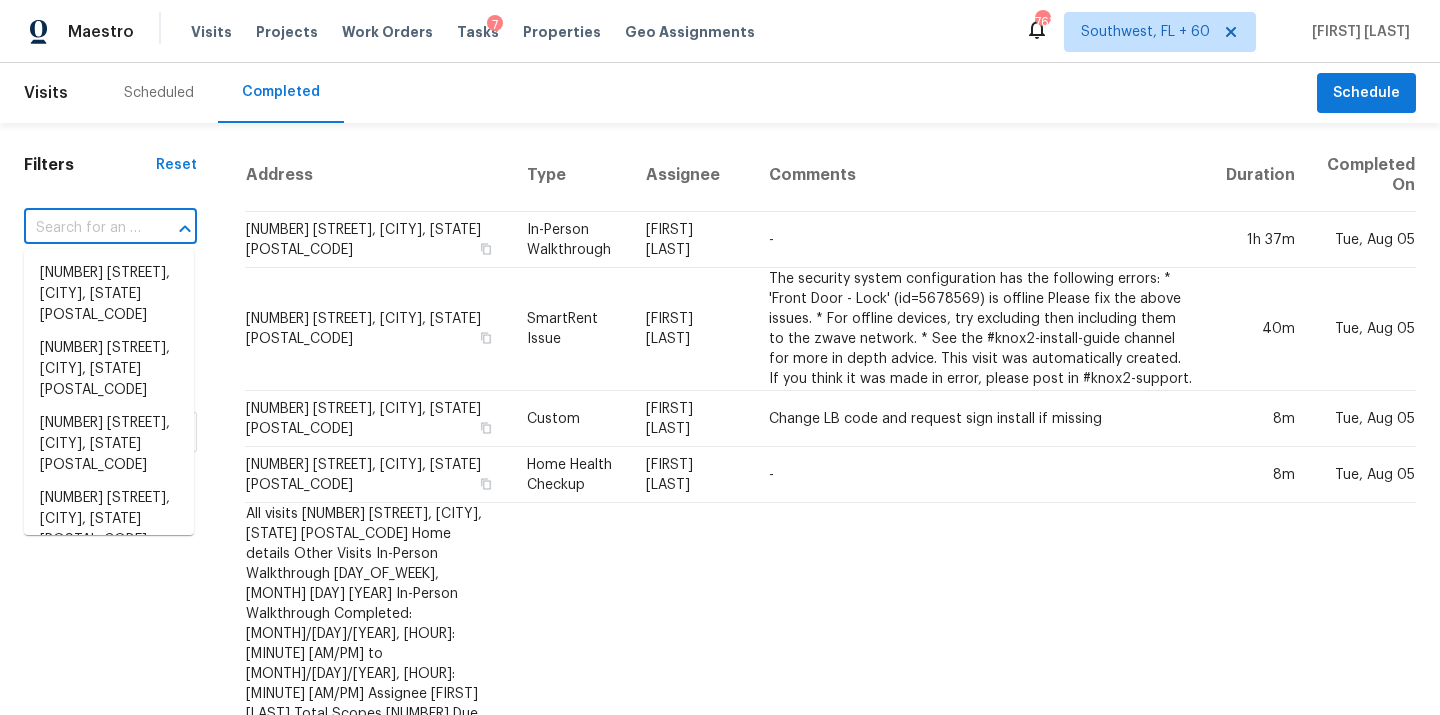 paste on "9477 Jewel Ln N, Maple Grove, MN 55311" 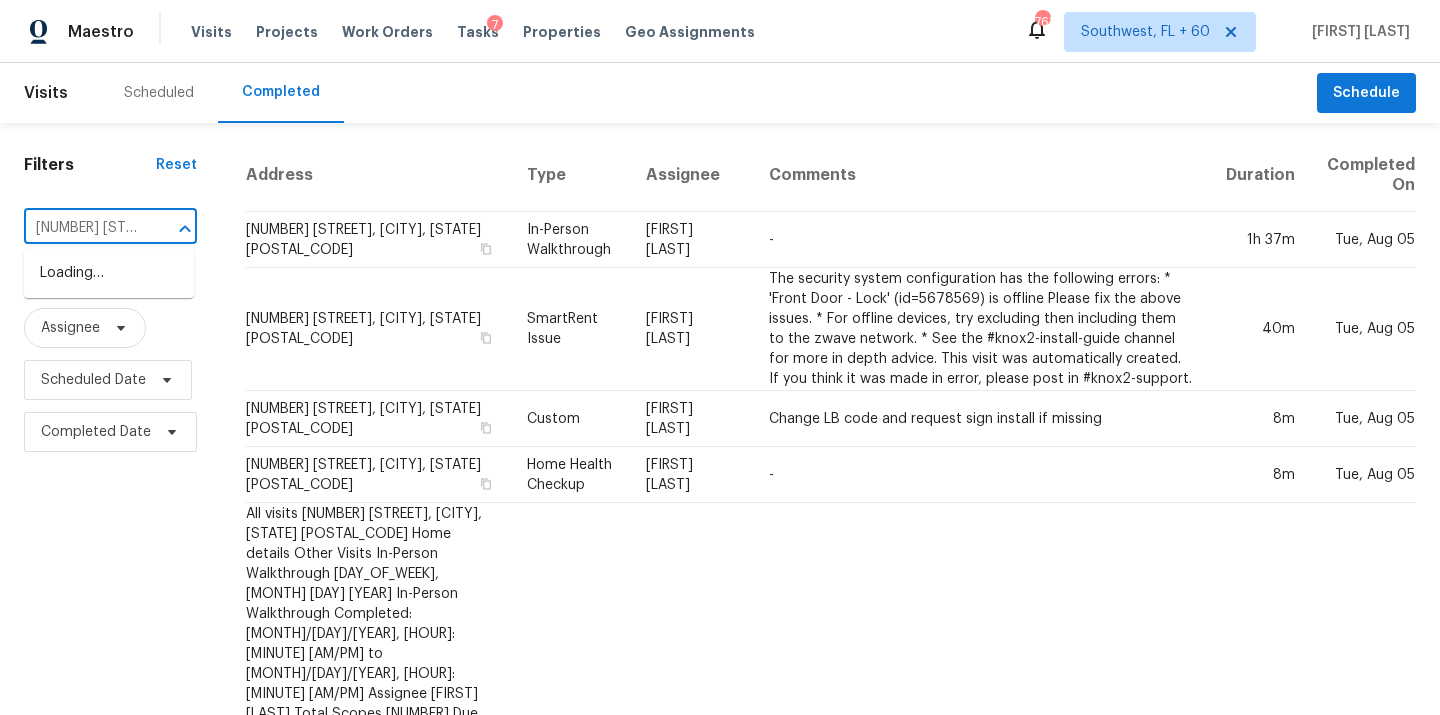 scroll, scrollTop: 0, scrollLeft: 162, axis: horizontal 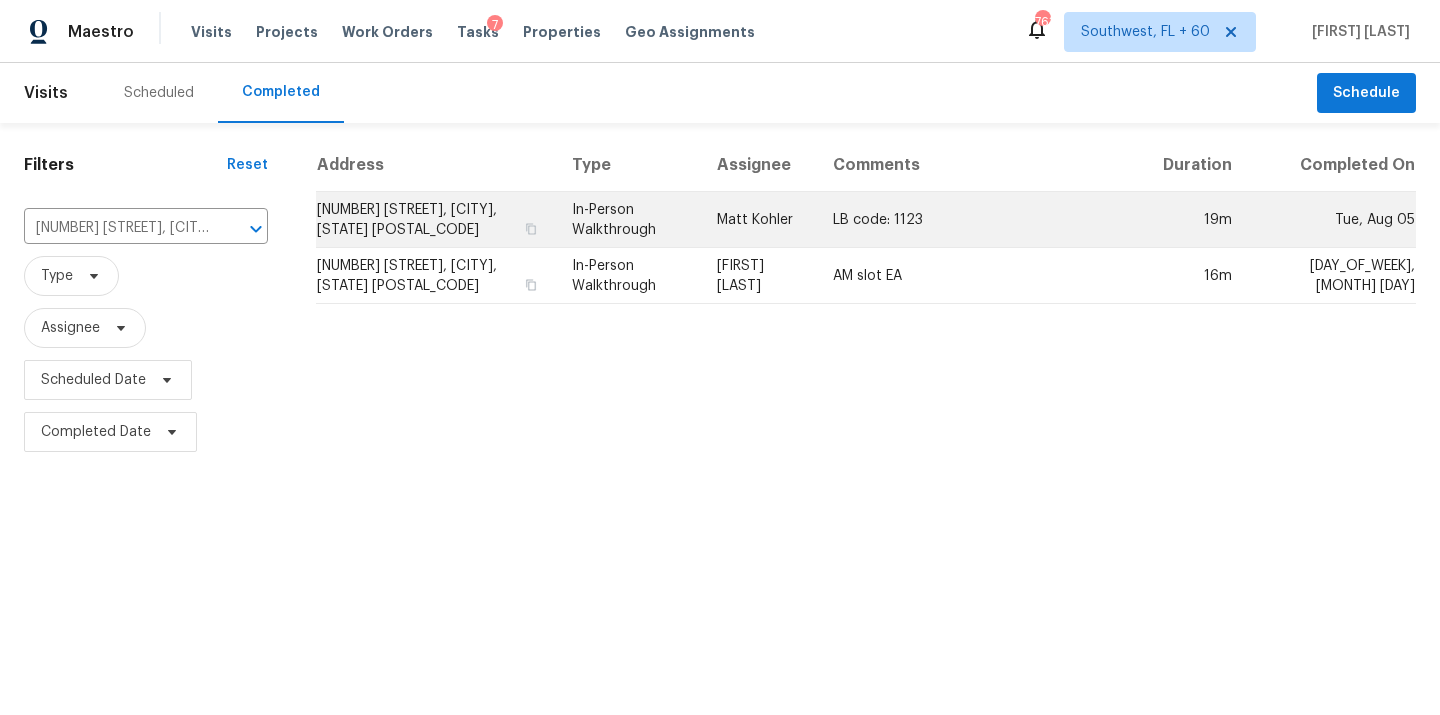 click on "Matt Kohler" at bounding box center (758, 220) 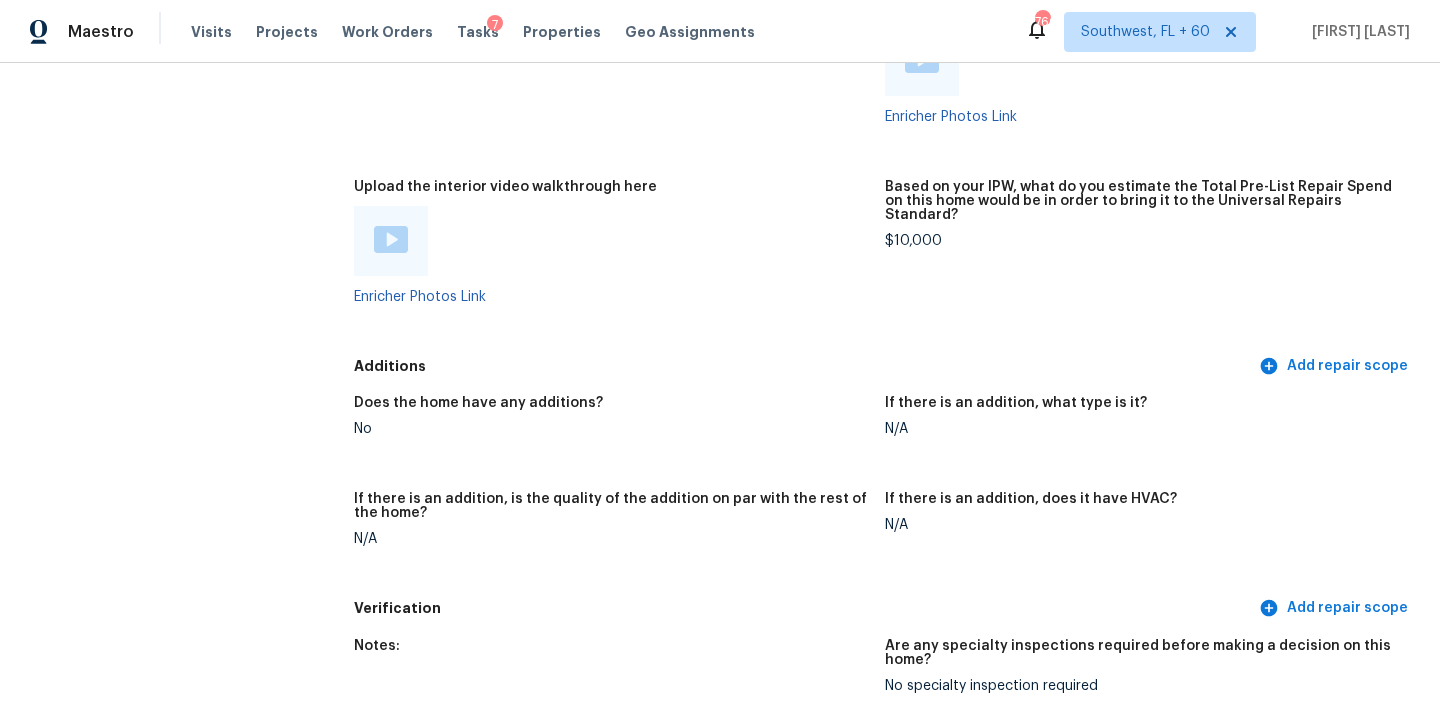 scroll, scrollTop: 4556, scrollLeft: 0, axis: vertical 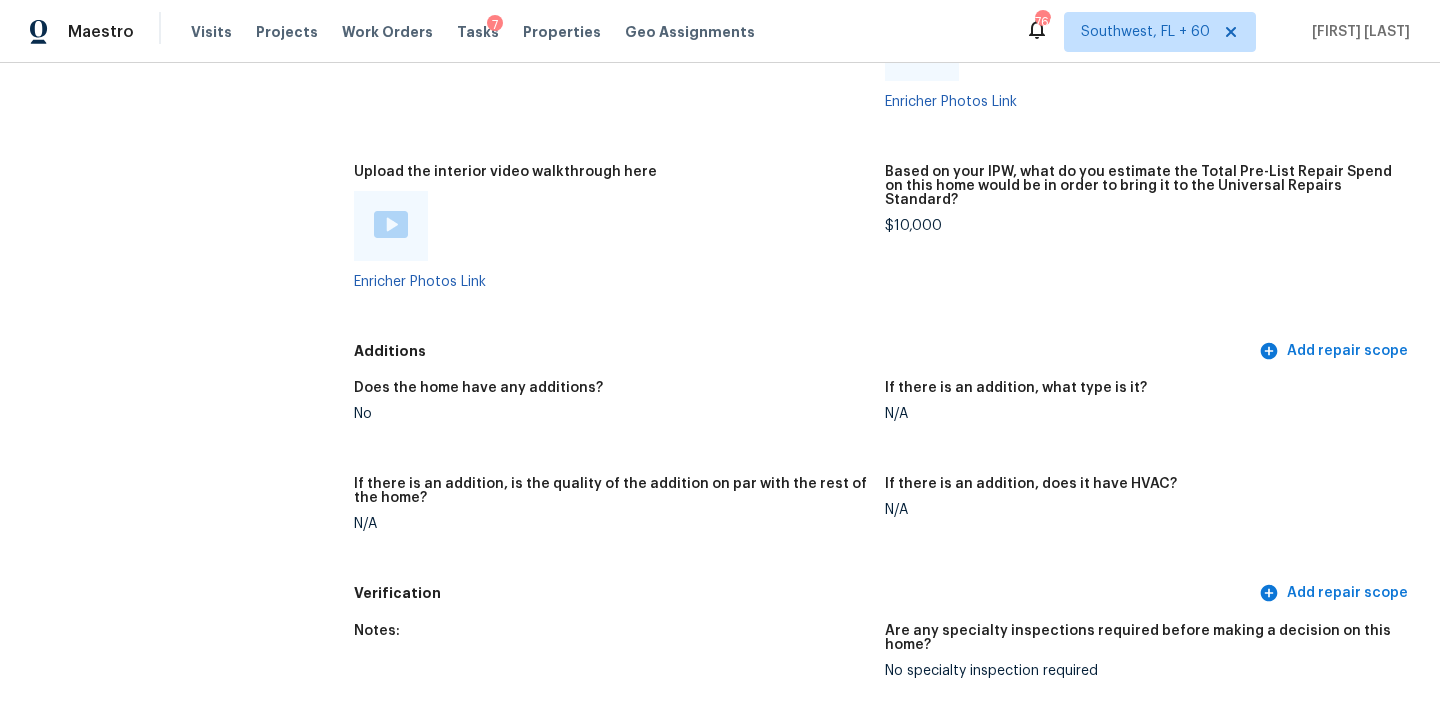 click at bounding box center (391, 224) 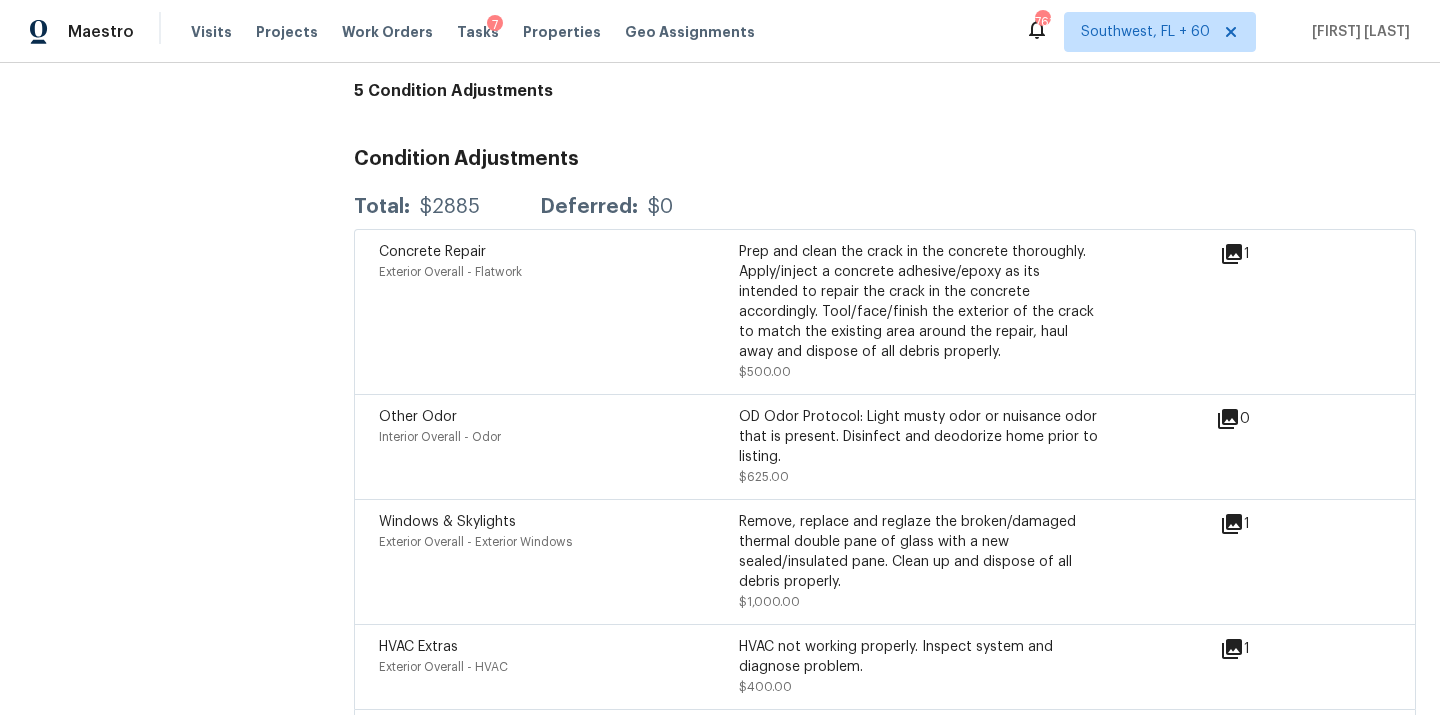 scroll, scrollTop: 246, scrollLeft: 0, axis: vertical 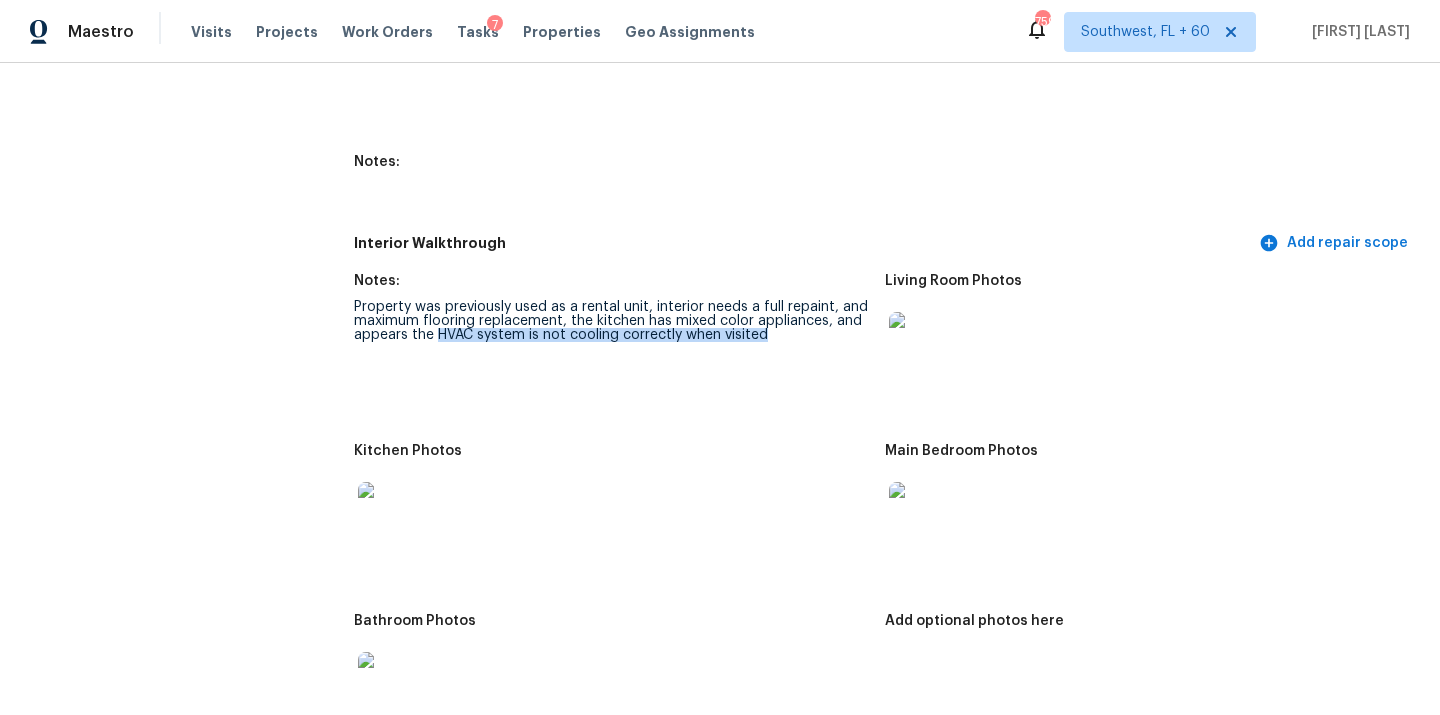 drag, startPoint x: 434, startPoint y: 323, endPoint x: 780, endPoint y: 319, distance: 346.02313 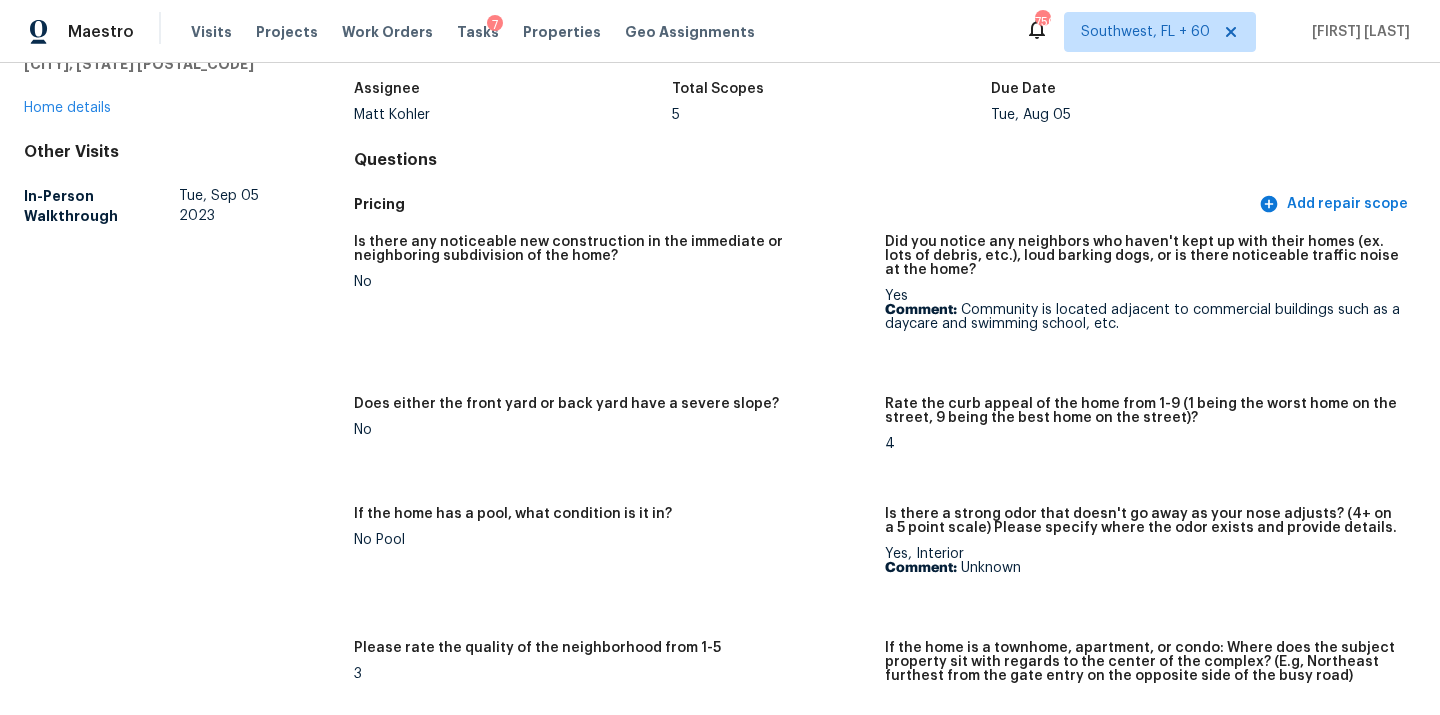 scroll, scrollTop: 0, scrollLeft: 0, axis: both 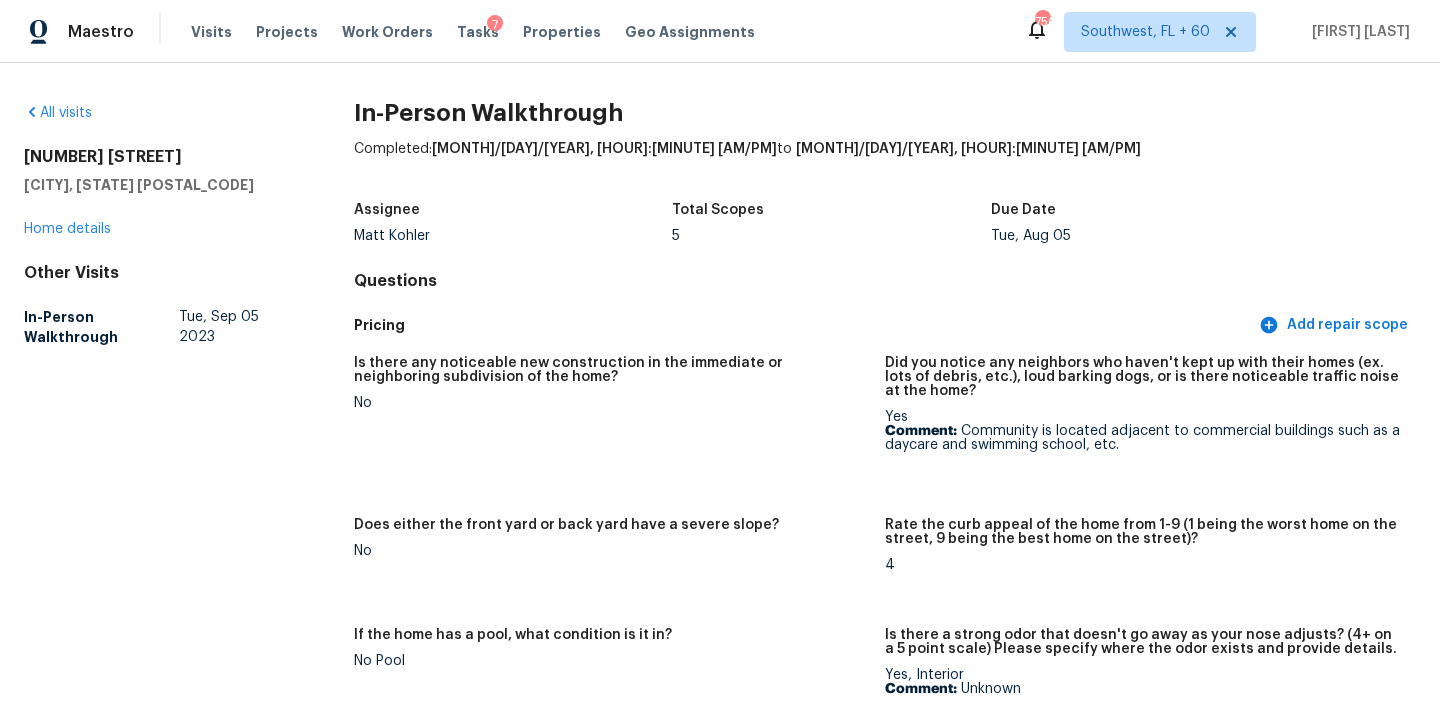 click on "All visits 9477 Jewel Ln N Maple Grove, MN 55311 Home details Other Visits In-Person Walkthrough Tue, Sep 05 2023 In-Person Walkthrough Completed:  8/5/2025, 5:29 AM  to   8/5/2025, 5:48 AM Assignee Matt Kohler Total Scopes 5 Due Date Tue, Aug 05 Questions Pricing Add repair scope Is there any noticeable new construction in the immediate or neighboring subdivision of the home? No Did you notice any neighbors who haven't kept up with their homes (ex. lots of debris, etc.), loud barking dogs, or is there noticeable traffic noise at the home? Yes Comment:   Community is located adjacent to commercial buildings such as a daycare and swimming school, etc. Does either the front yard or back yard have a severe slope? No Rate the curb appeal of the home from 1-9 (1 being the worst home on the street, 9 being the best home on the street)? 4 If the home has a pool, what condition is it in? No Pool Yes, Interior Comment:   Unknown  Please rate the quality of the neighborhood from 1-5 3 Exterior Add repair scope Notes: 1" at bounding box center (720, 389) 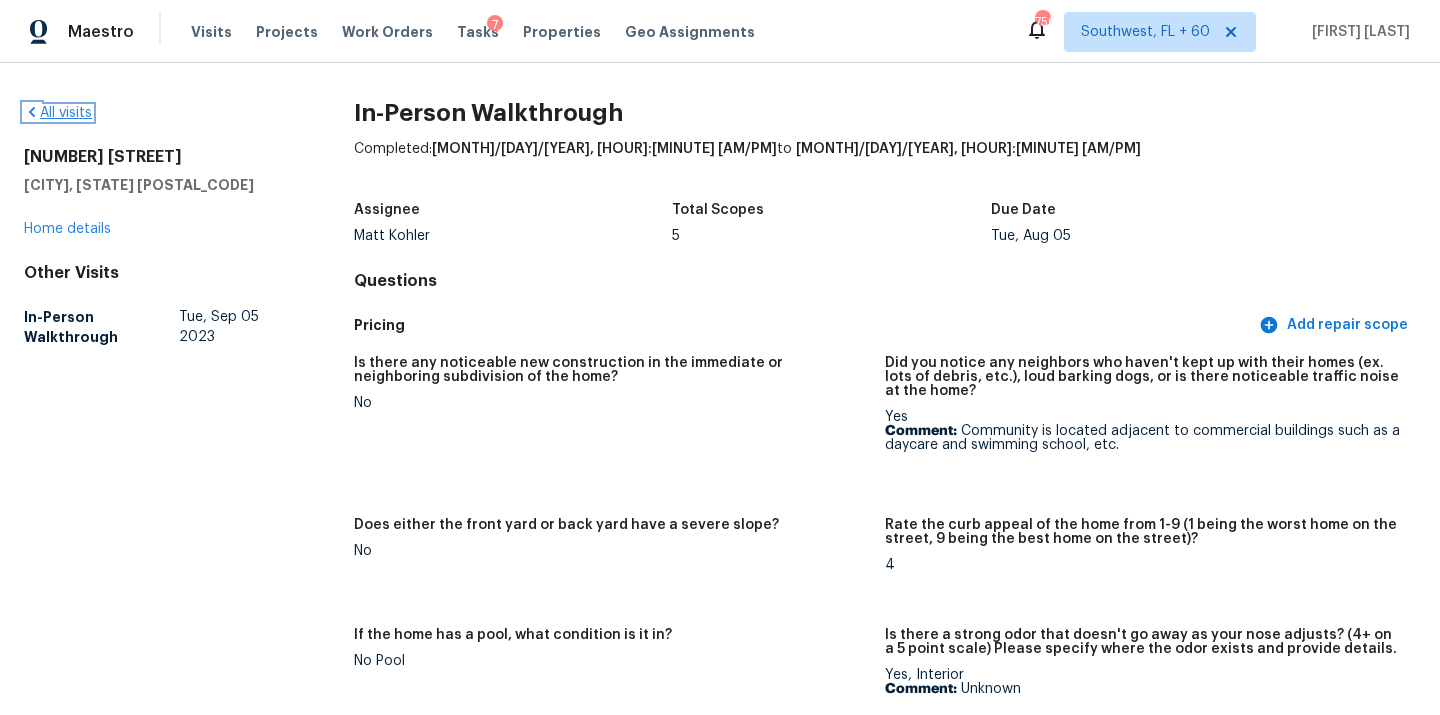 click on "All visits" at bounding box center [58, 113] 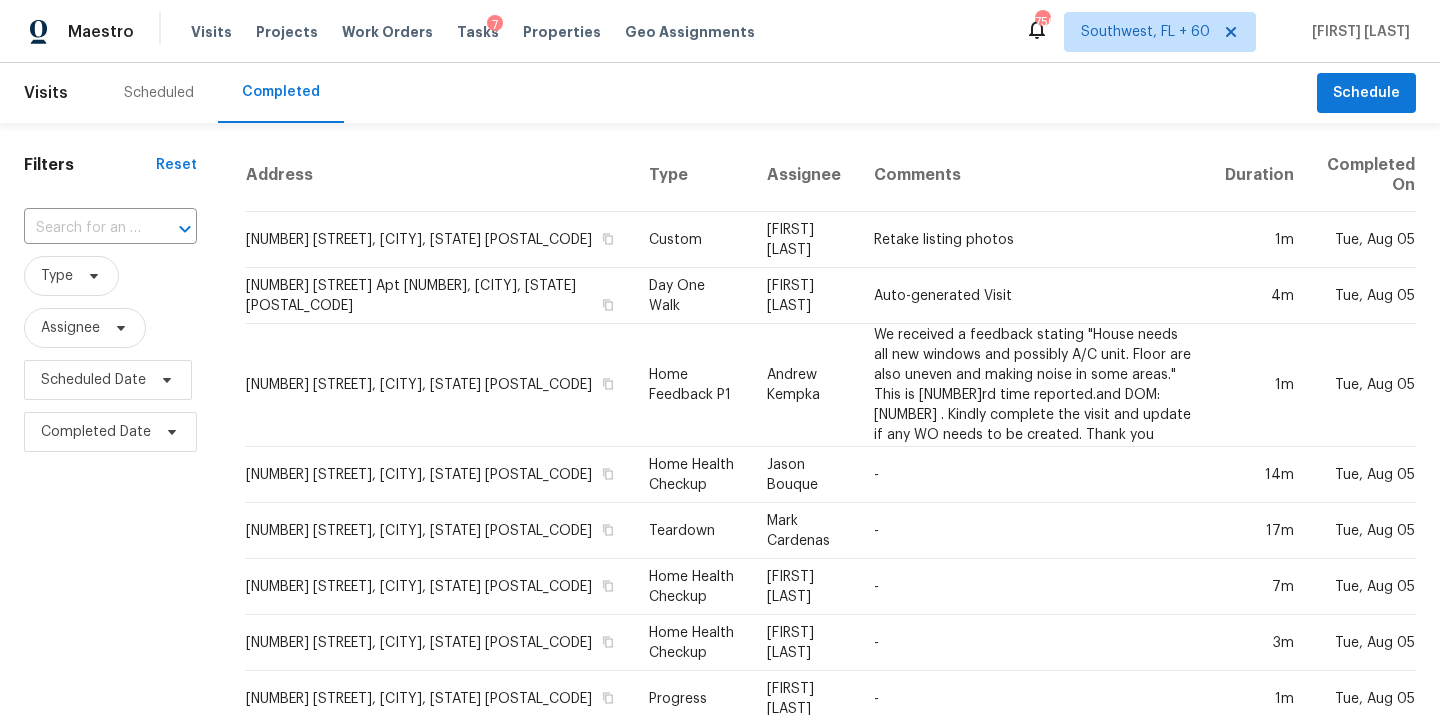 click on "​" at bounding box center (110, 228) 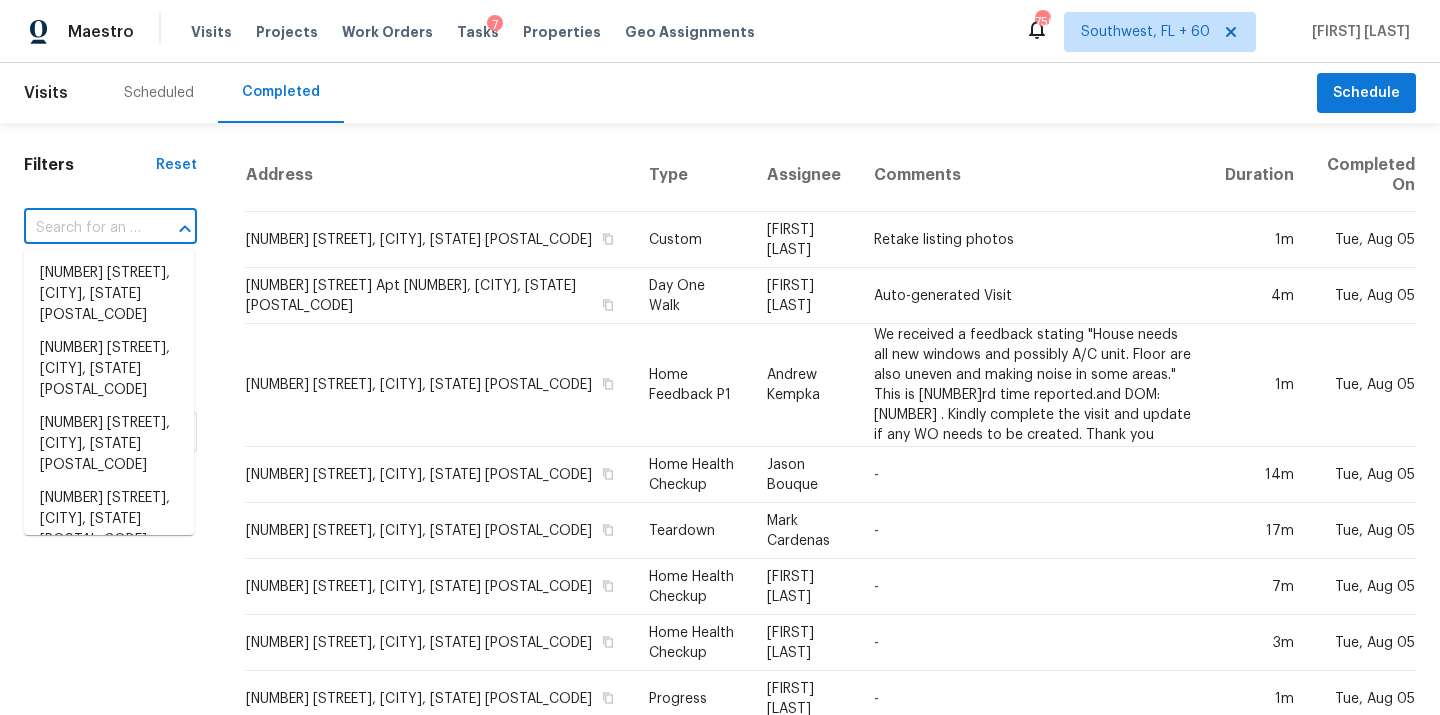 paste on "1820 N Avoca Cir, Mesa, AZ 85207" 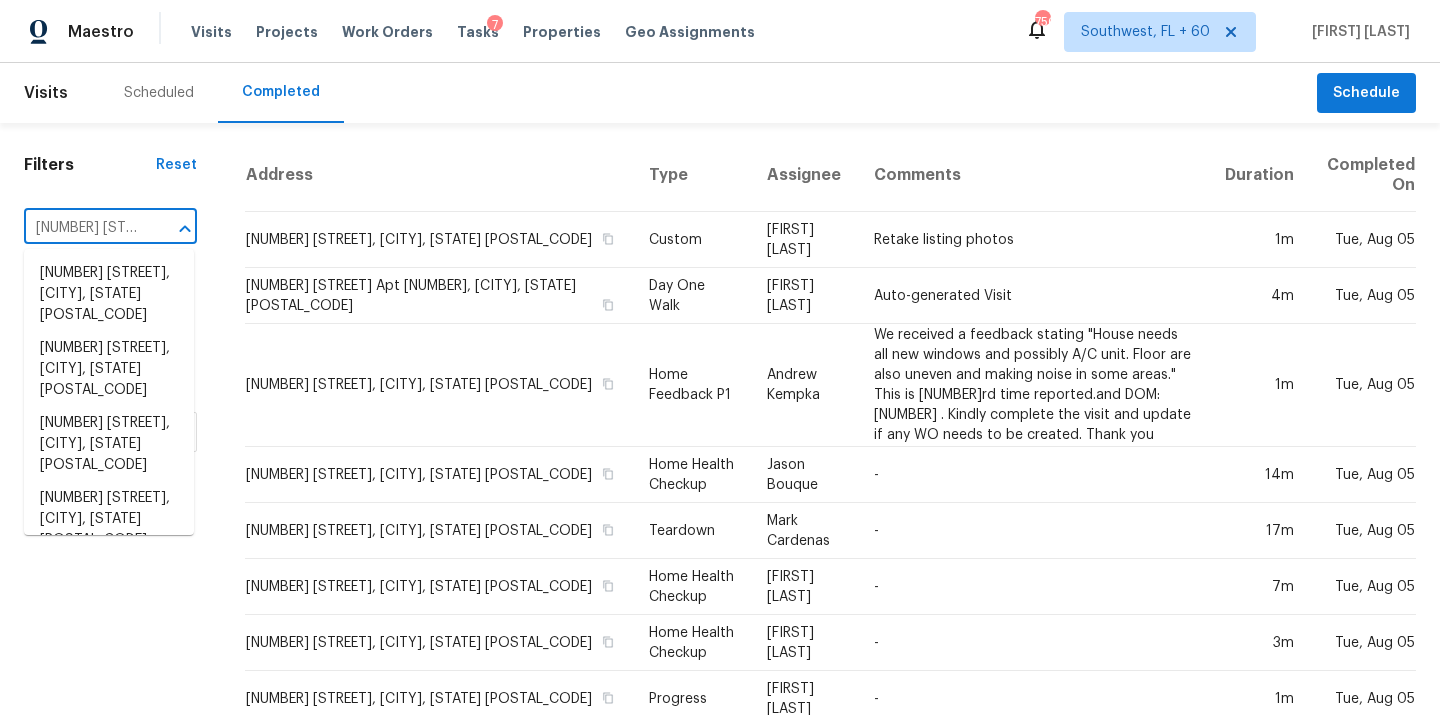 scroll, scrollTop: 0, scrollLeft: 120, axis: horizontal 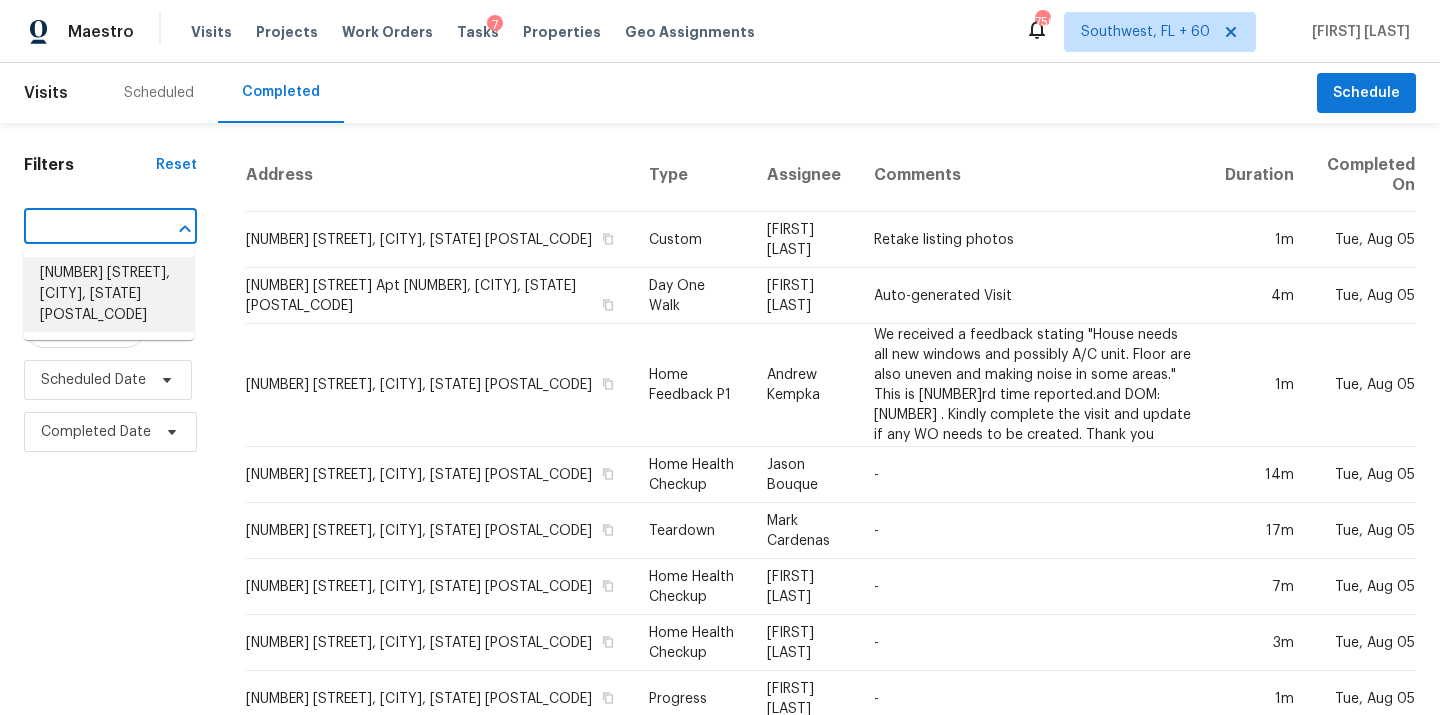 click on "1820 N Avoca Cir, Mesa, AZ 85207" at bounding box center [109, 294] 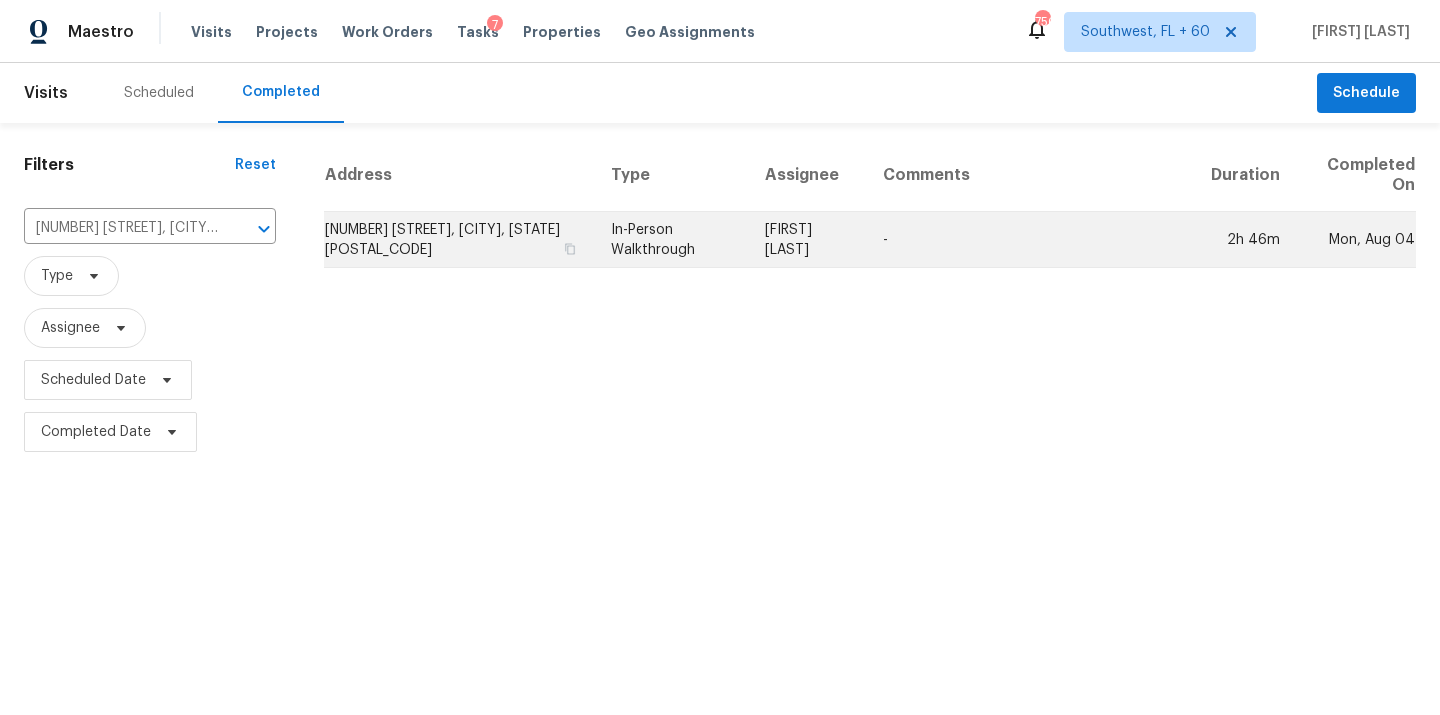 click on "Scott Nicol" at bounding box center [808, 240] 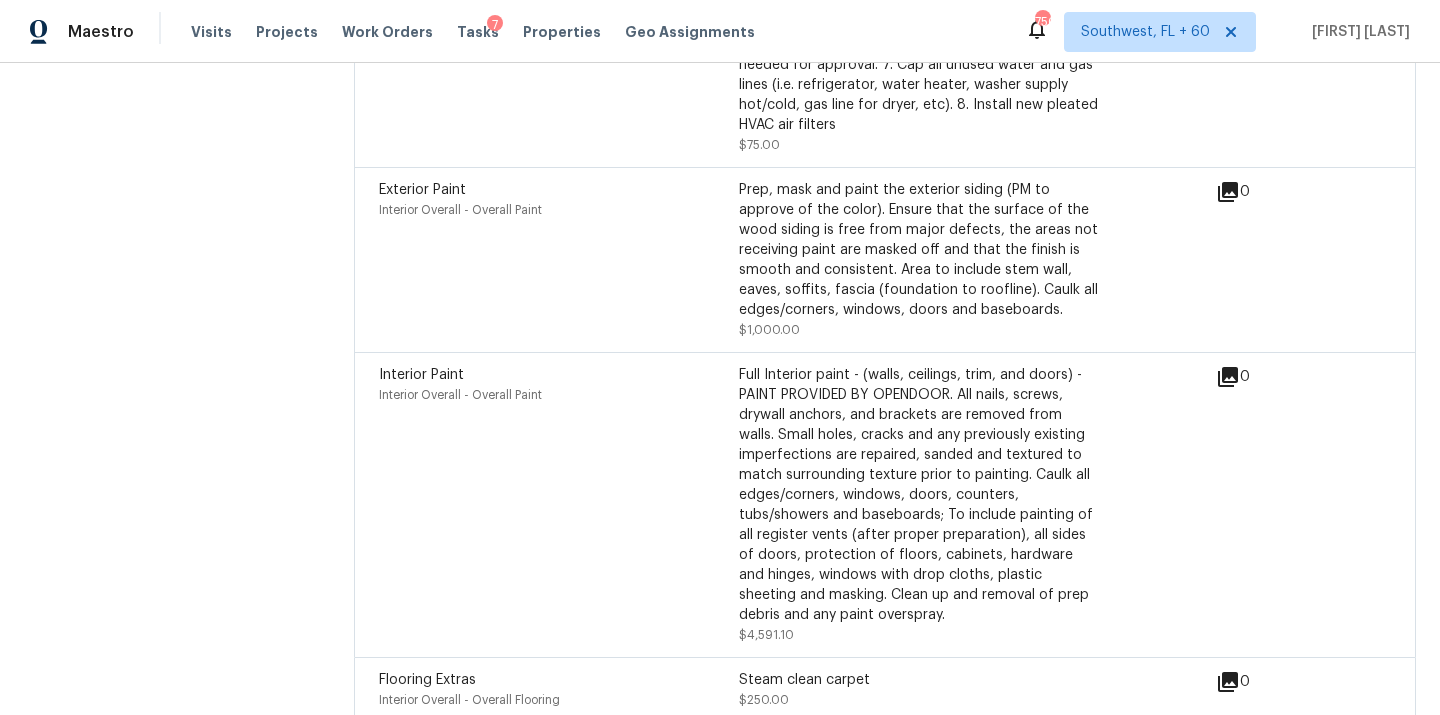 scroll, scrollTop: 6249, scrollLeft: 0, axis: vertical 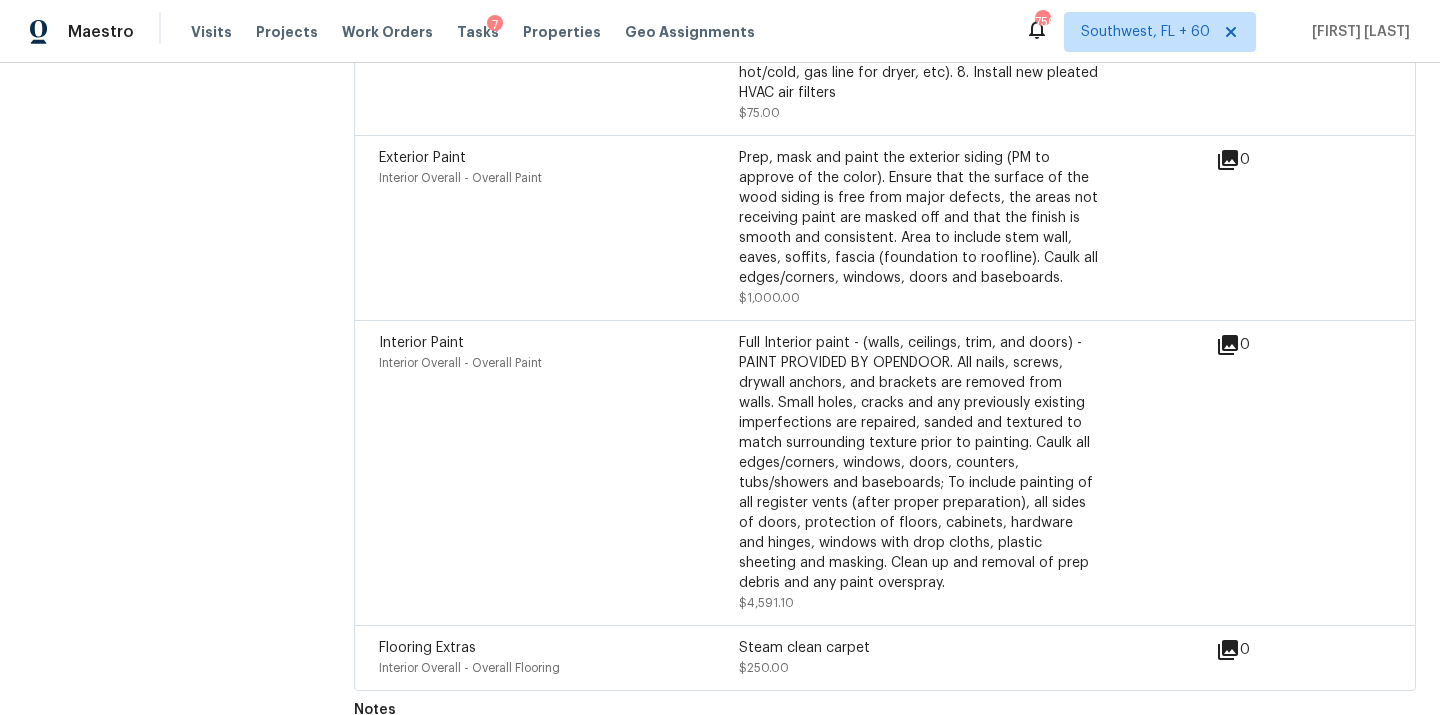 click on "Interior Paint Interior Overall - Overall Paint" at bounding box center (559, 473) 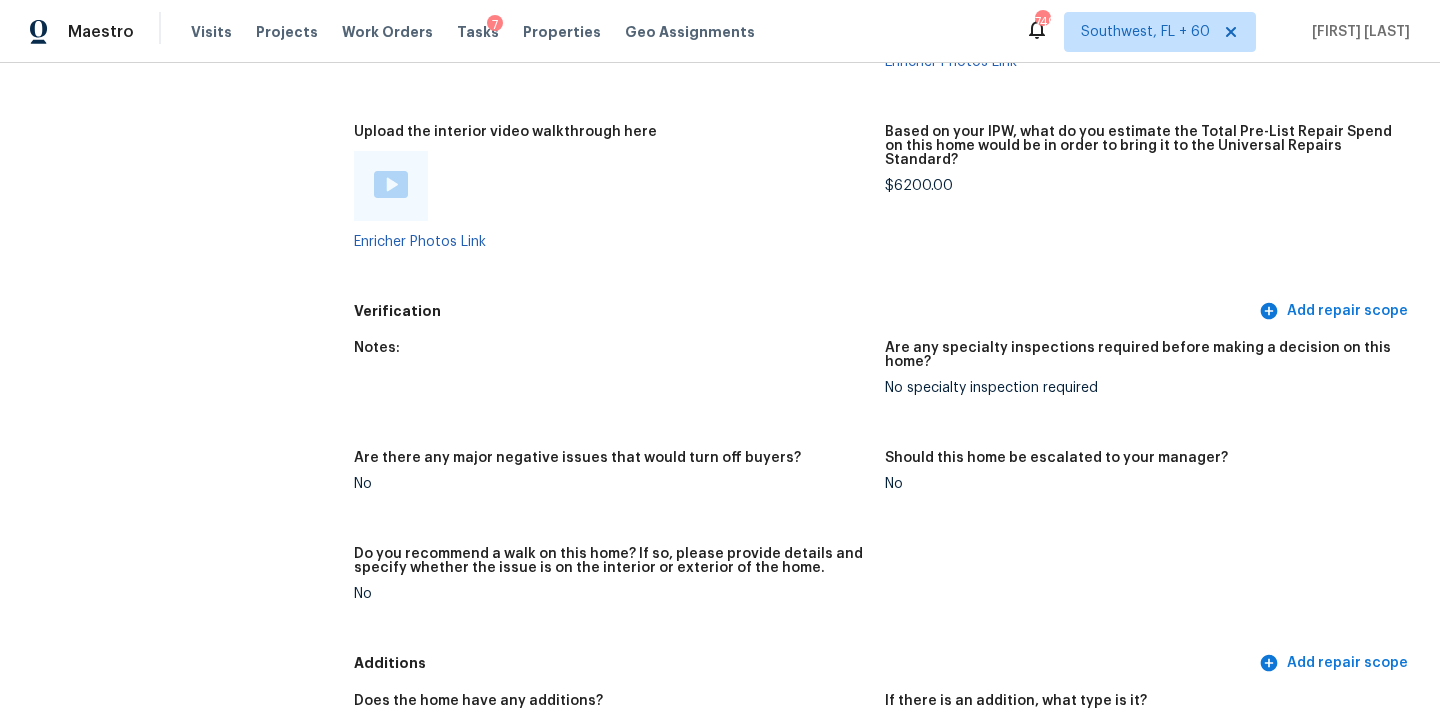 scroll, scrollTop: 4272, scrollLeft: 0, axis: vertical 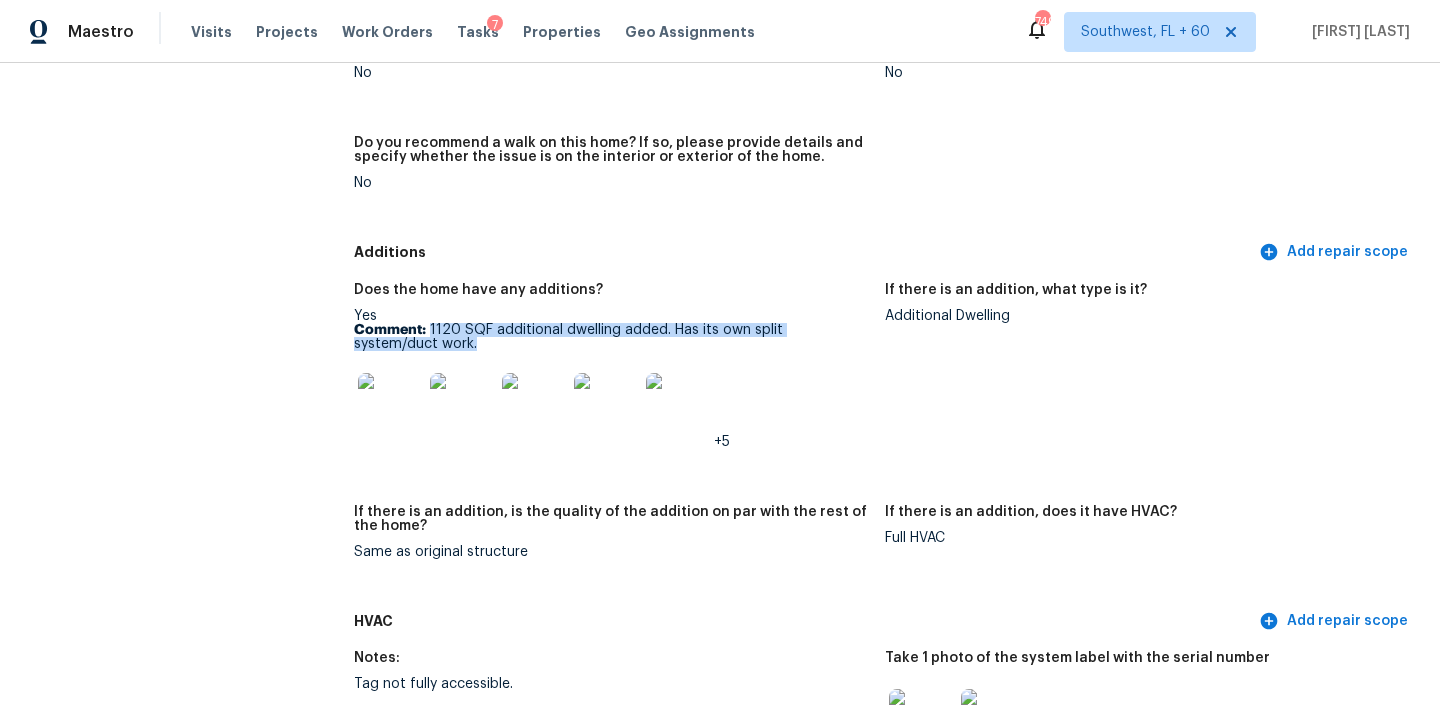 drag, startPoint x: 429, startPoint y: 301, endPoint x: 434, endPoint y: 314, distance: 13.928389 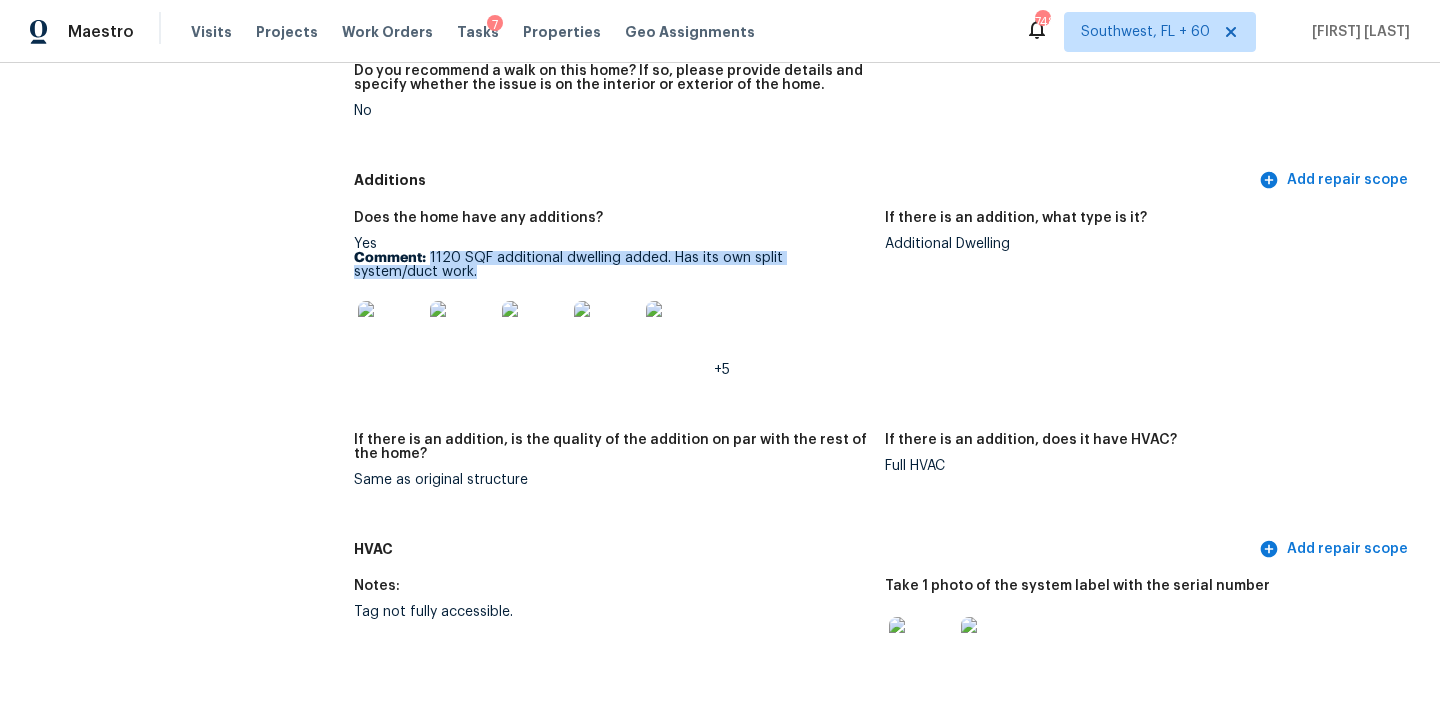 scroll, scrollTop: 4676, scrollLeft: 0, axis: vertical 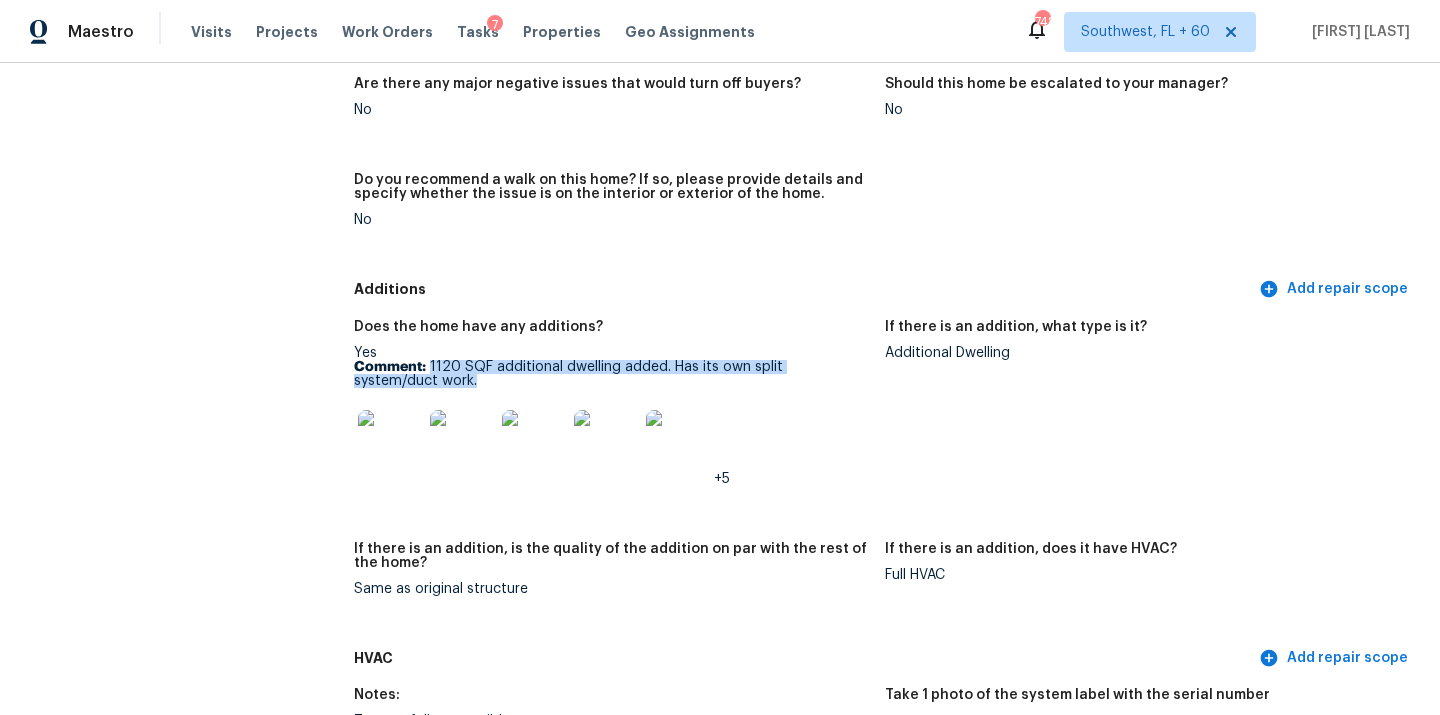 click at bounding box center (462, 442) 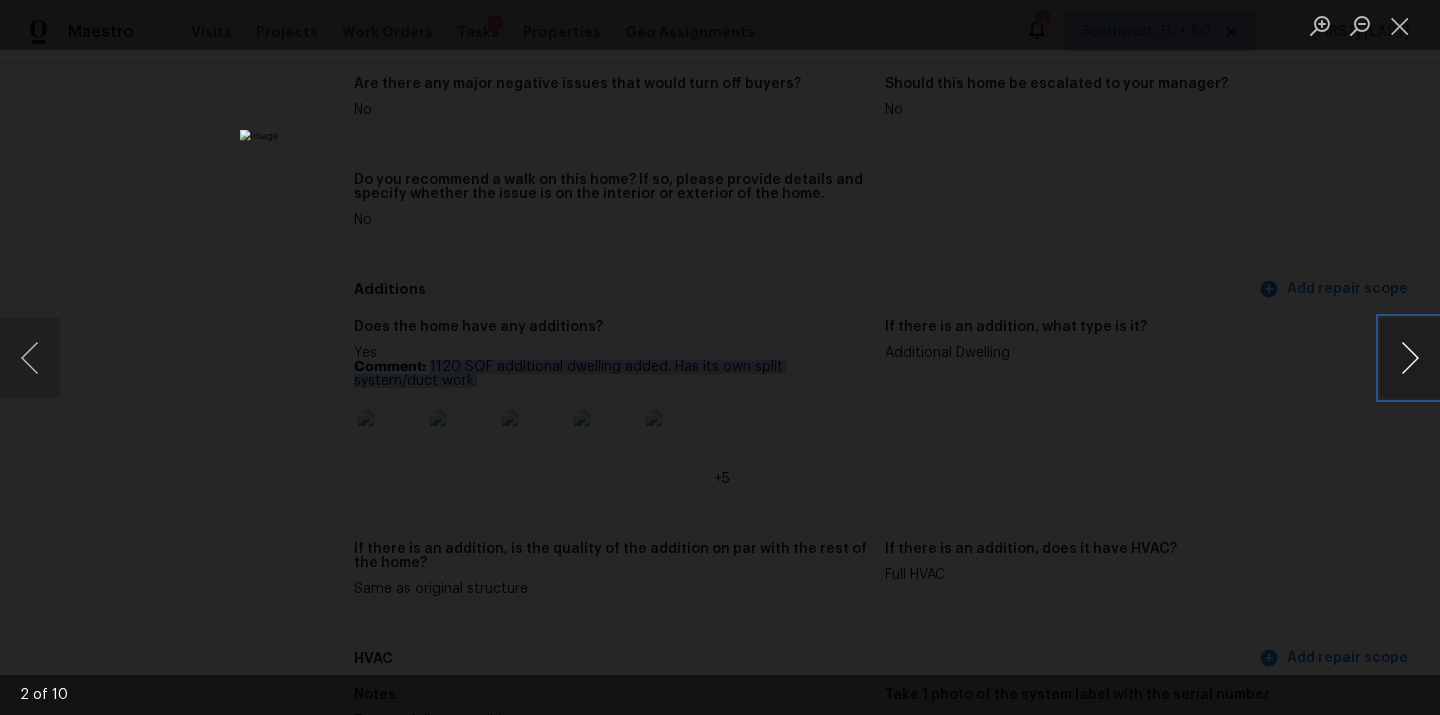 click at bounding box center (1410, 358) 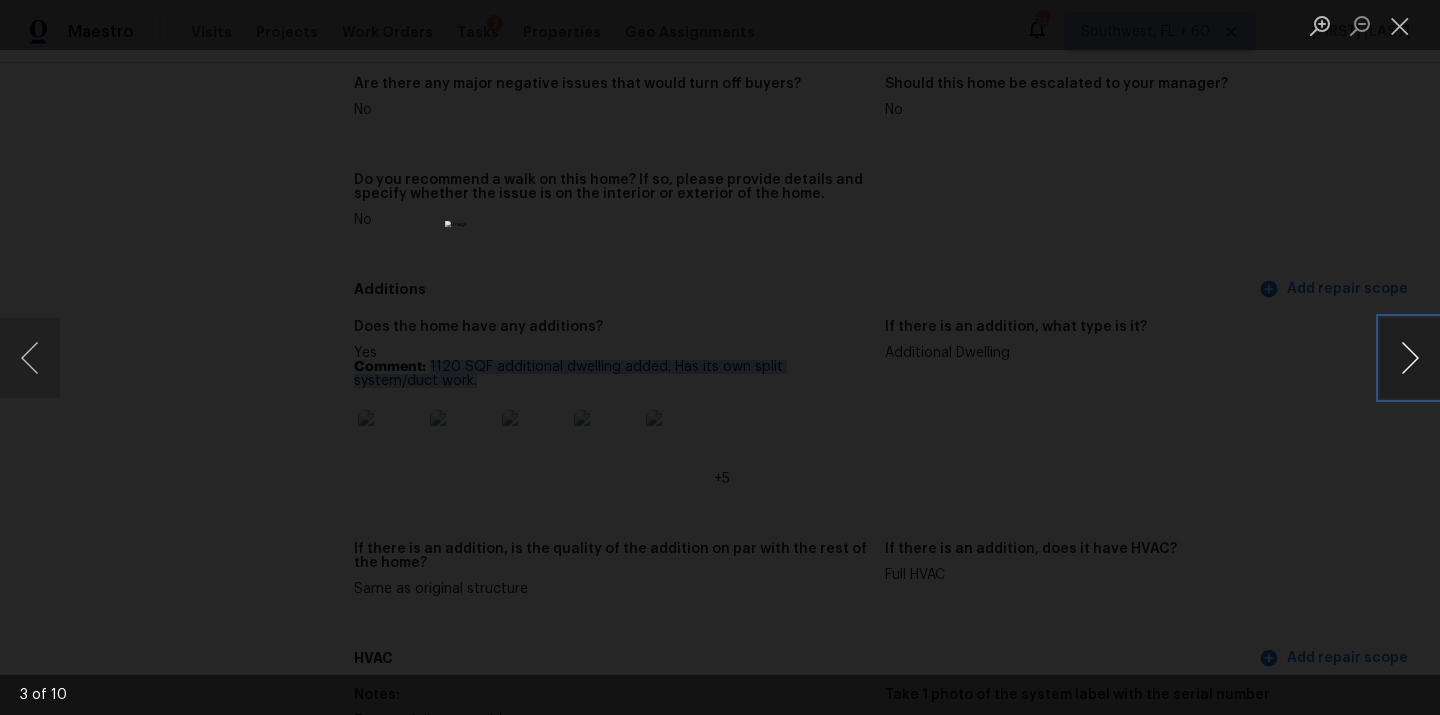 click at bounding box center [1410, 358] 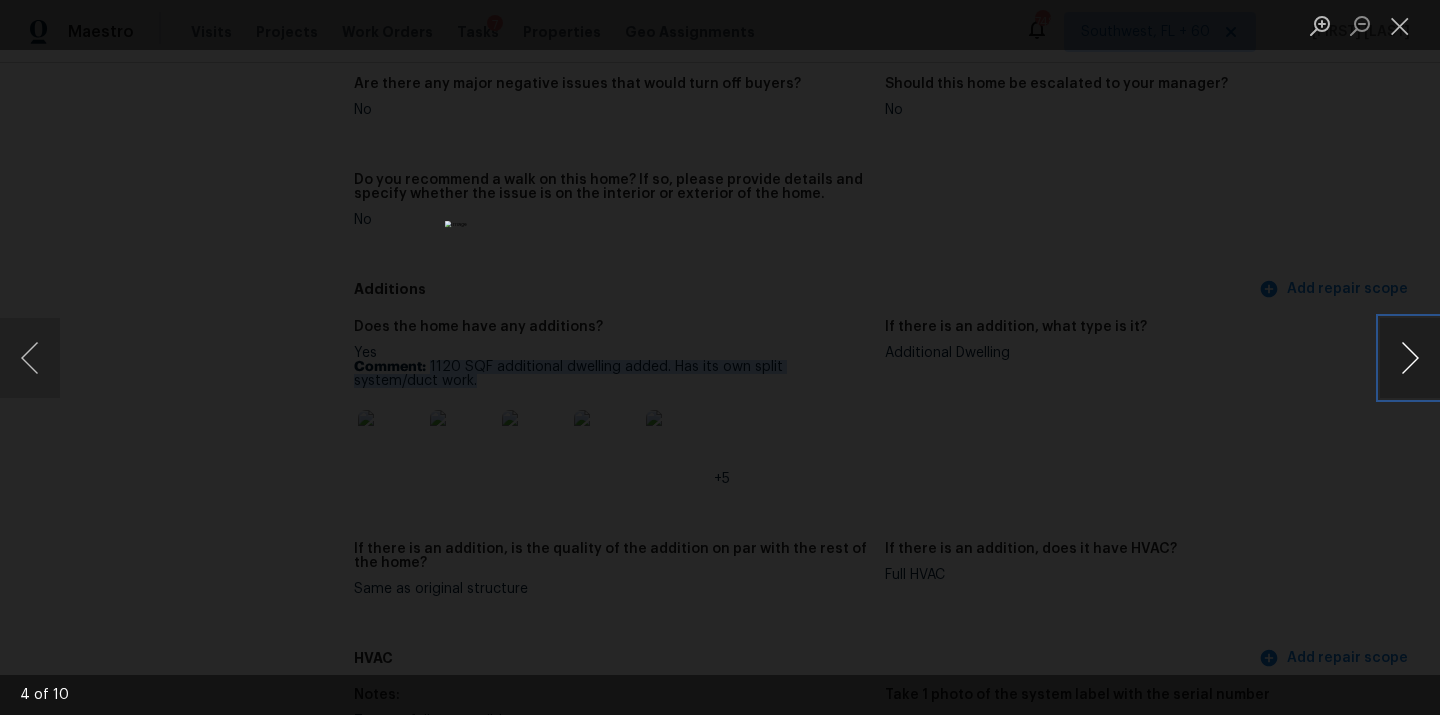 click at bounding box center (1410, 358) 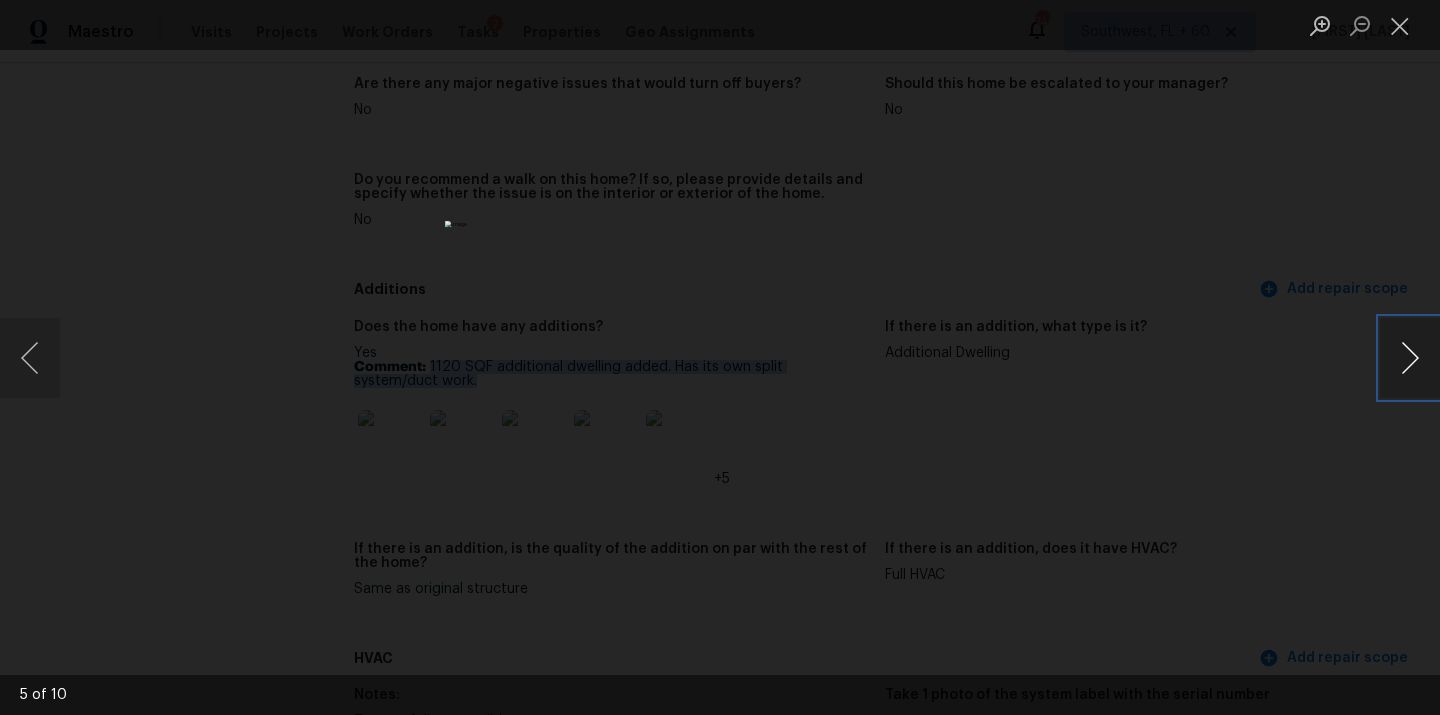 click at bounding box center [1410, 358] 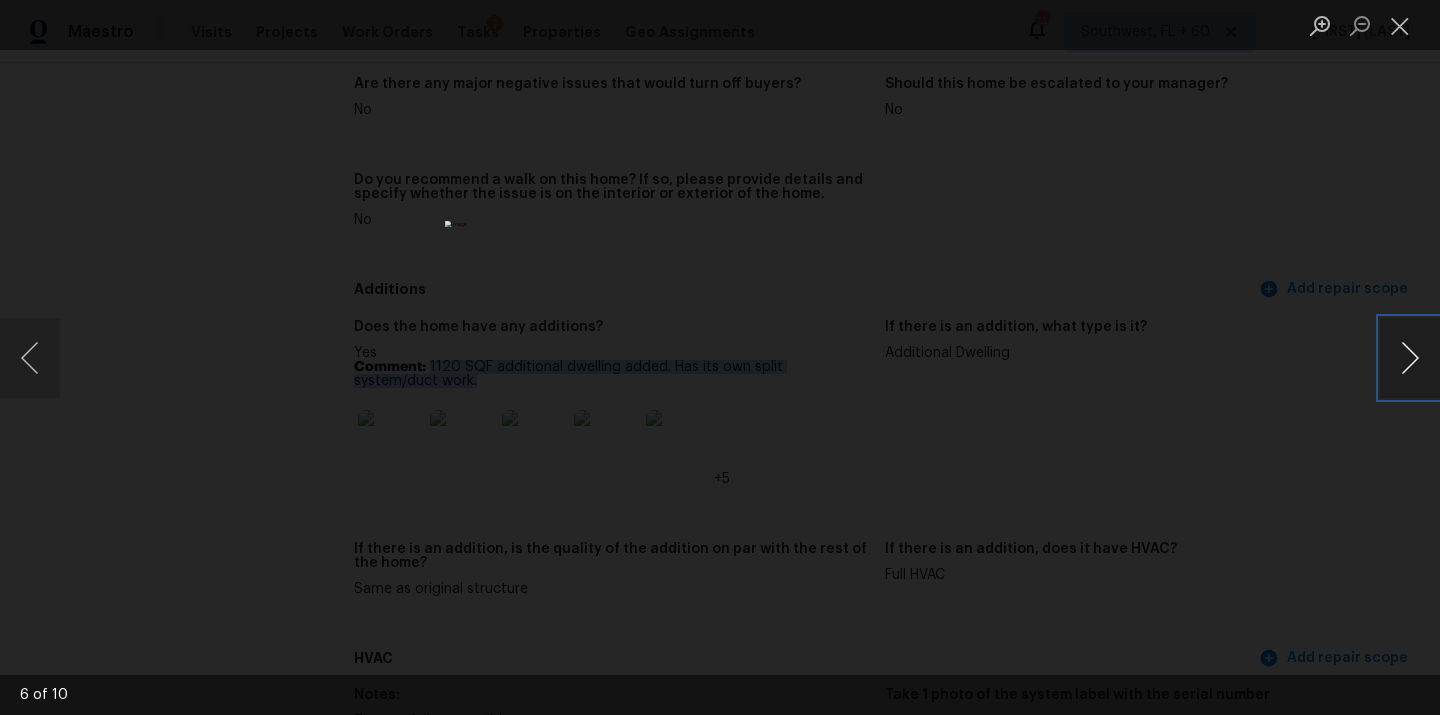 click at bounding box center (1410, 358) 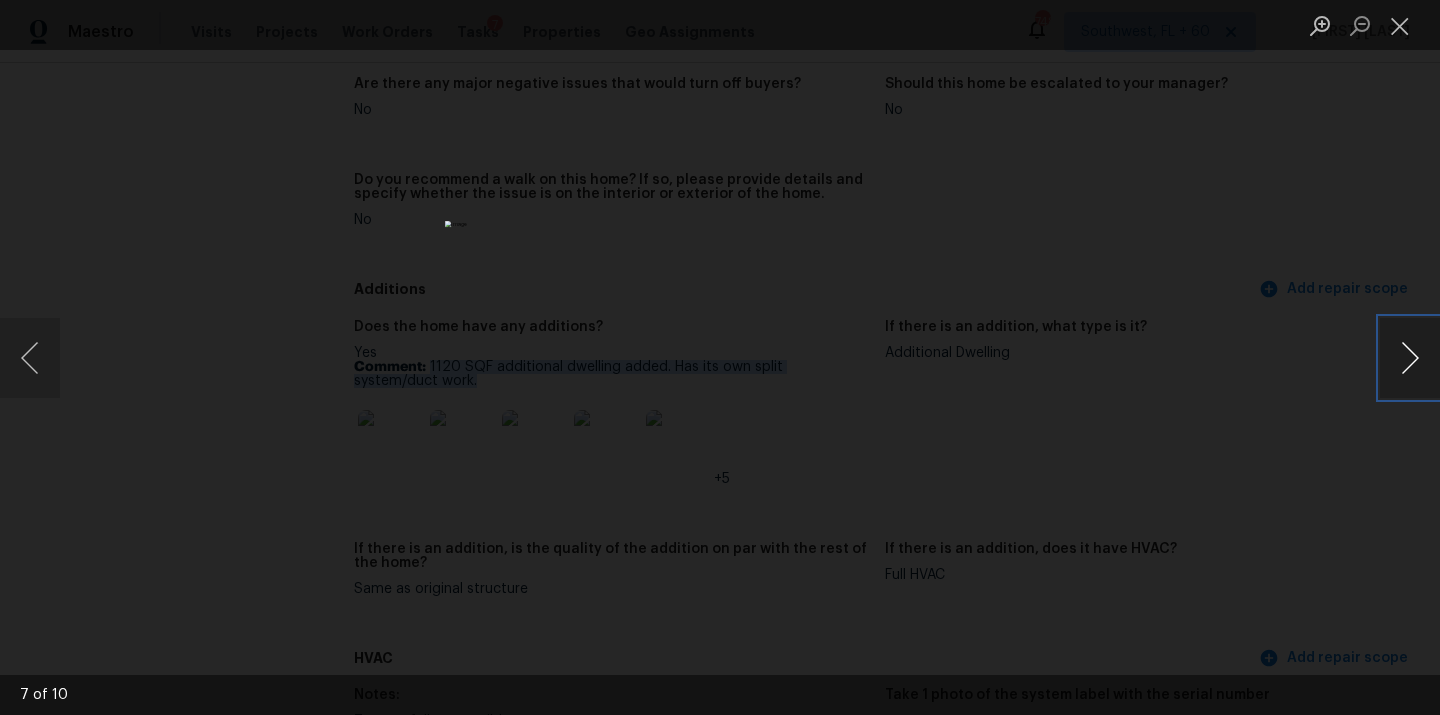 click at bounding box center (1410, 358) 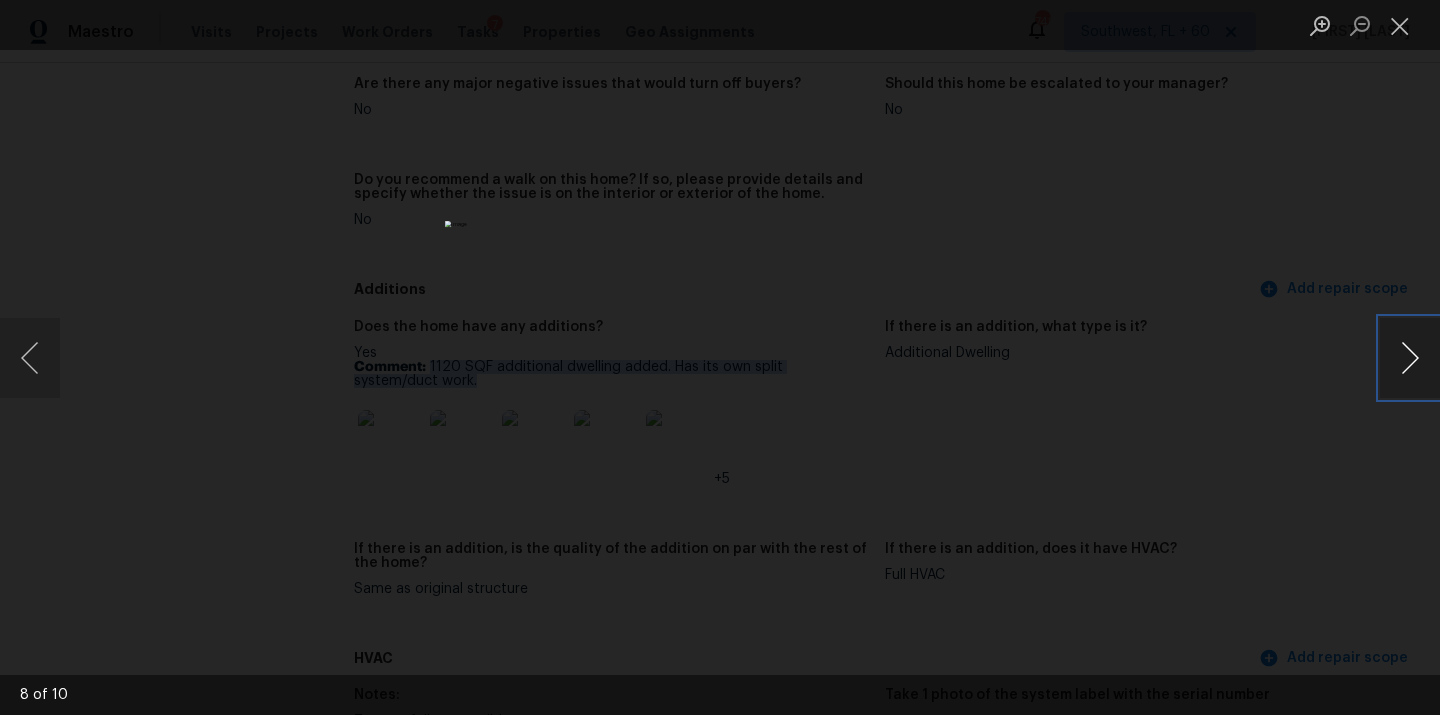 click at bounding box center (1410, 358) 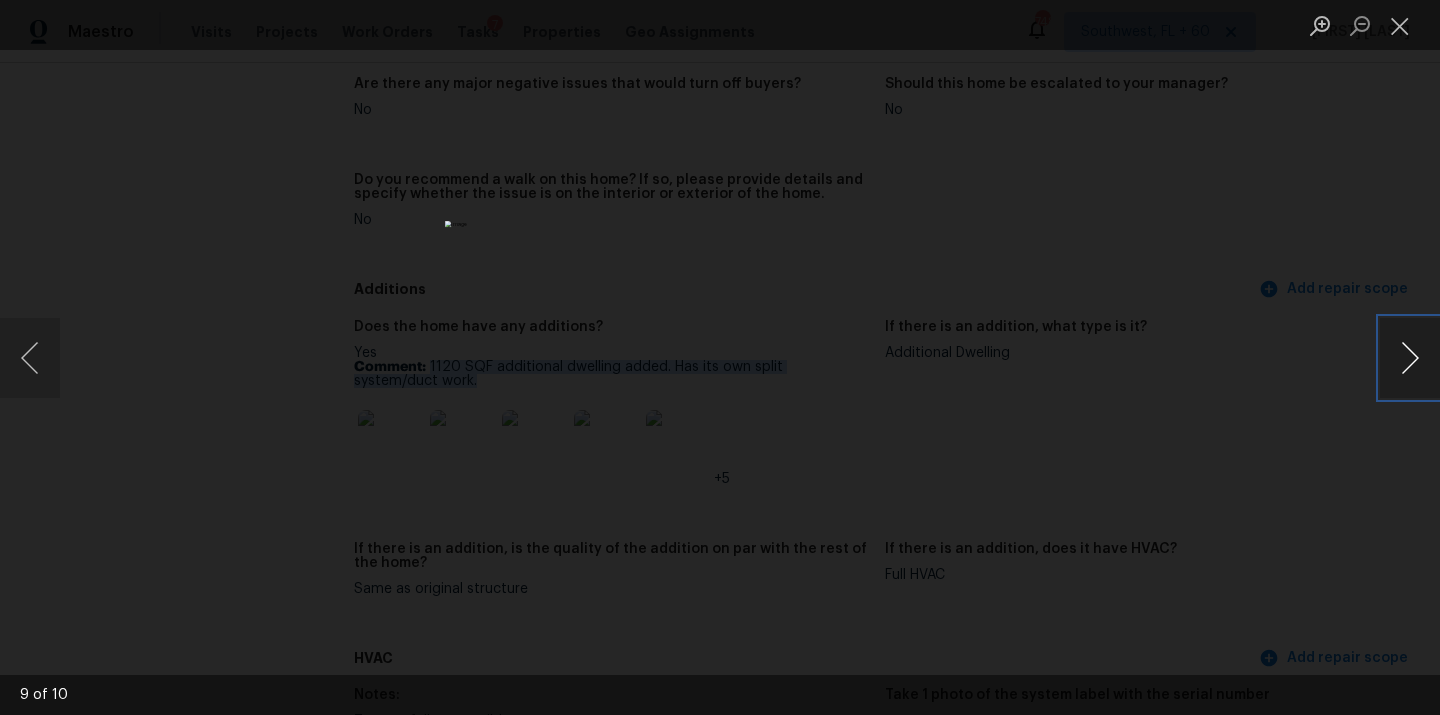 click at bounding box center (1410, 358) 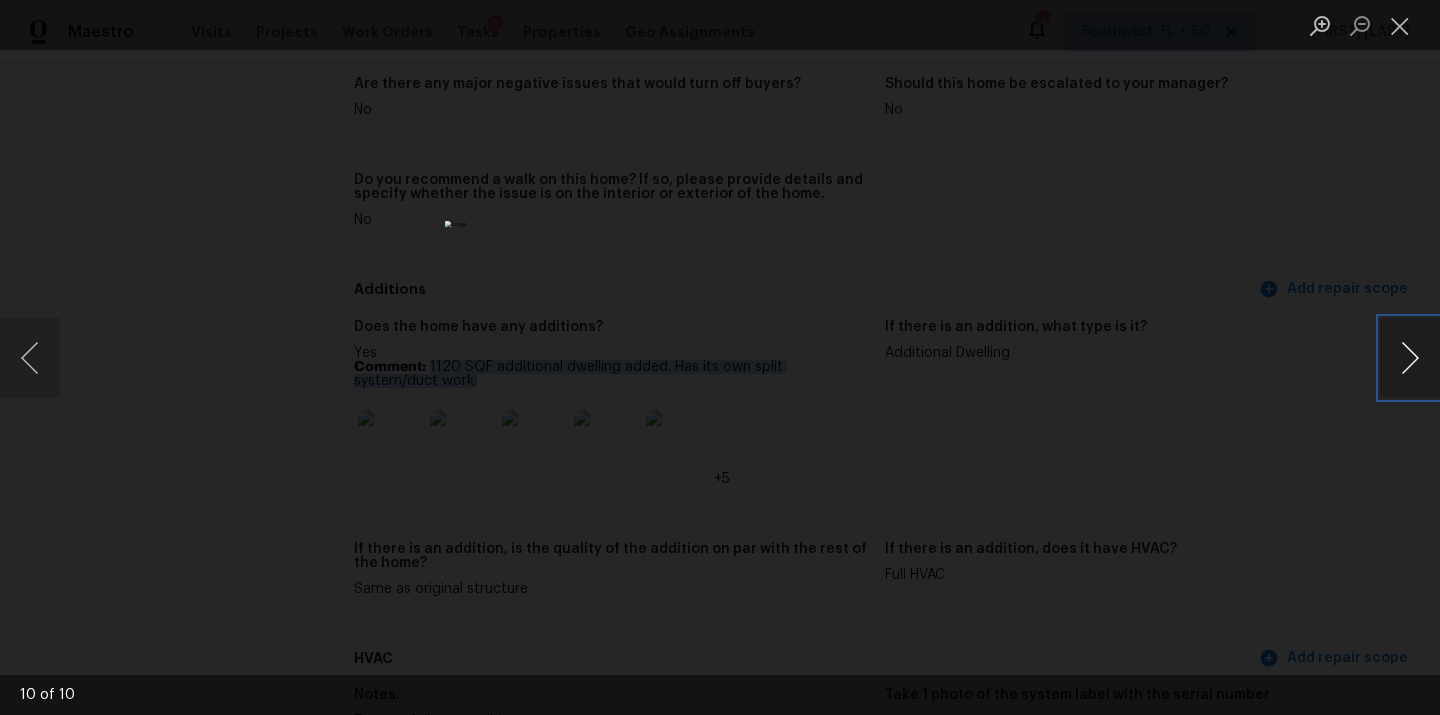 click at bounding box center [1410, 358] 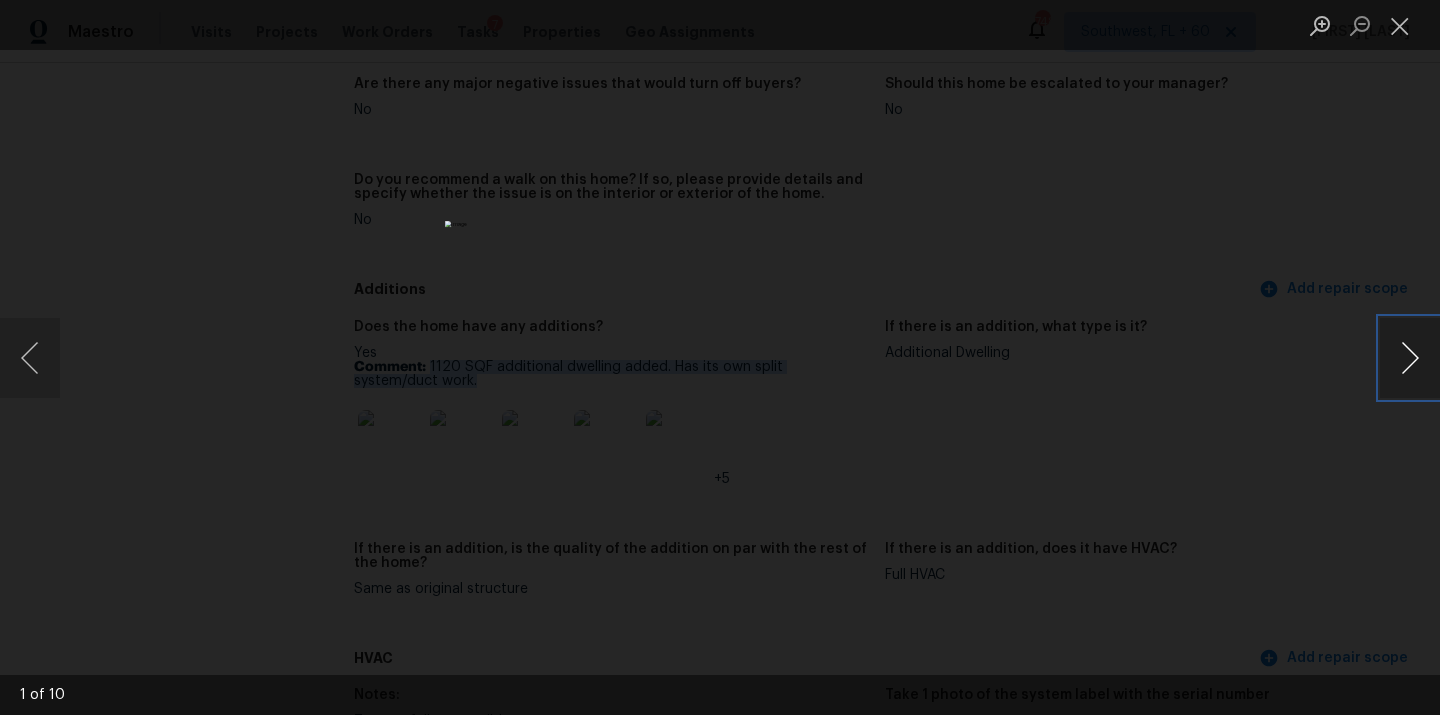 click at bounding box center [1410, 358] 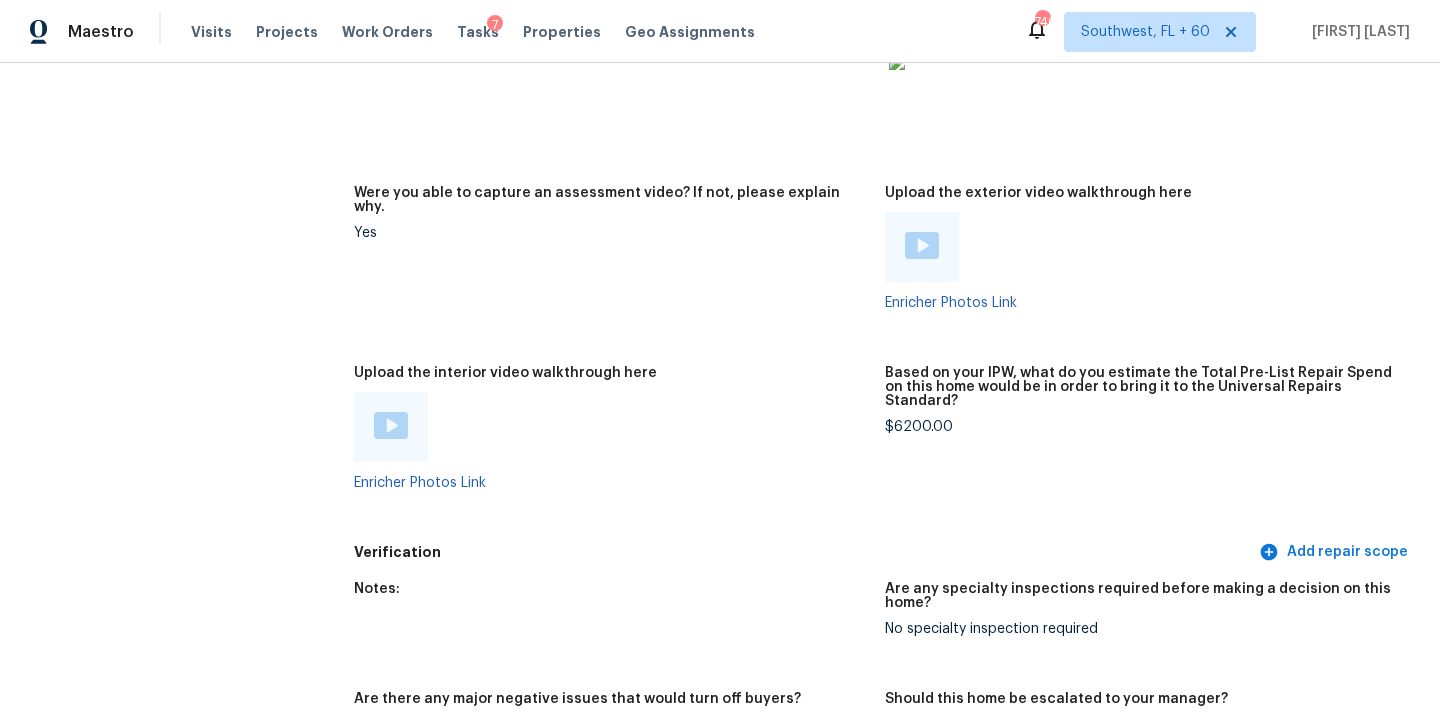 scroll, scrollTop: 4091, scrollLeft: 0, axis: vertical 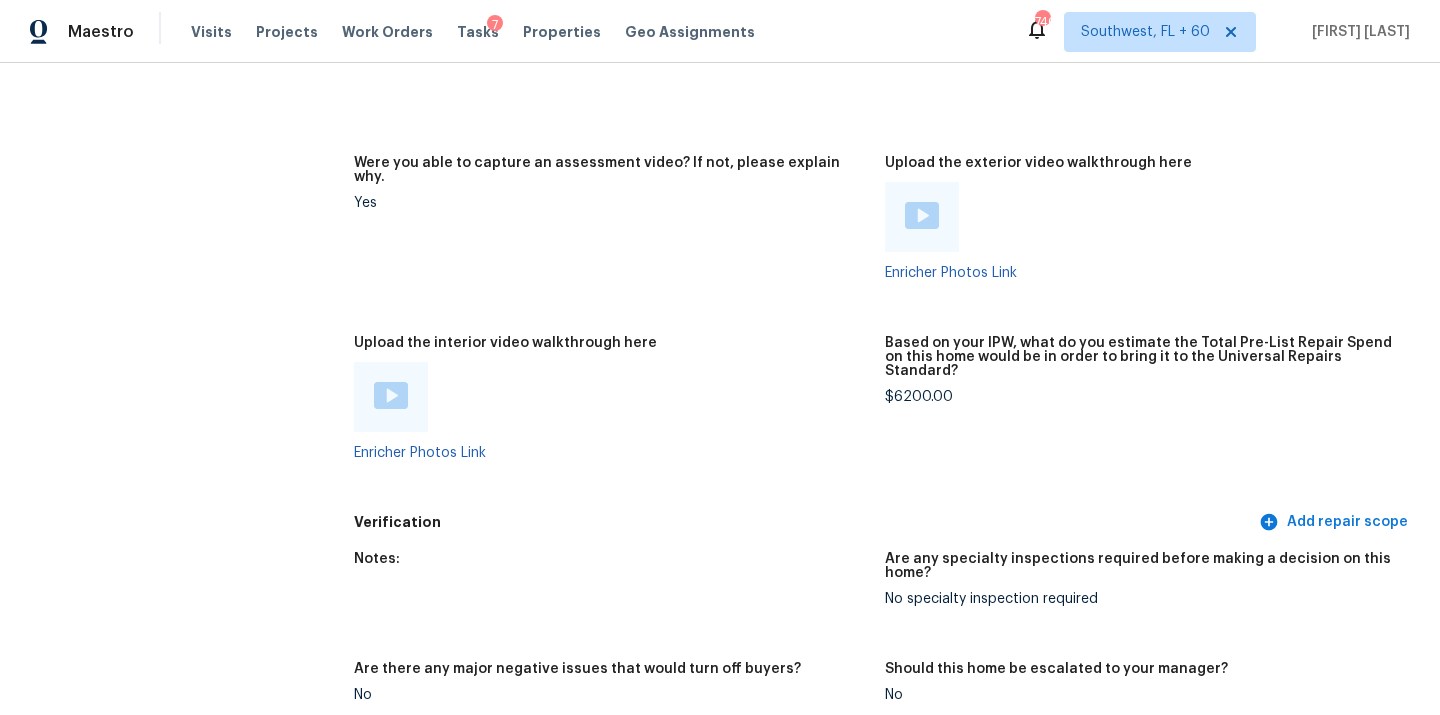click on "$6200.00" at bounding box center [1142, 397] 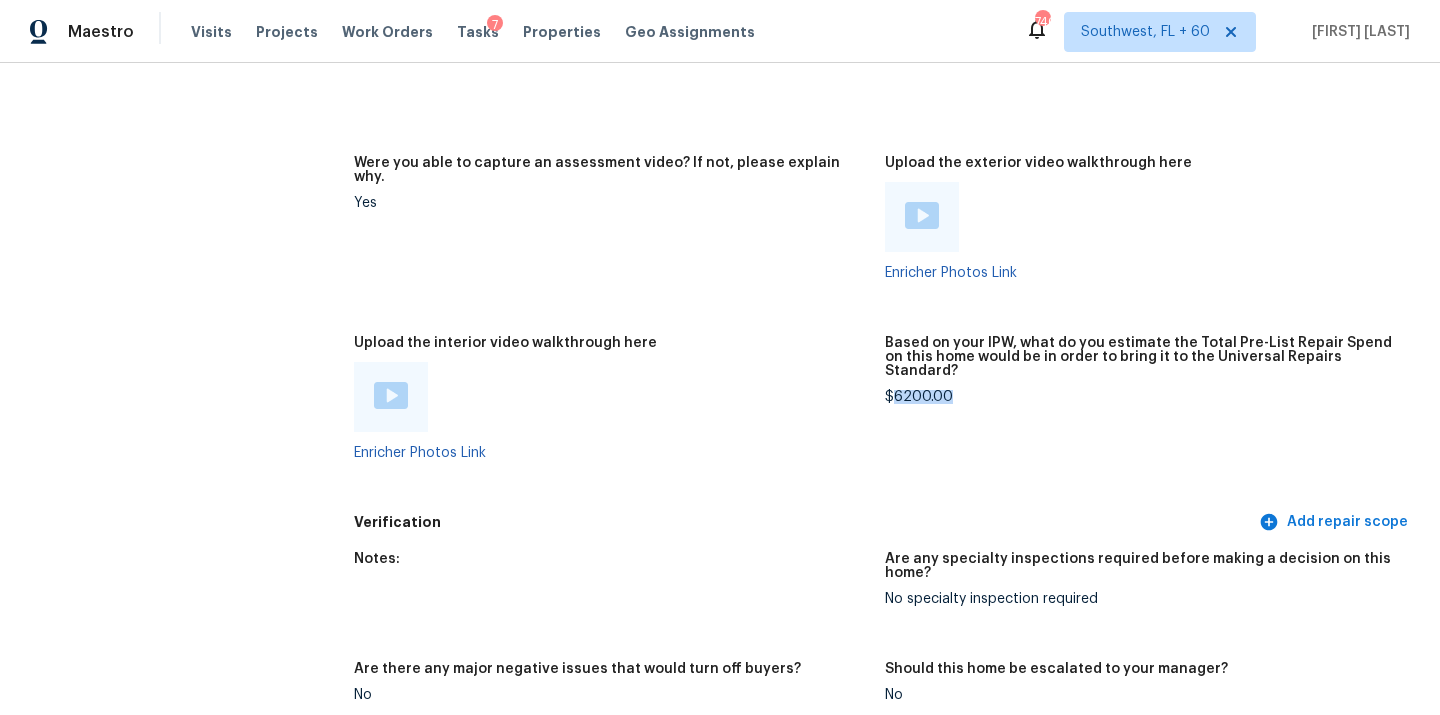 click on "$6200.00" at bounding box center [1142, 397] 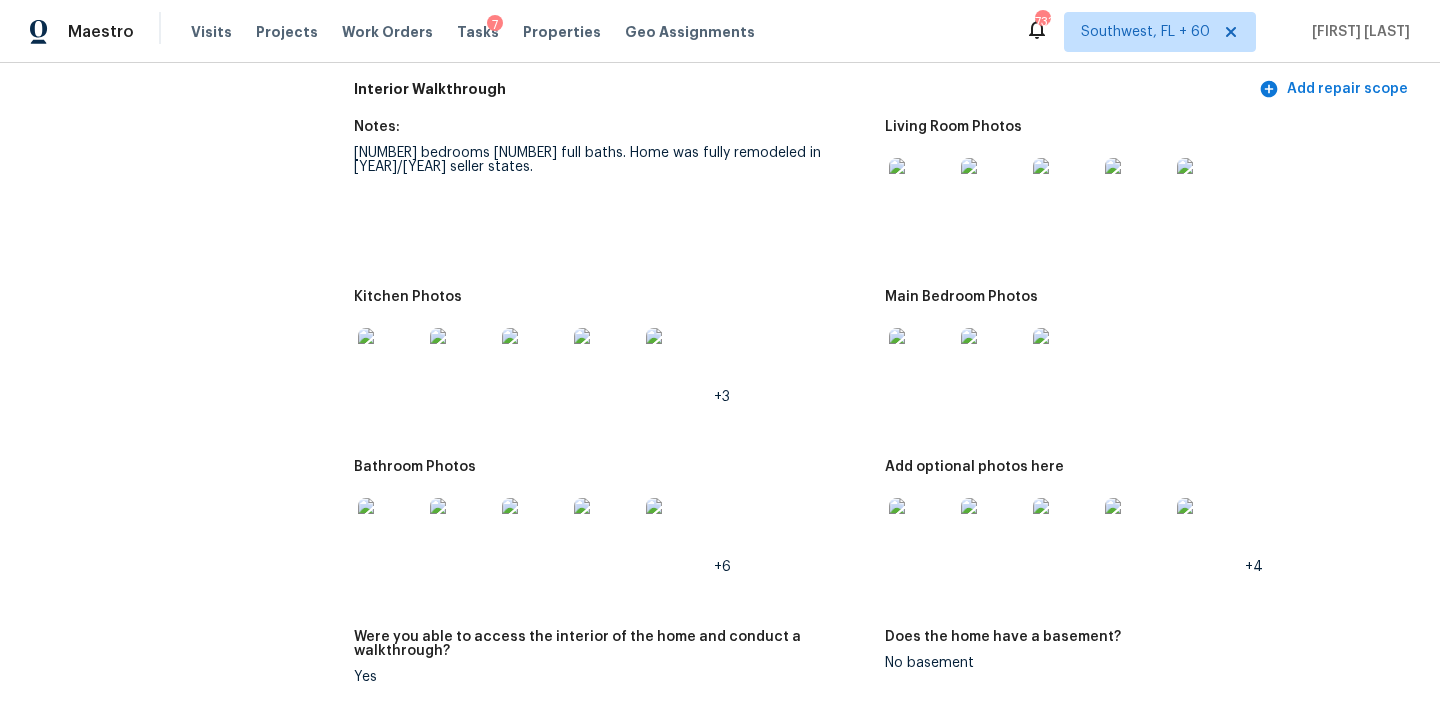 scroll, scrollTop: 2589, scrollLeft: 0, axis: vertical 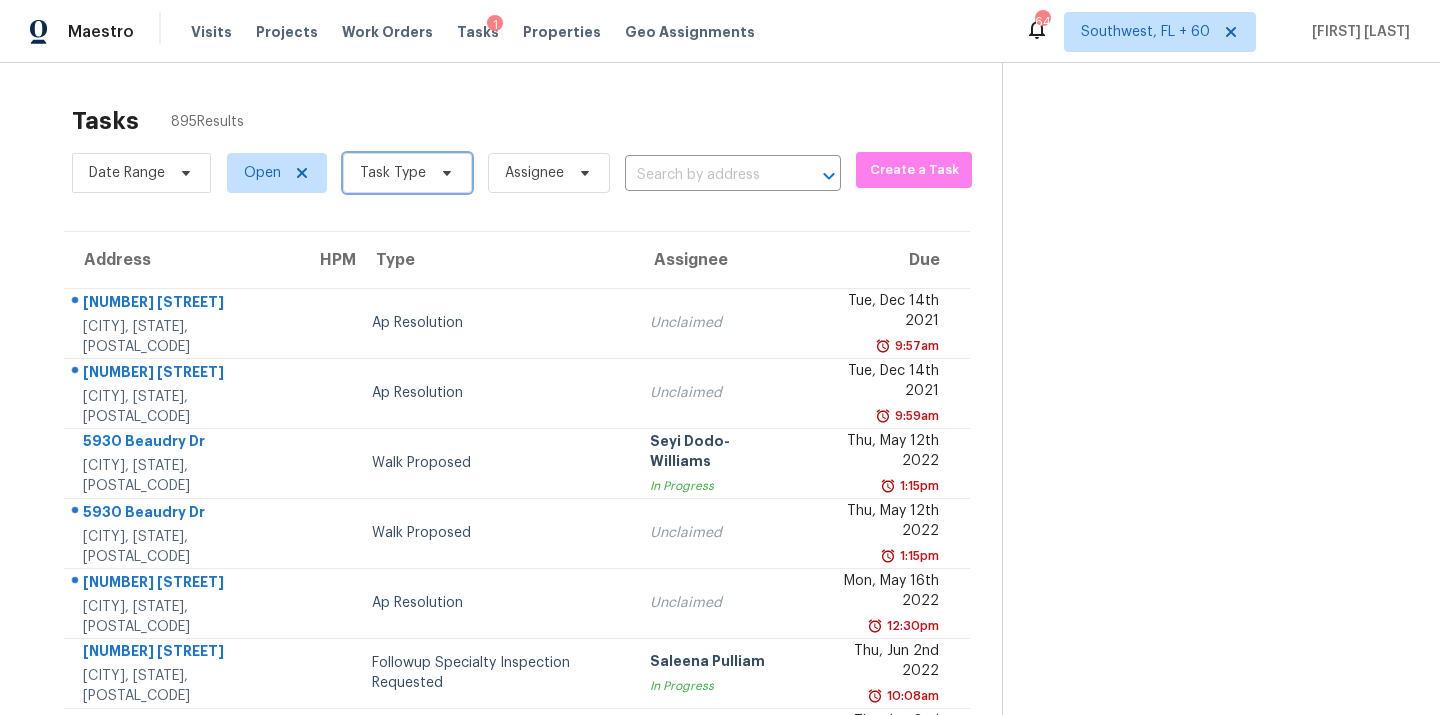 click on "Task Type" at bounding box center [393, 173] 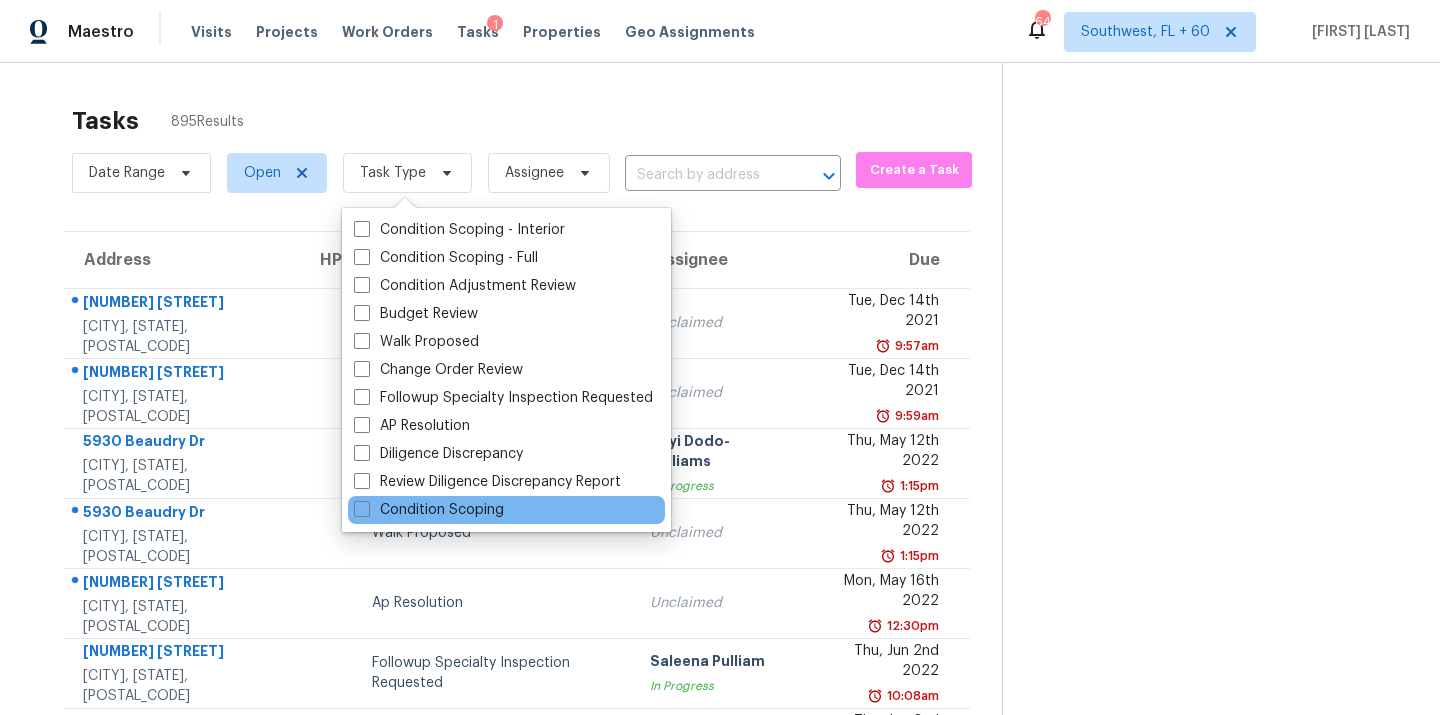 click on "Condition Scoping" at bounding box center [506, 510] 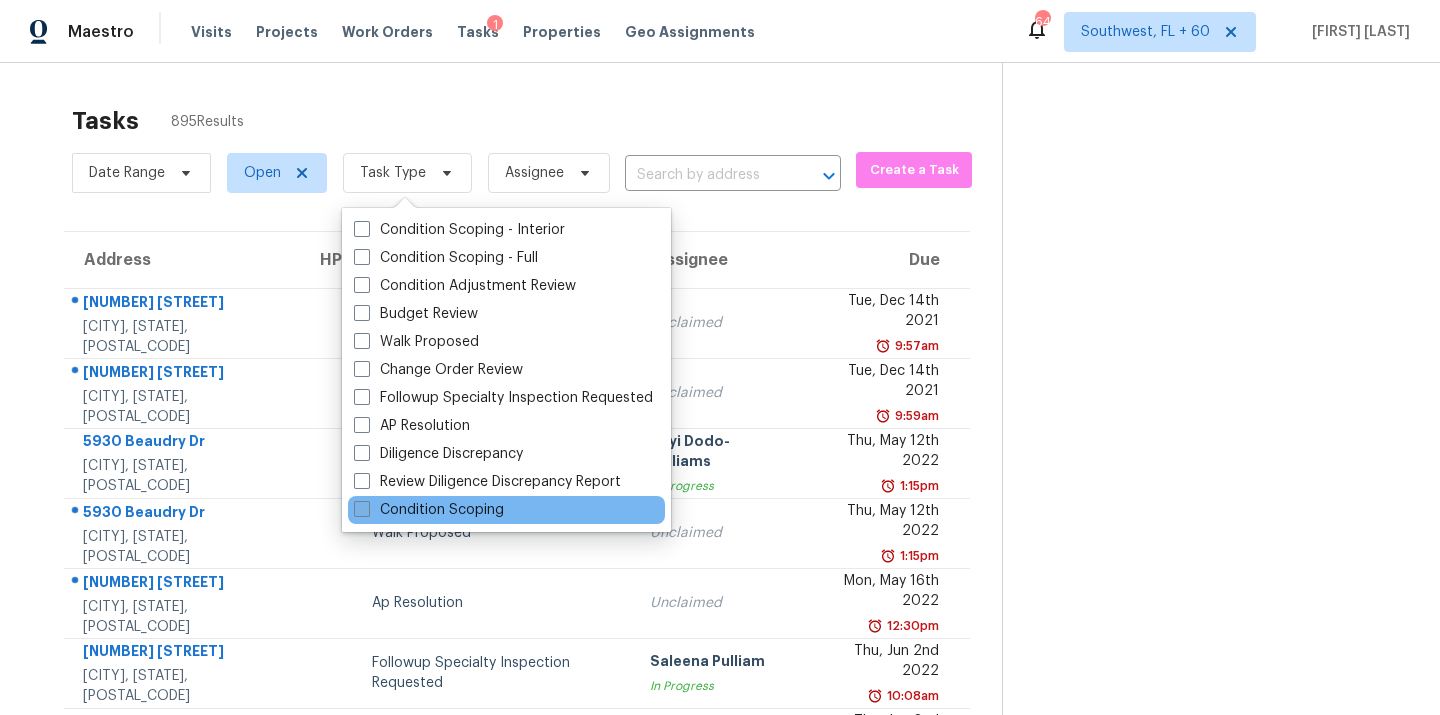 click on "Condition Scoping" at bounding box center (429, 510) 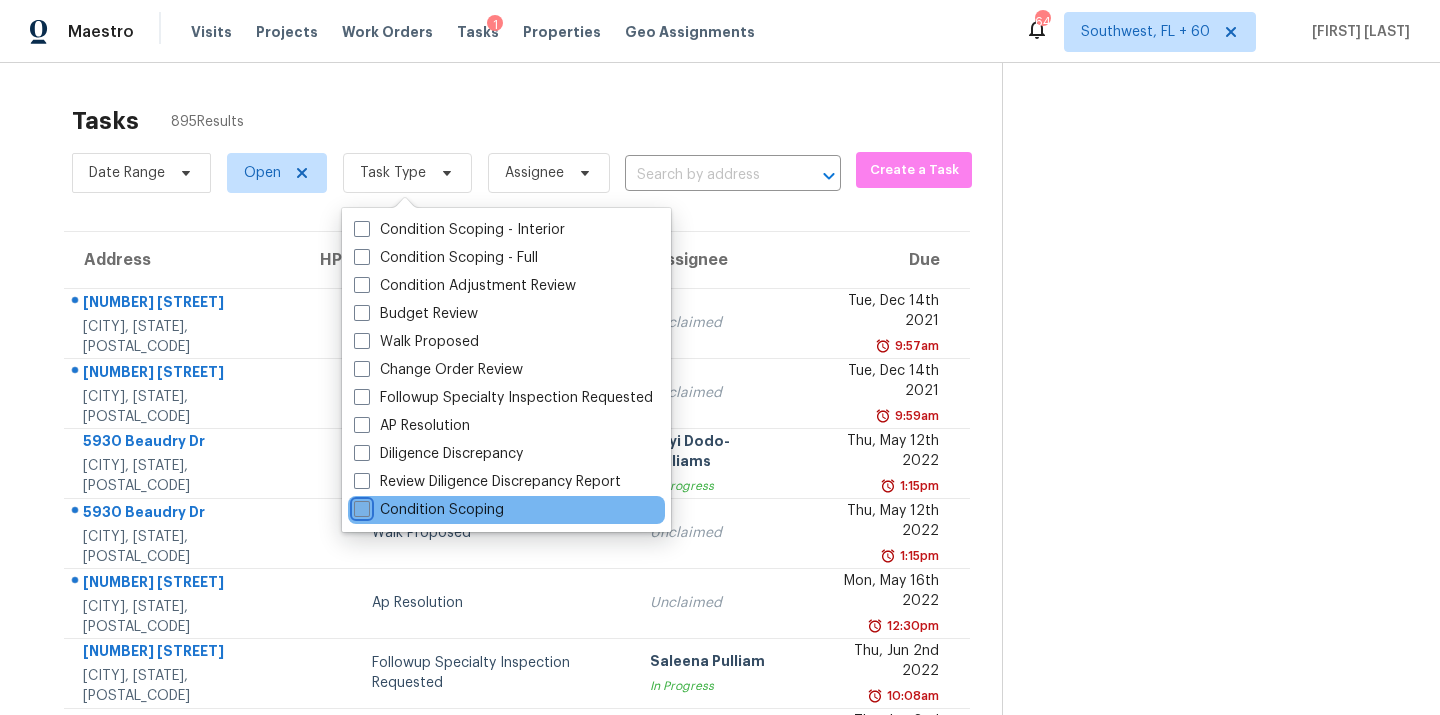 click on "Condition Scoping" at bounding box center (360, 506) 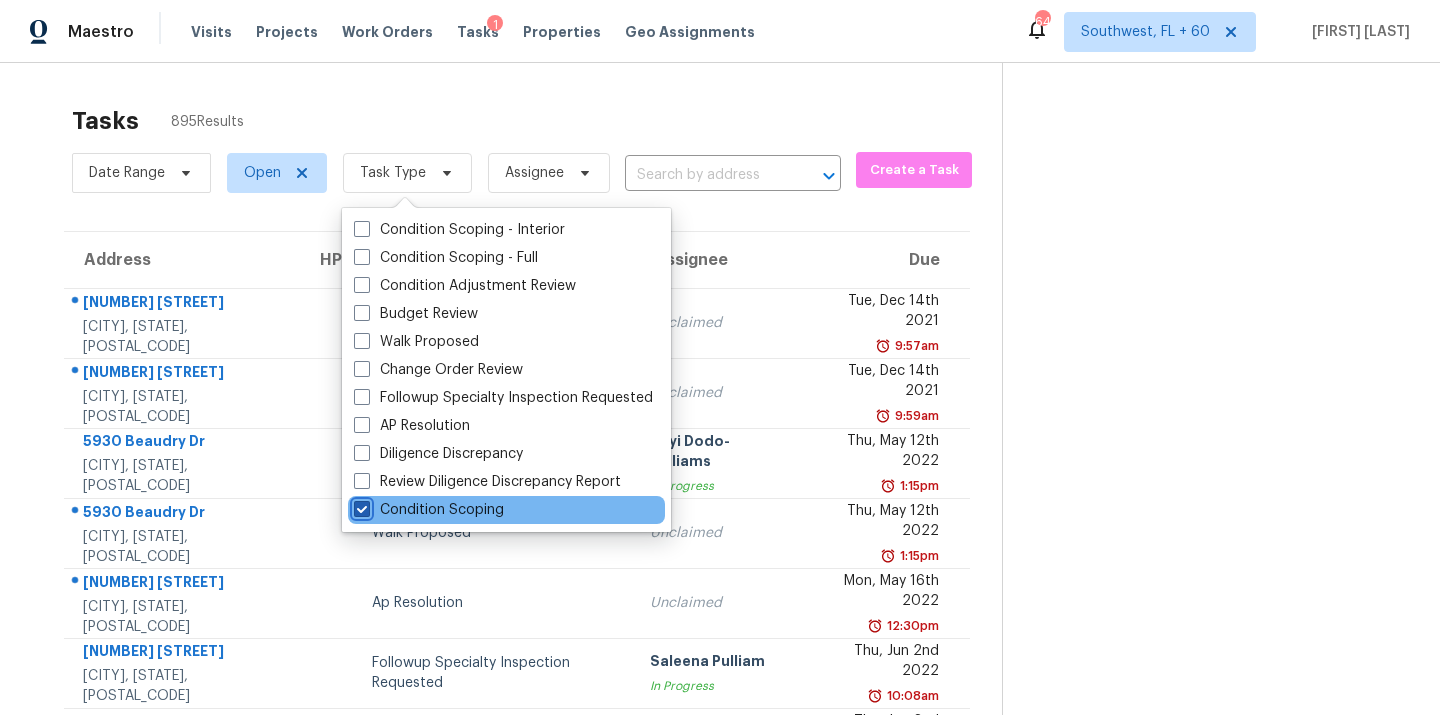 checkbox on "true" 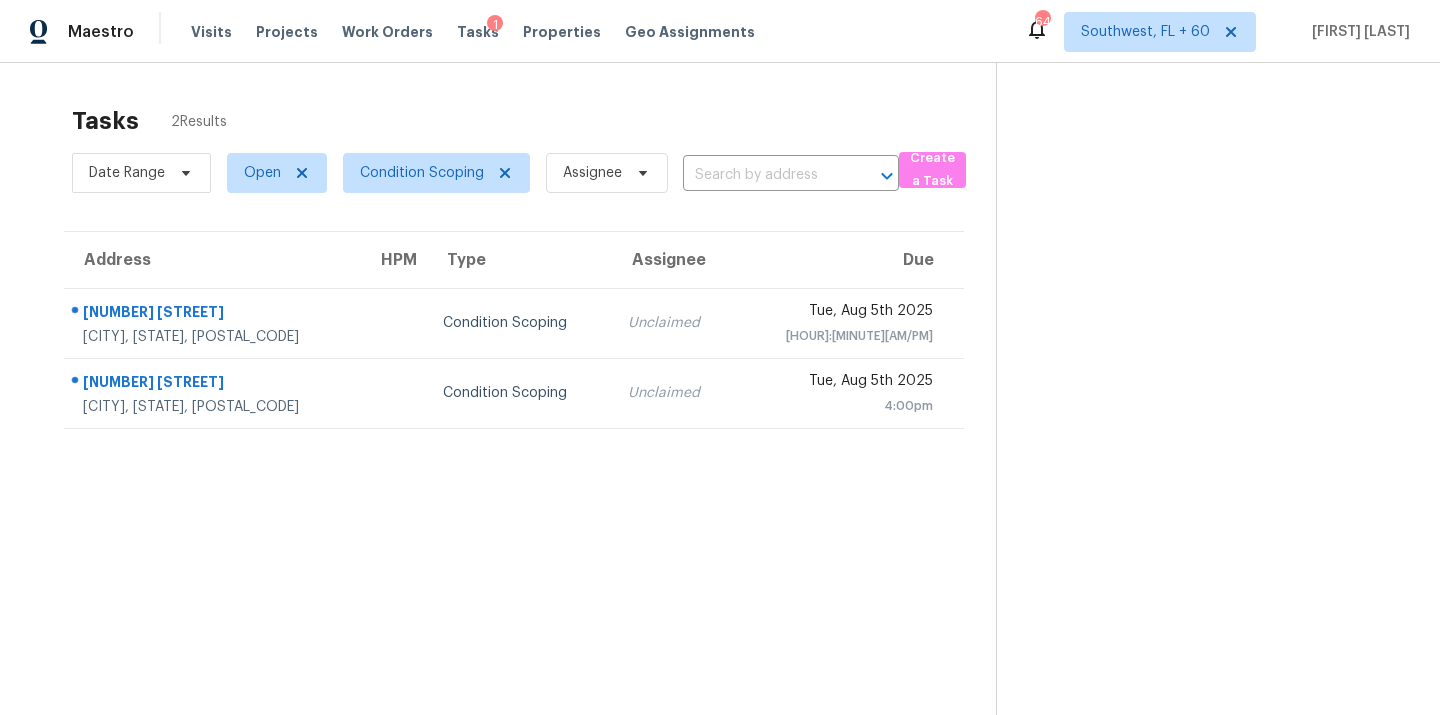 click on "Tasks 2  Results" at bounding box center [534, 121] 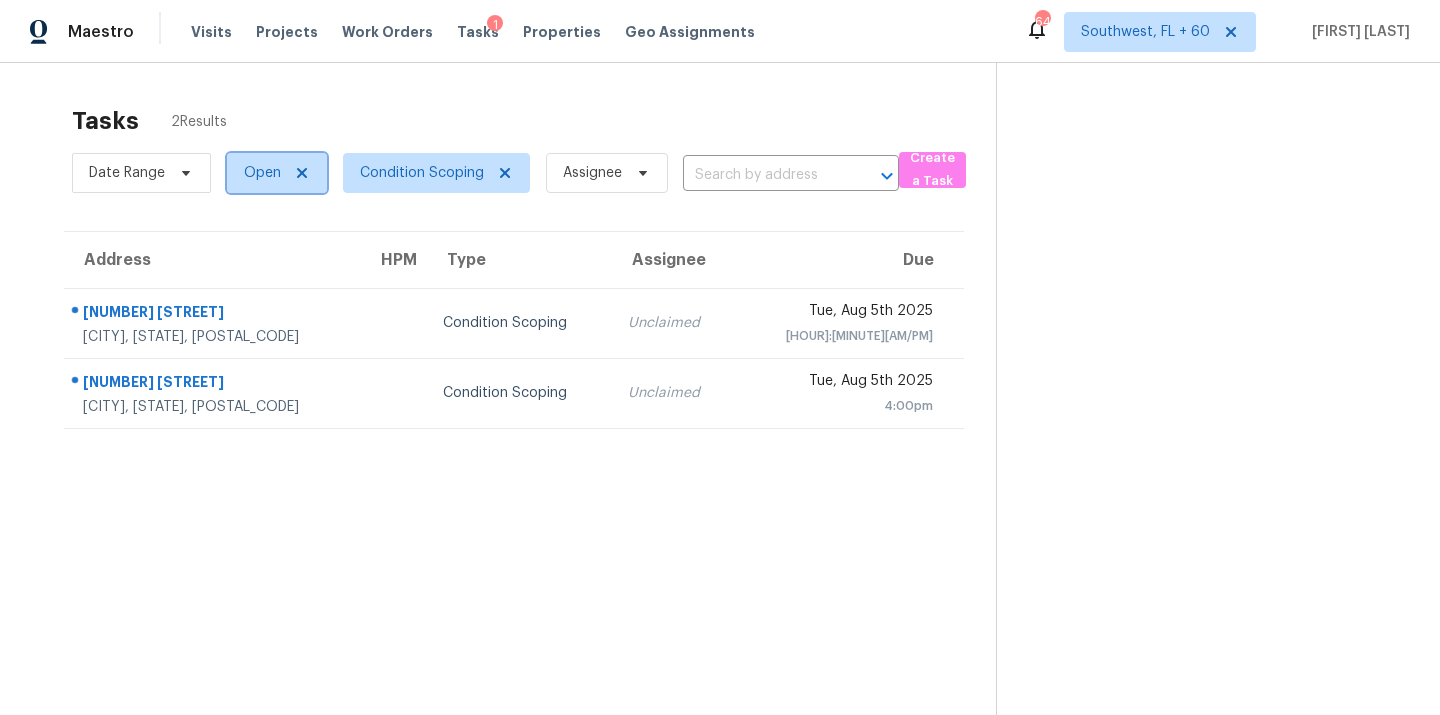 click on "Open" at bounding box center [262, 173] 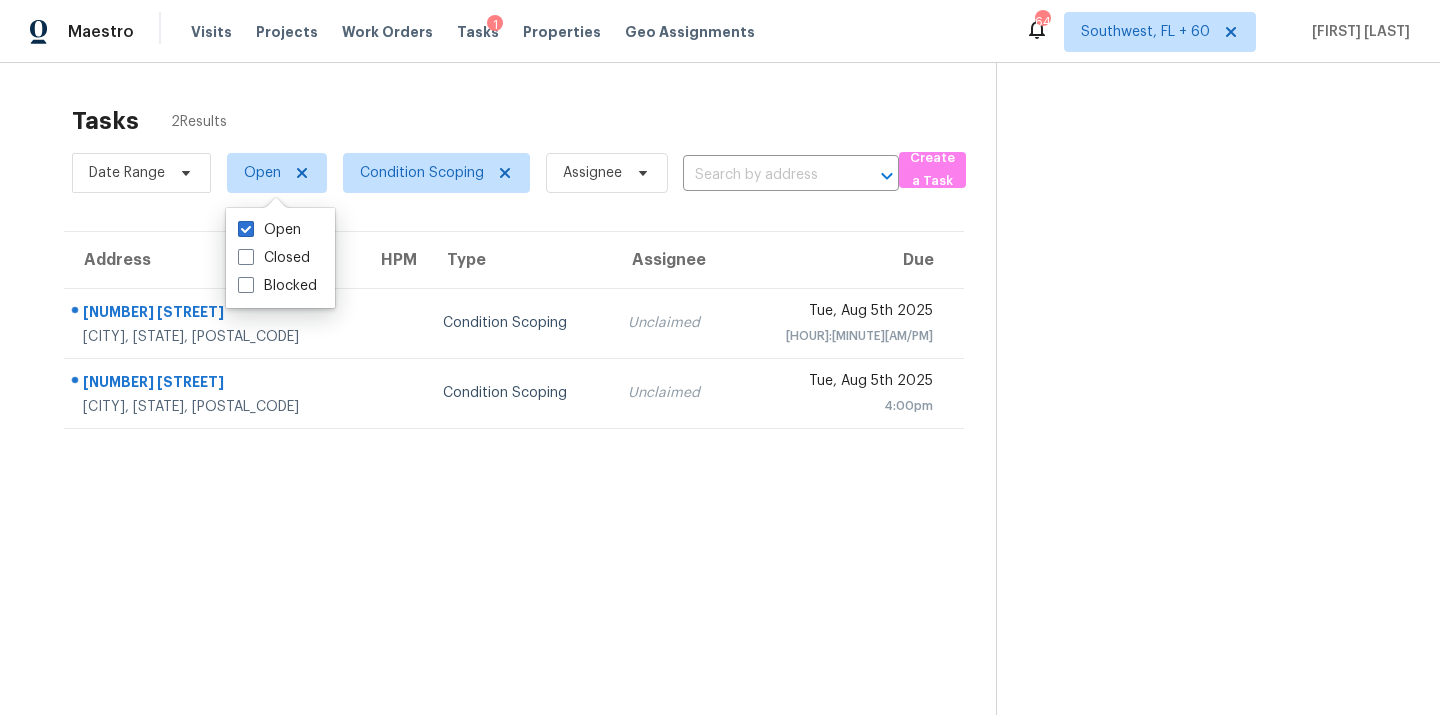 click on "Tasks 2  Results" at bounding box center [534, 121] 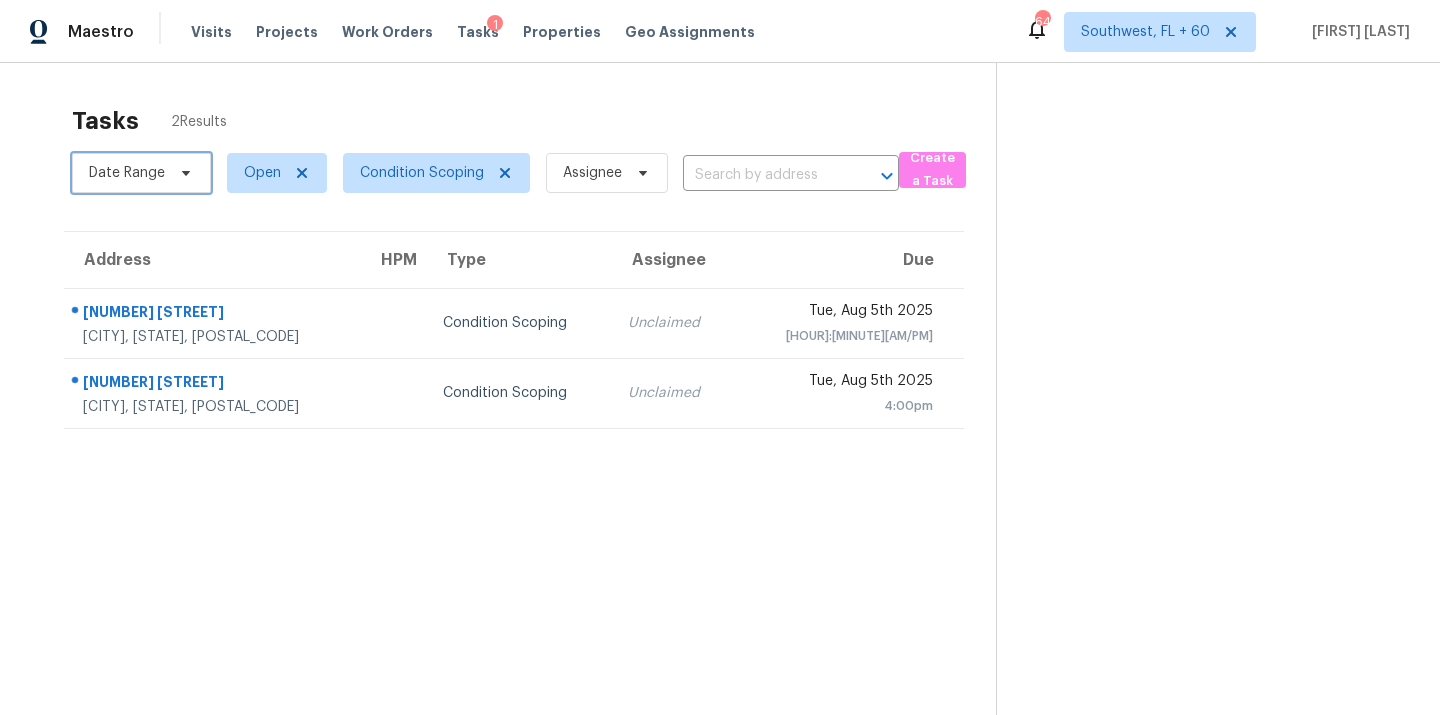 click on "Date Range" at bounding box center [141, 173] 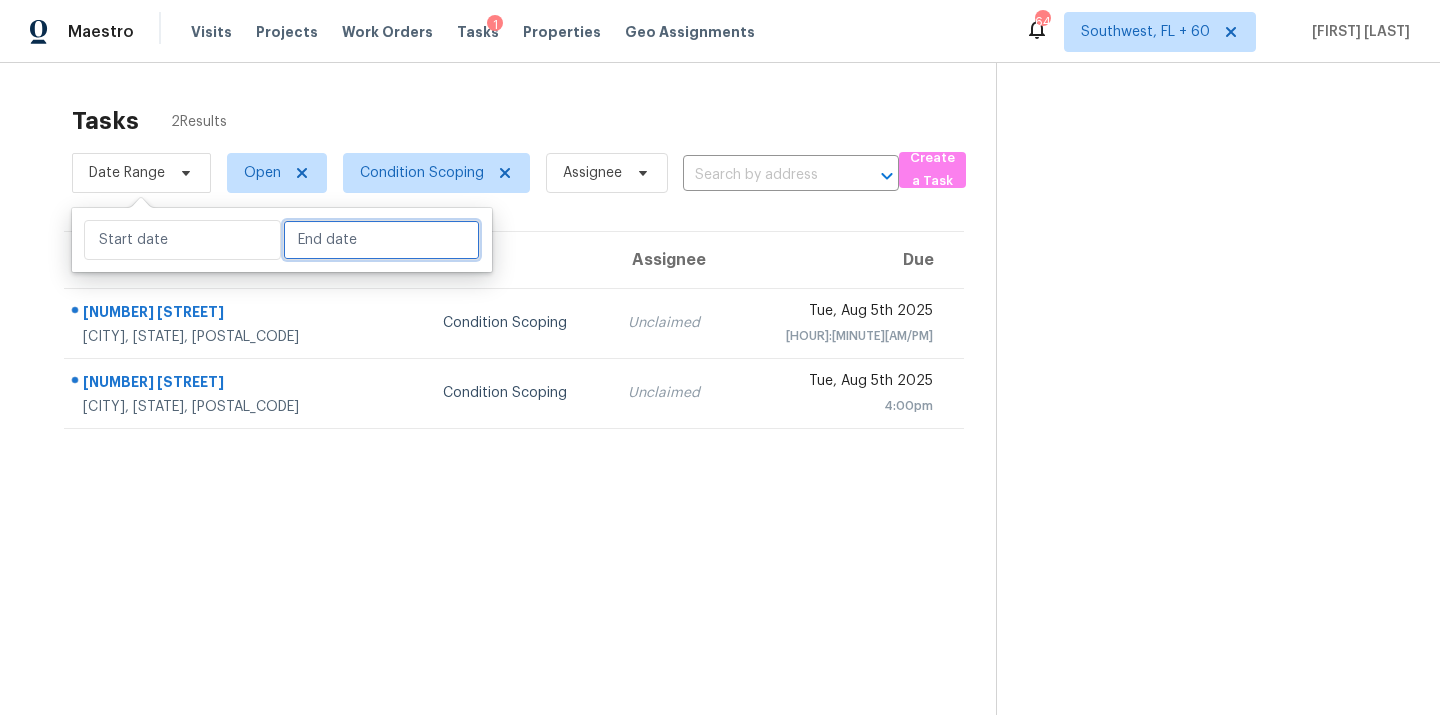 click at bounding box center (381, 240) 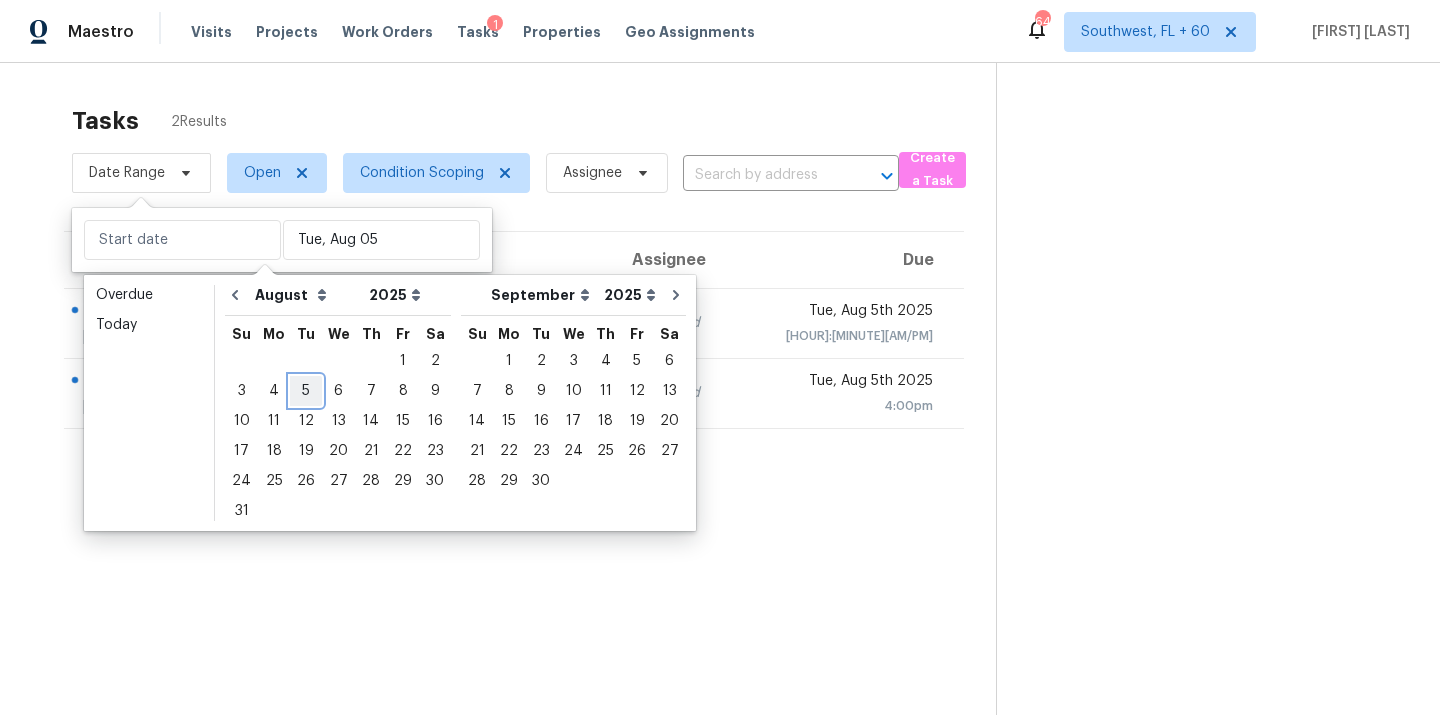 click on "5" at bounding box center [306, 391] 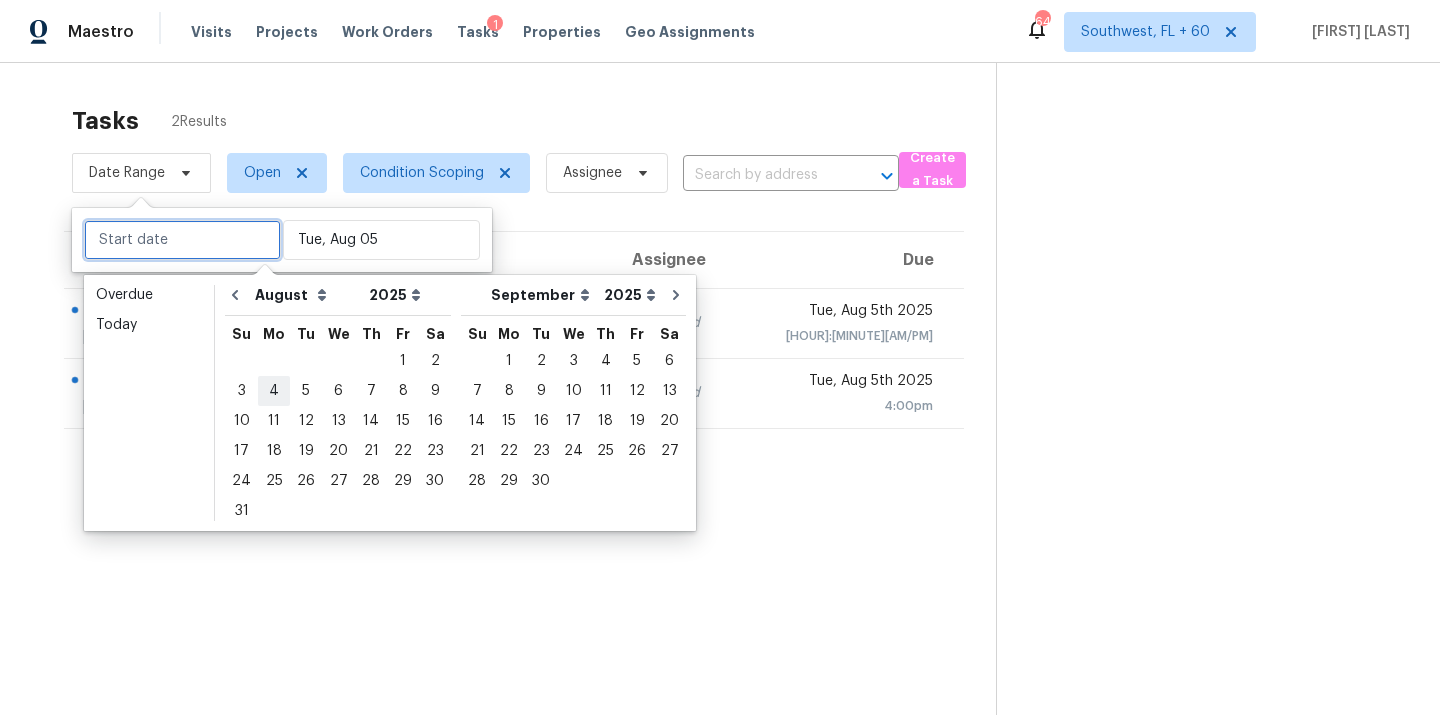 type on "Tue, Aug 05" 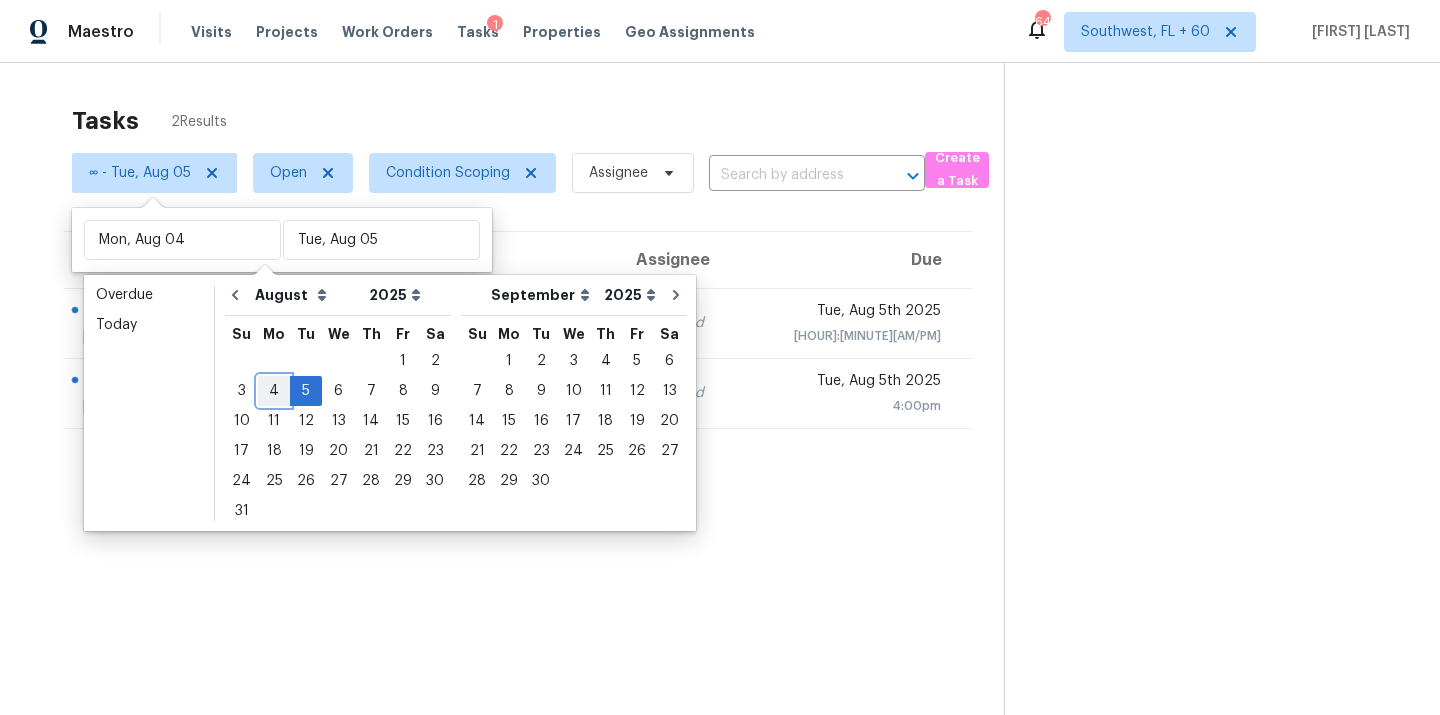 click on "4" at bounding box center [274, 391] 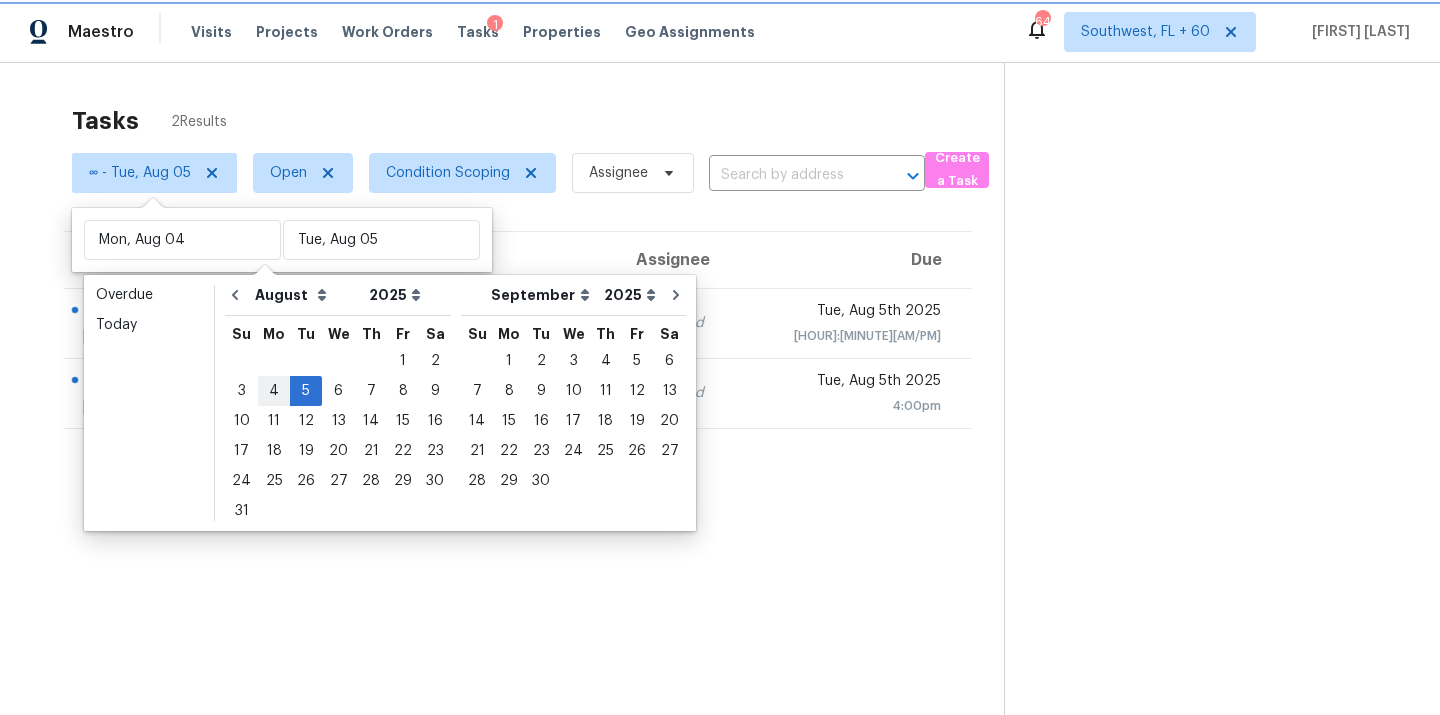 type on "Mon, Aug 04" 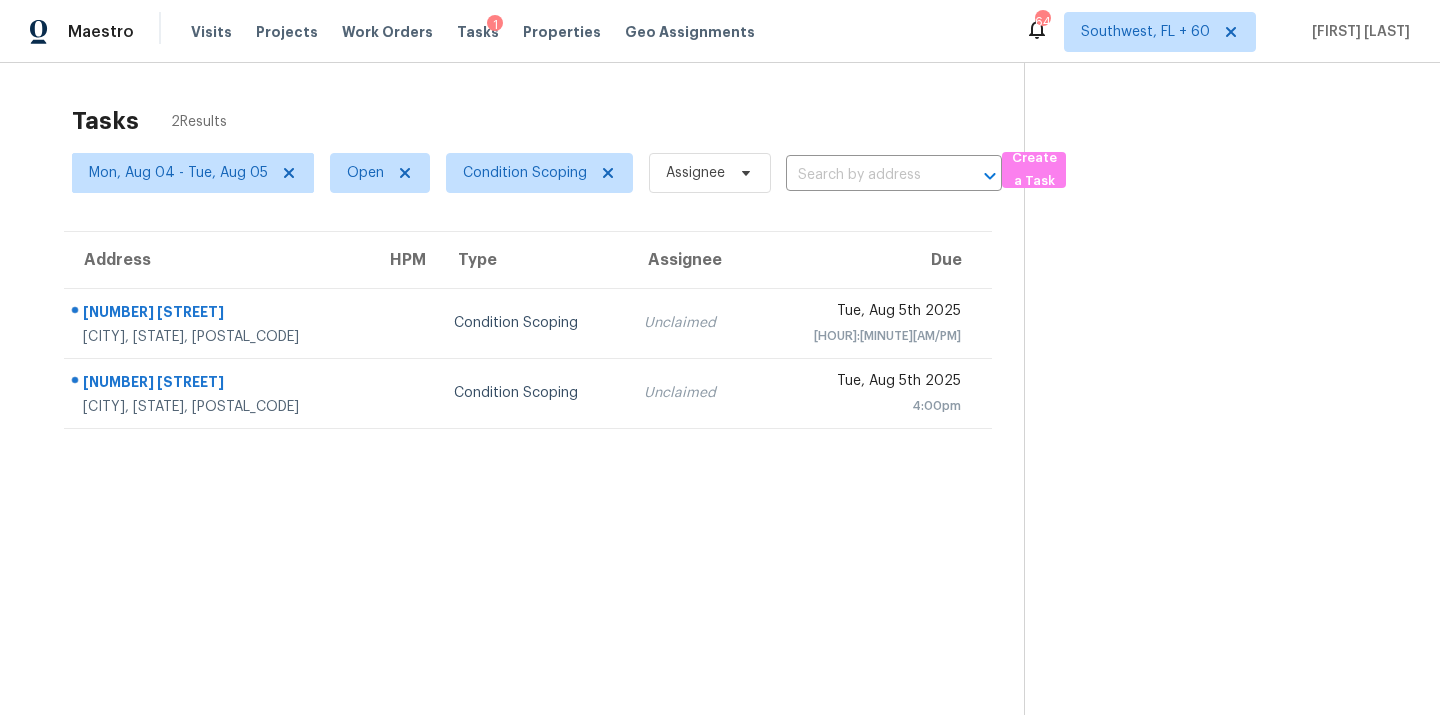 click on "Tasks 2  Results Mon, Aug 04 - Tue, Aug 05 Open Condition Scoping Assignee ​ Create a Task Address HPM Type Assignee Due 39 S Harrison St   Beverly Hills, FL, 34465 Condition Scoping Unclaimed Tue, Aug 5th 2025 3:14pm 910 E Burkett Pl   Sahuarita, AZ, 85629 Condition Scoping Unclaimed Tue, Aug 5th 2025 4:00pm" at bounding box center [720, 420] 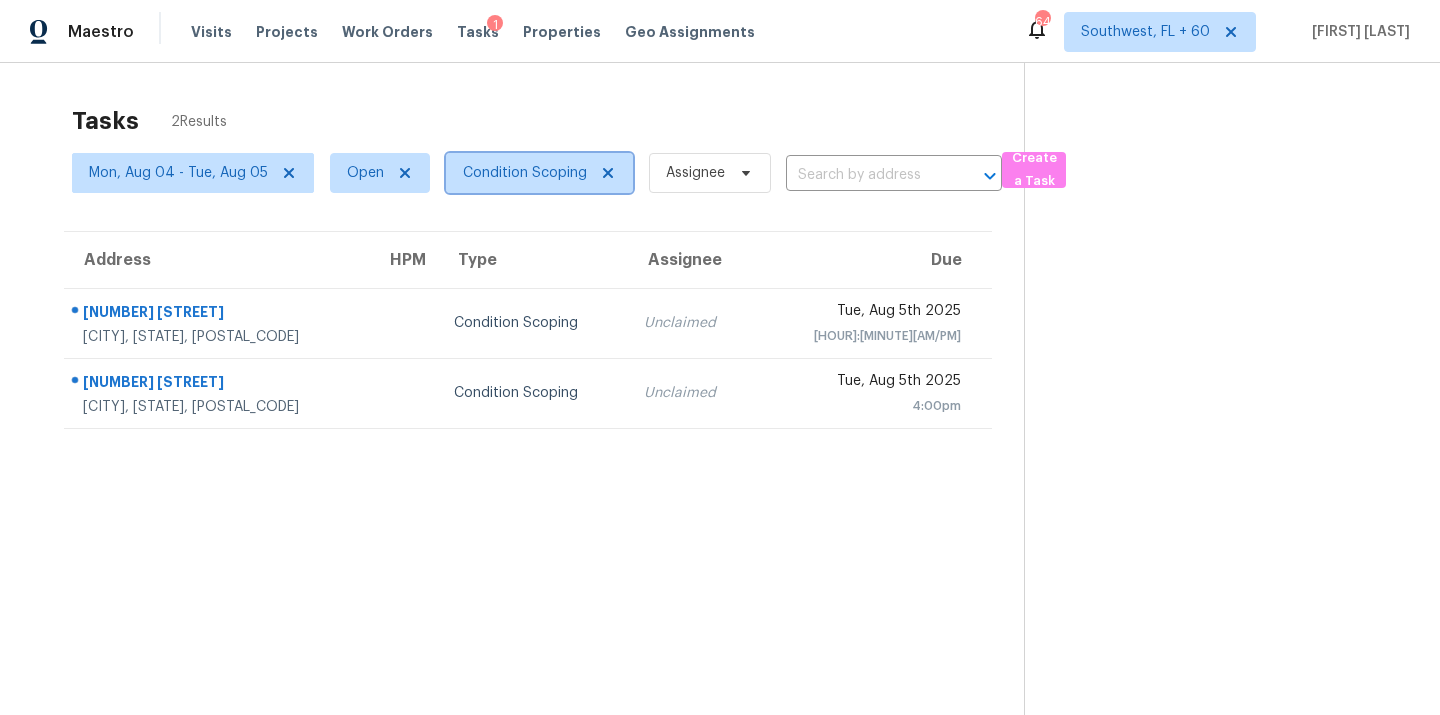 click on "Condition Scoping" at bounding box center [525, 173] 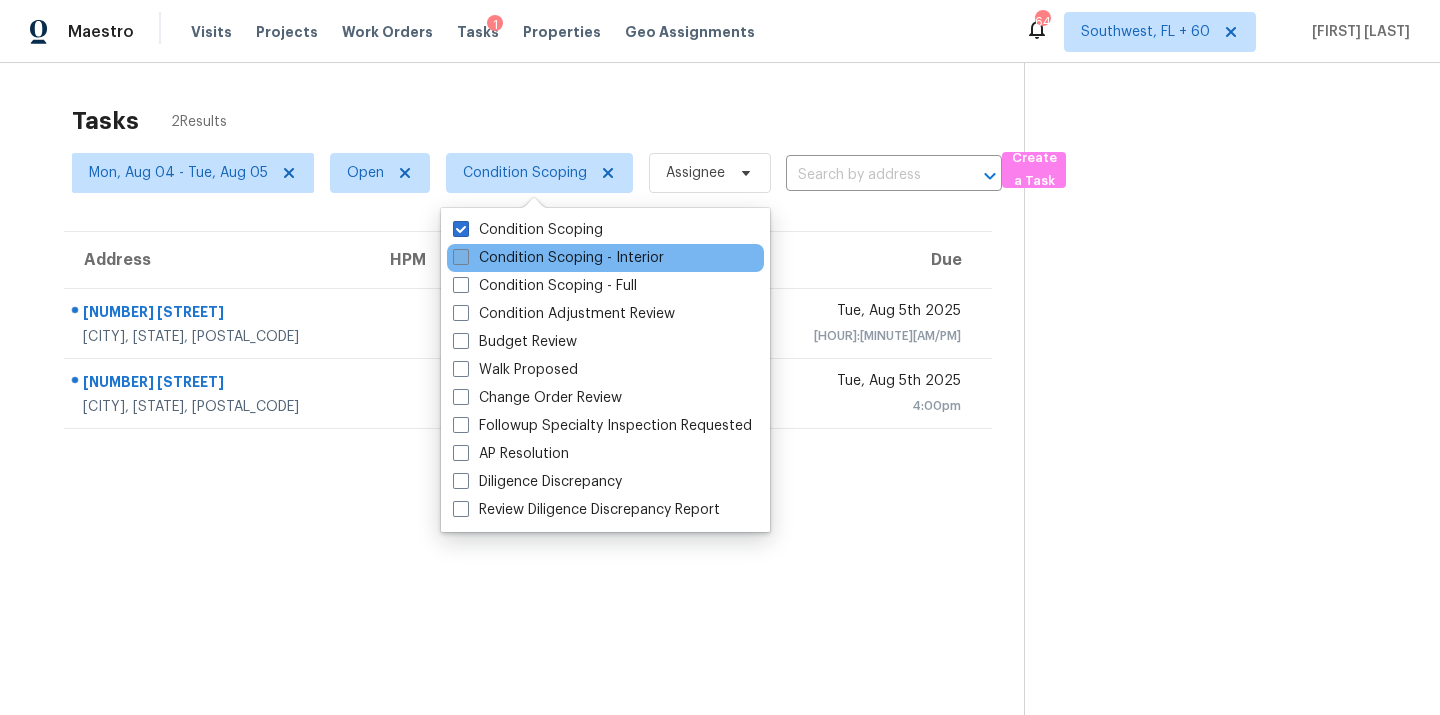 click on "Condition Scoping - Interior" at bounding box center [558, 258] 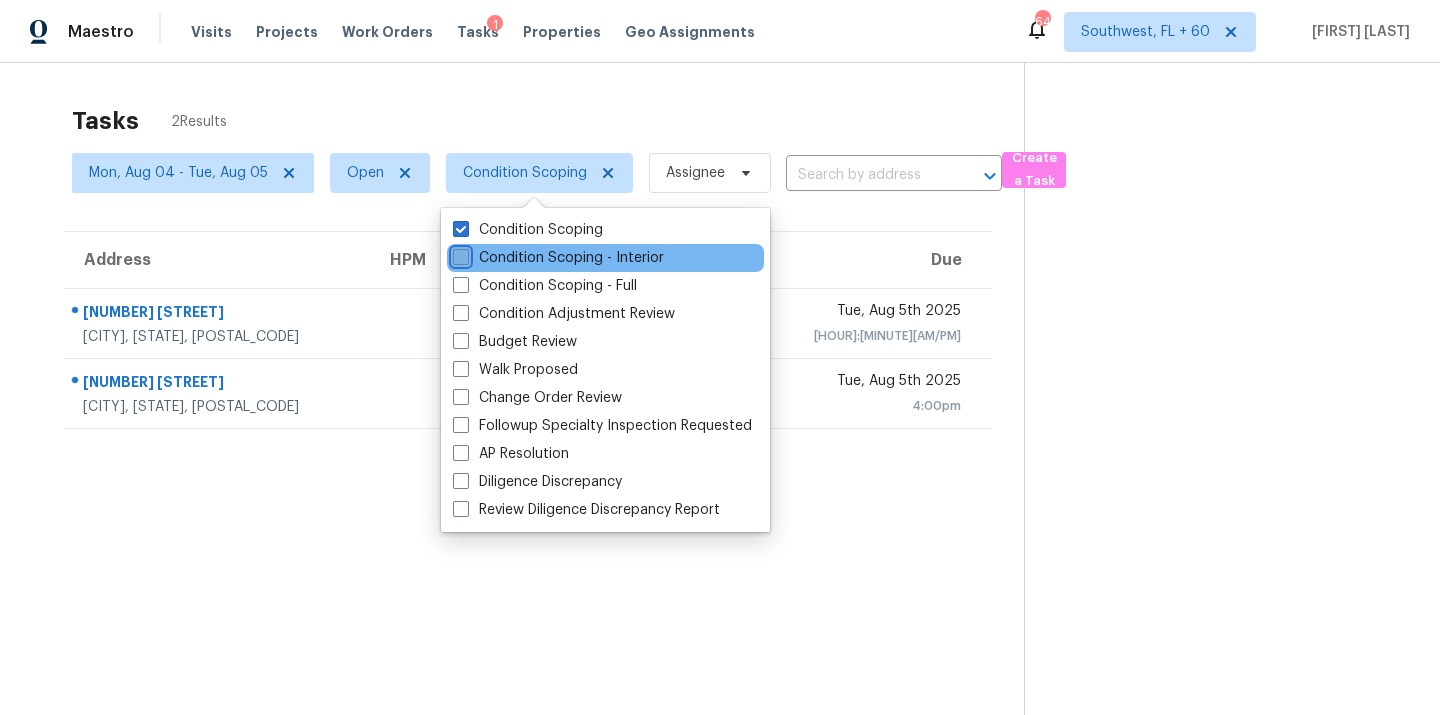 click on "Condition Scoping - Interior" at bounding box center [459, 254] 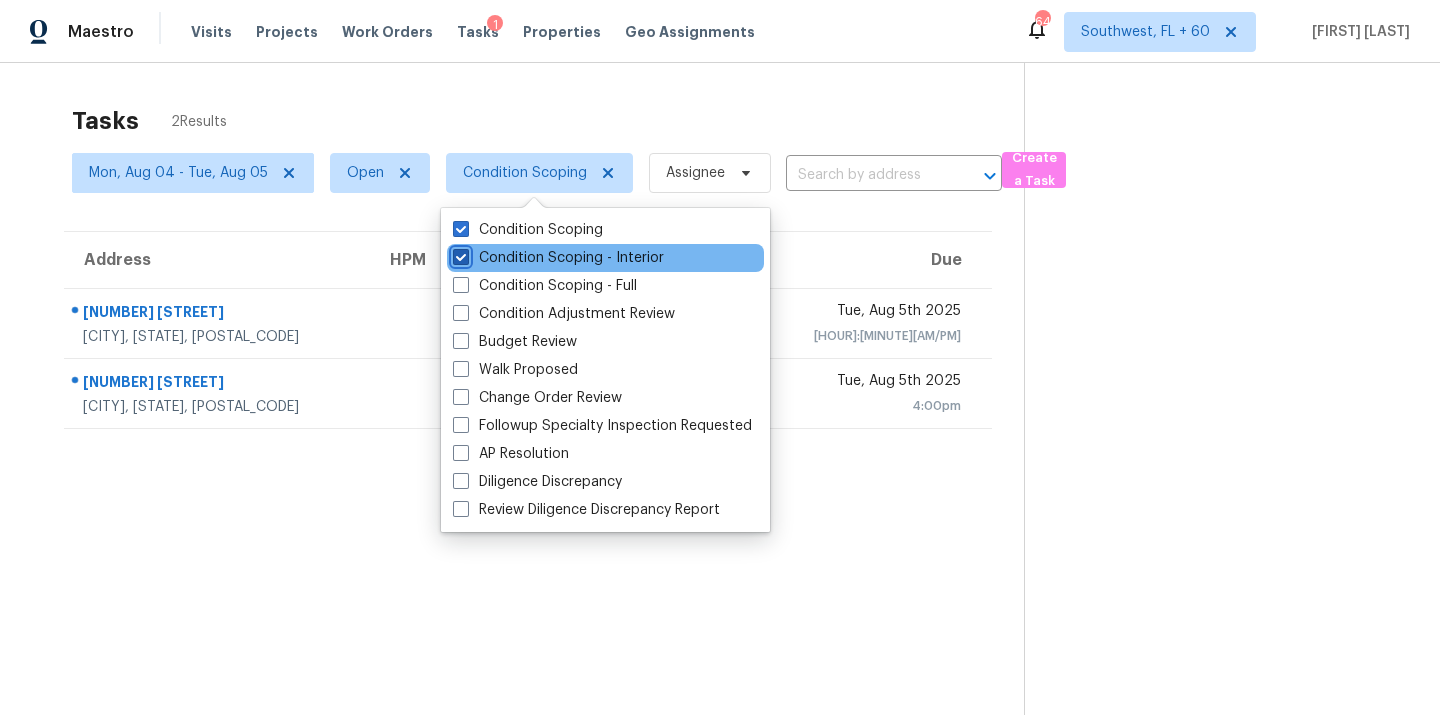 checkbox on "true" 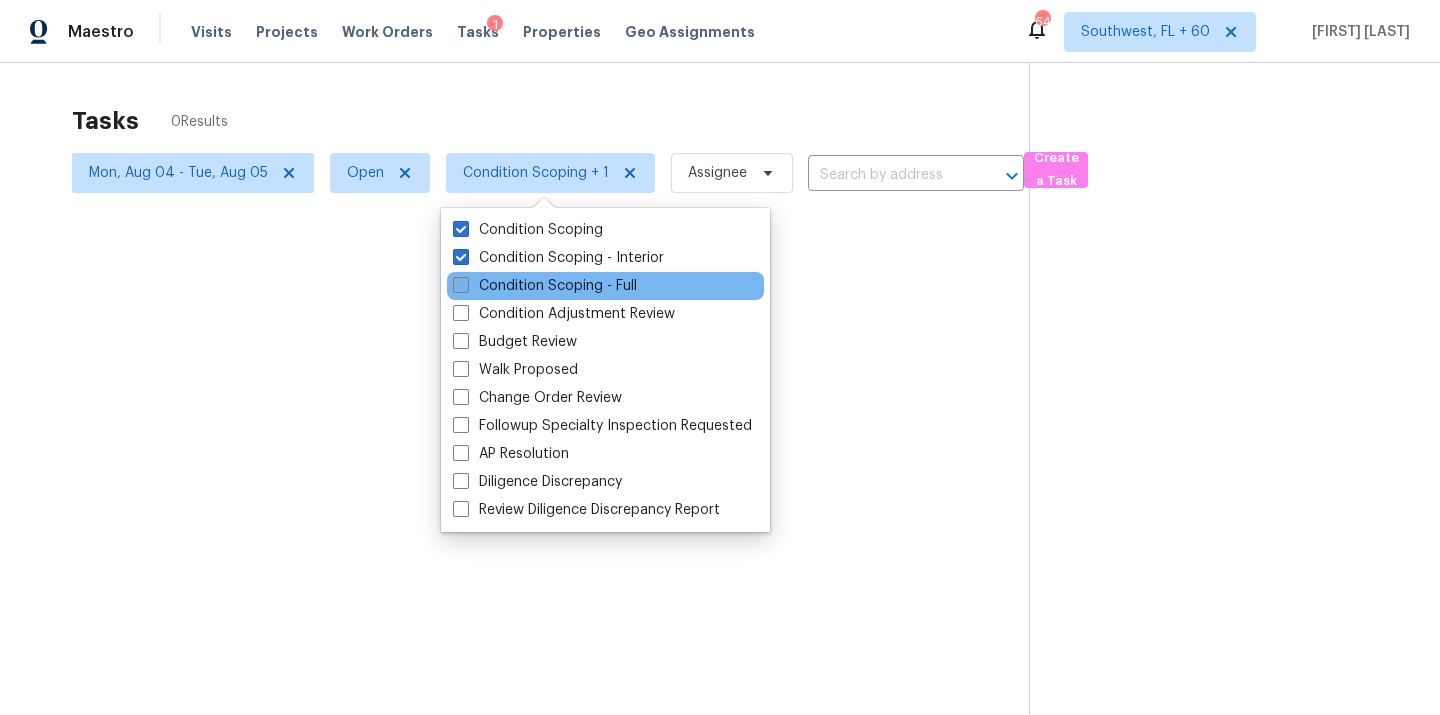 click on "Condition Scoping - Full" at bounding box center [545, 286] 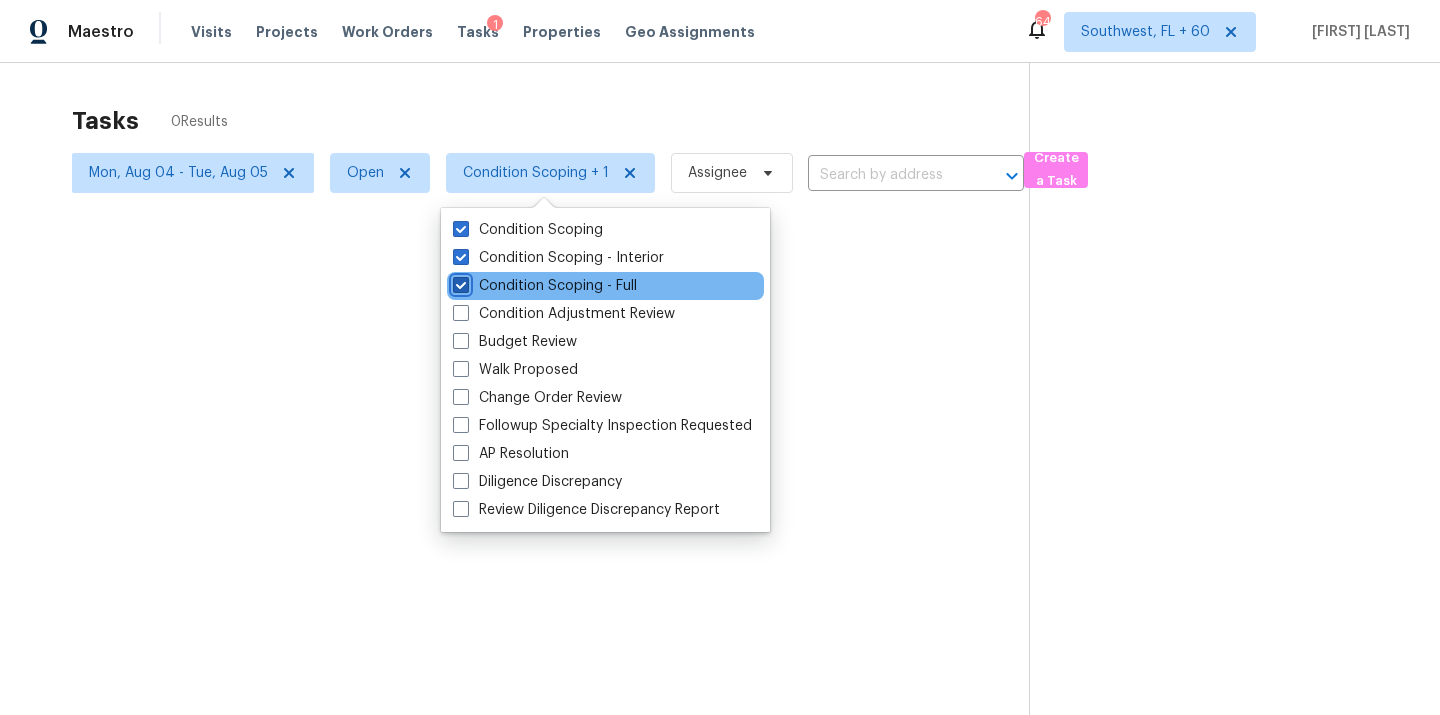 checkbox on "true" 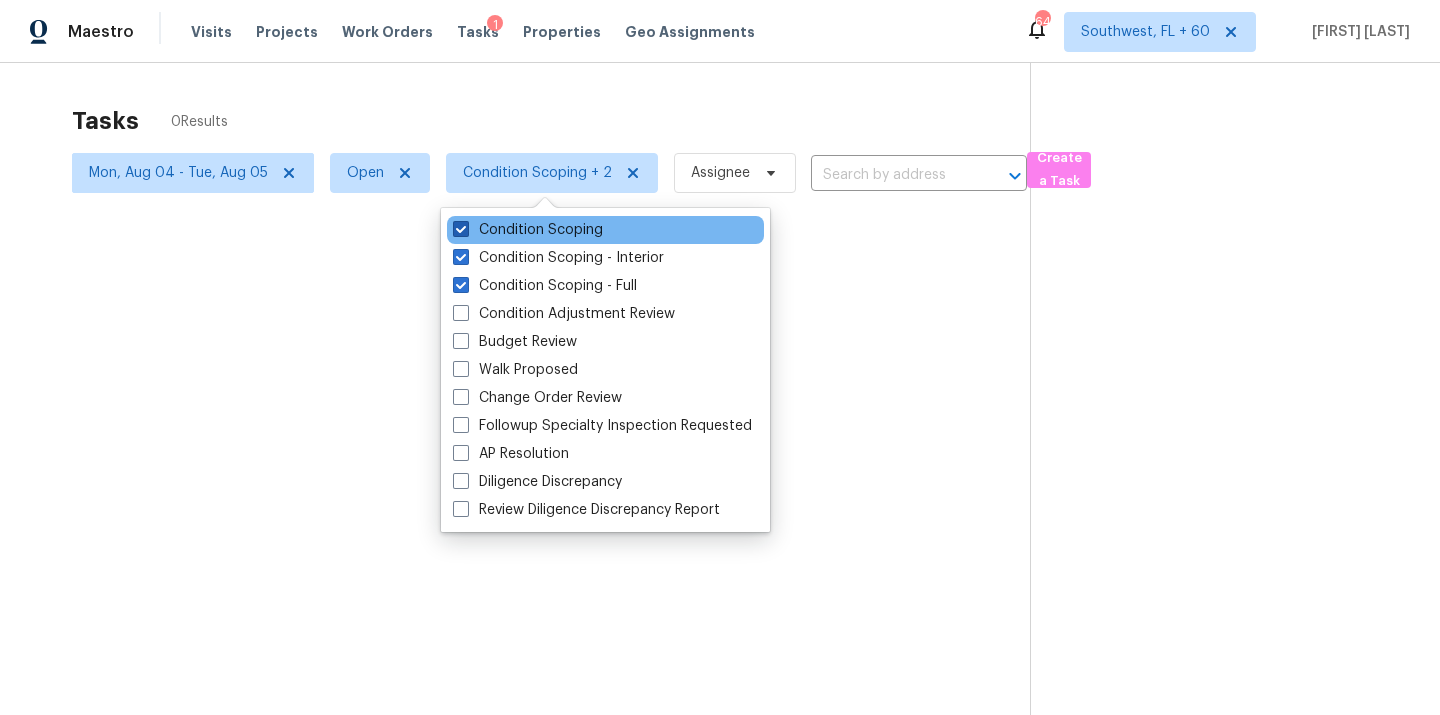 click on "Condition Scoping" at bounding box center (528, 230) 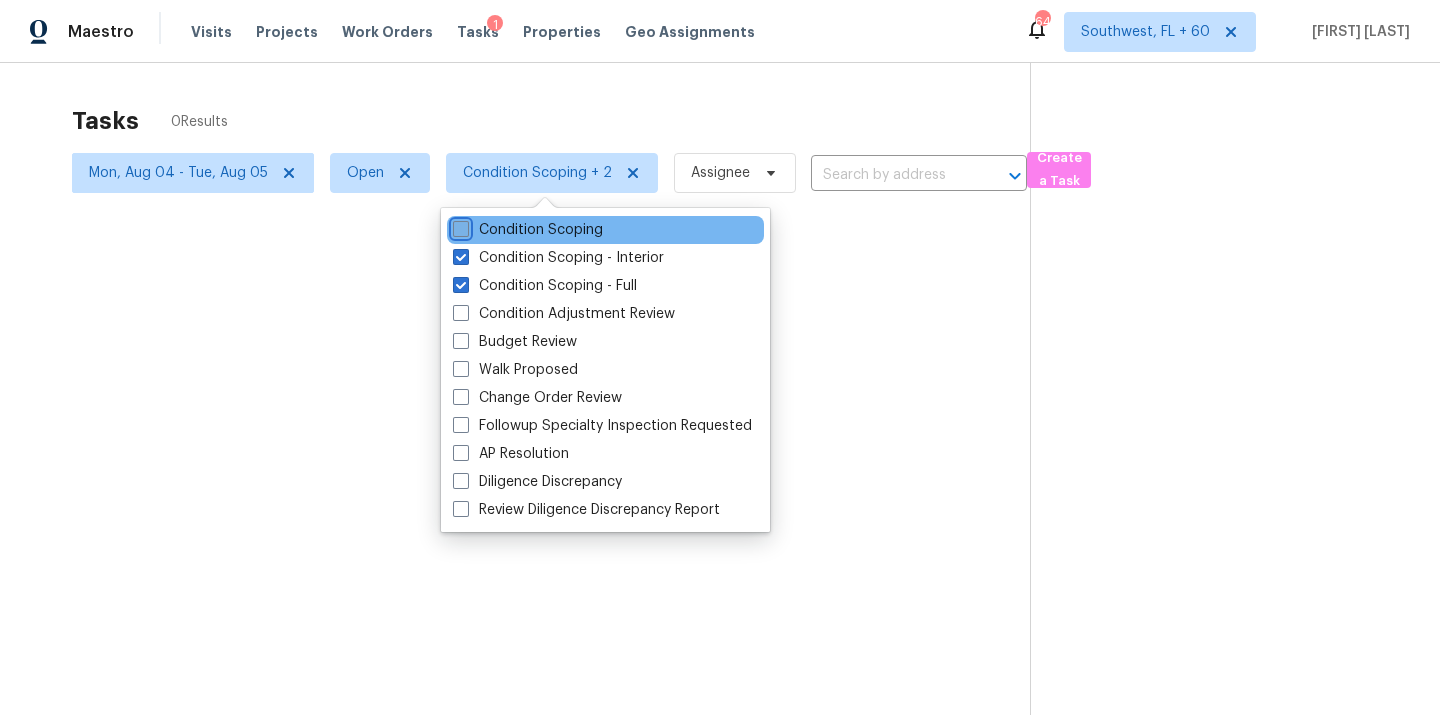 checkbox on "false" 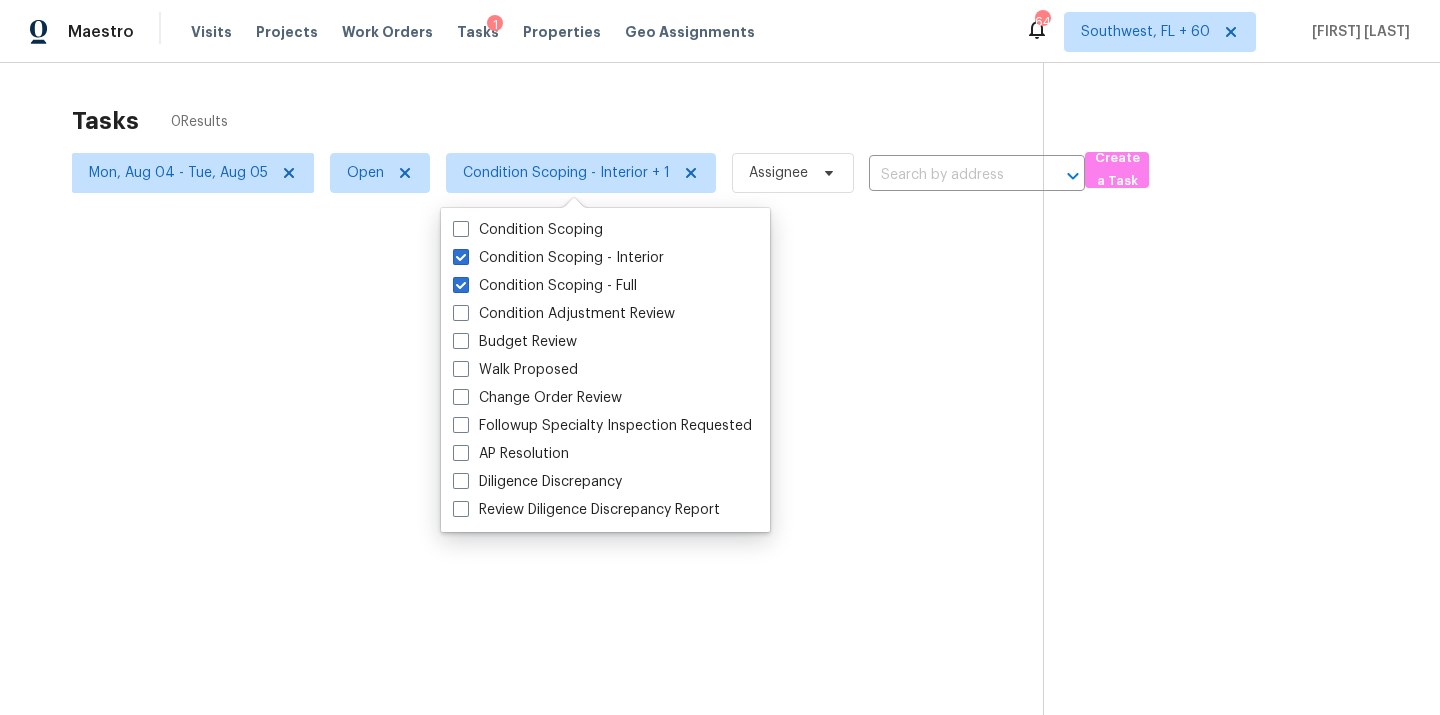 click at bounding box center [720, 357] 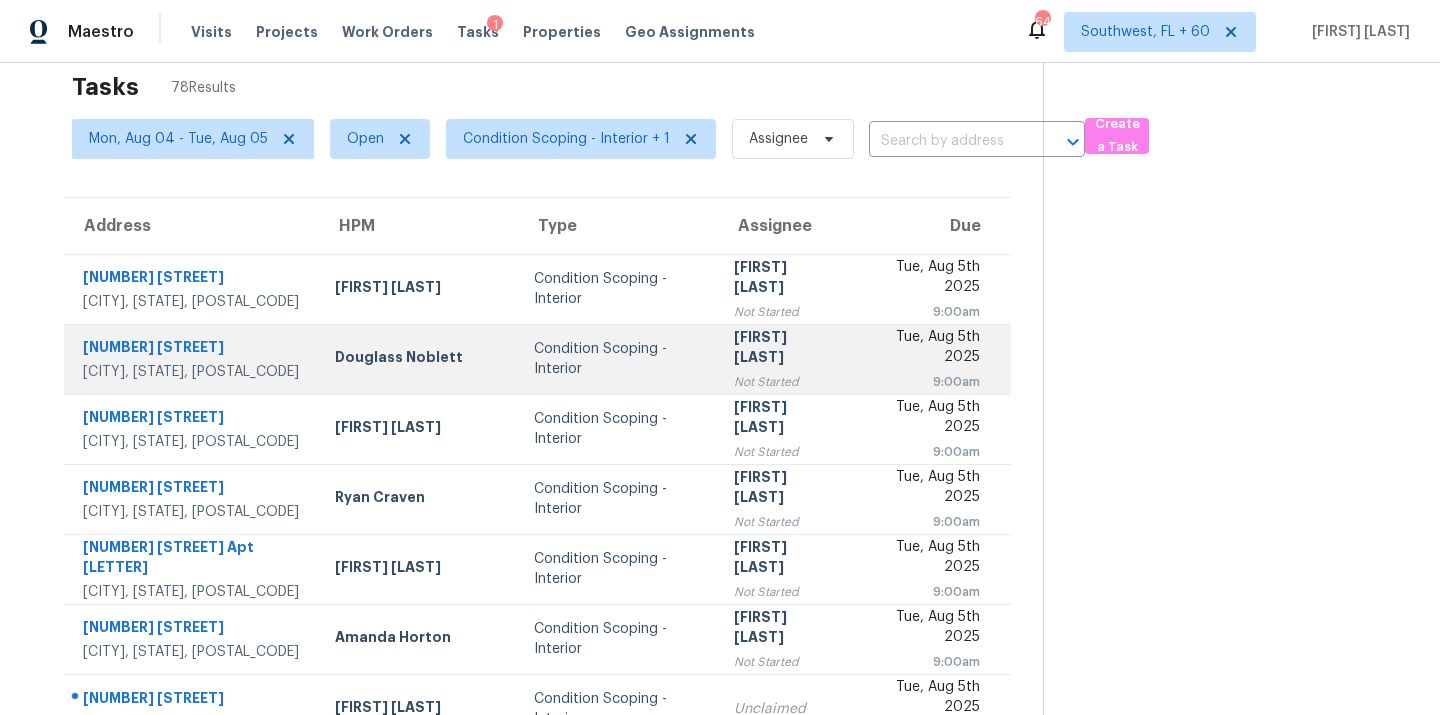 scroll, scrollTop: 0, scrollLeft: 0, axis: both 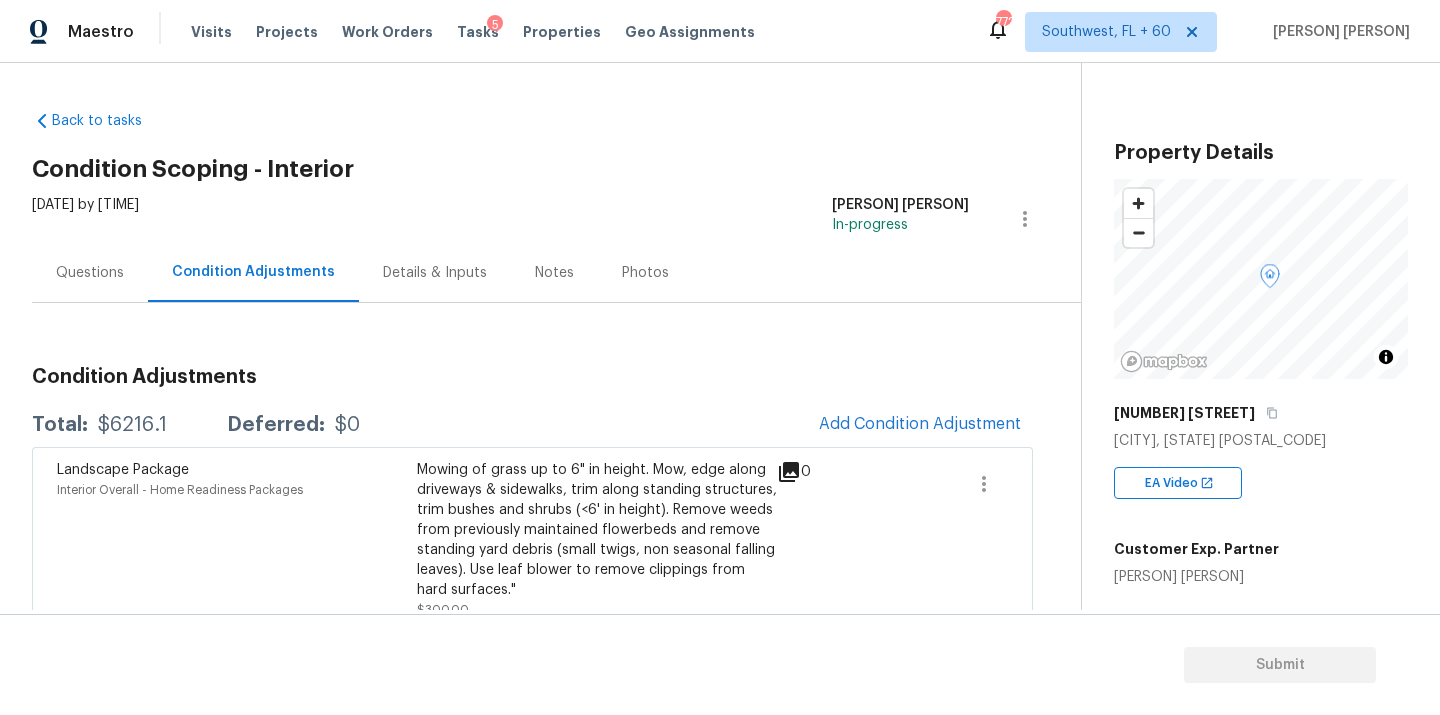 click on "$6216.1" at bounding box center (132, 425) 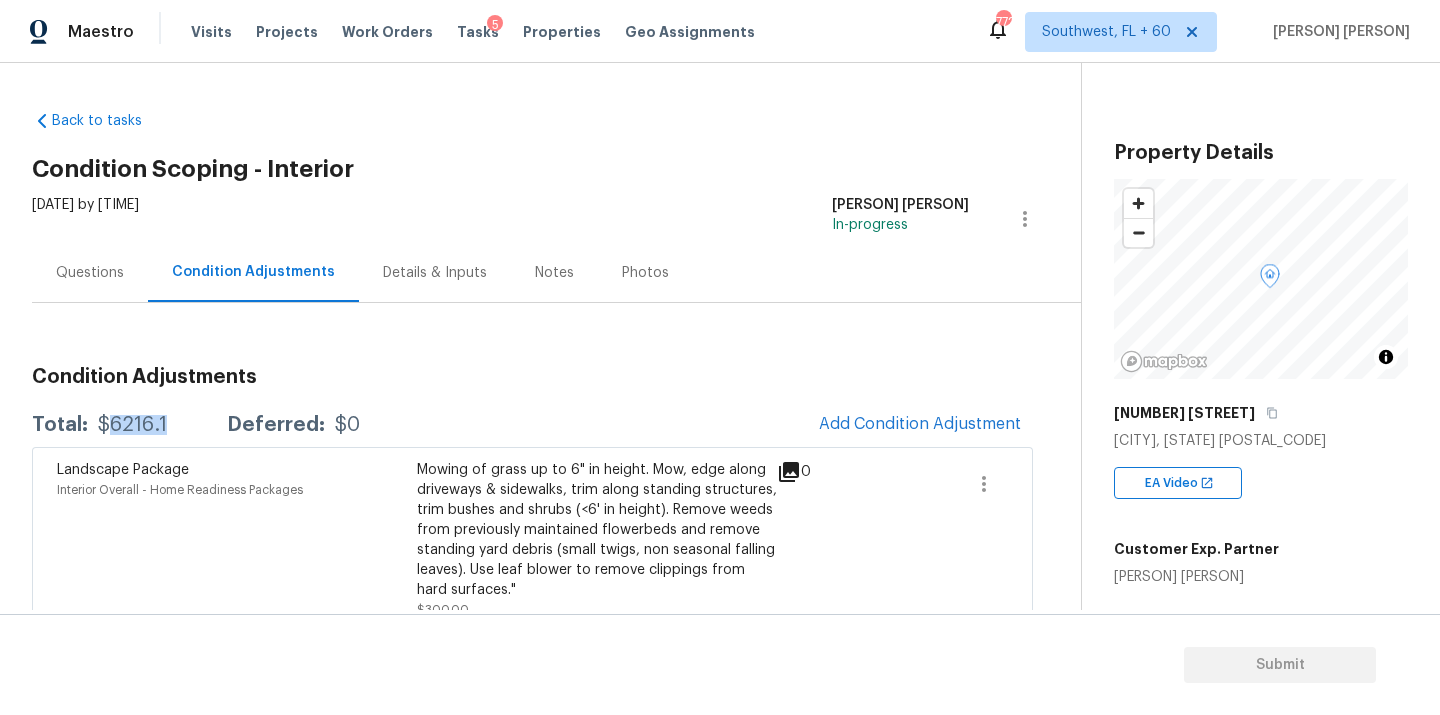 click on "$6216.1" at bounding box center [132, 425] 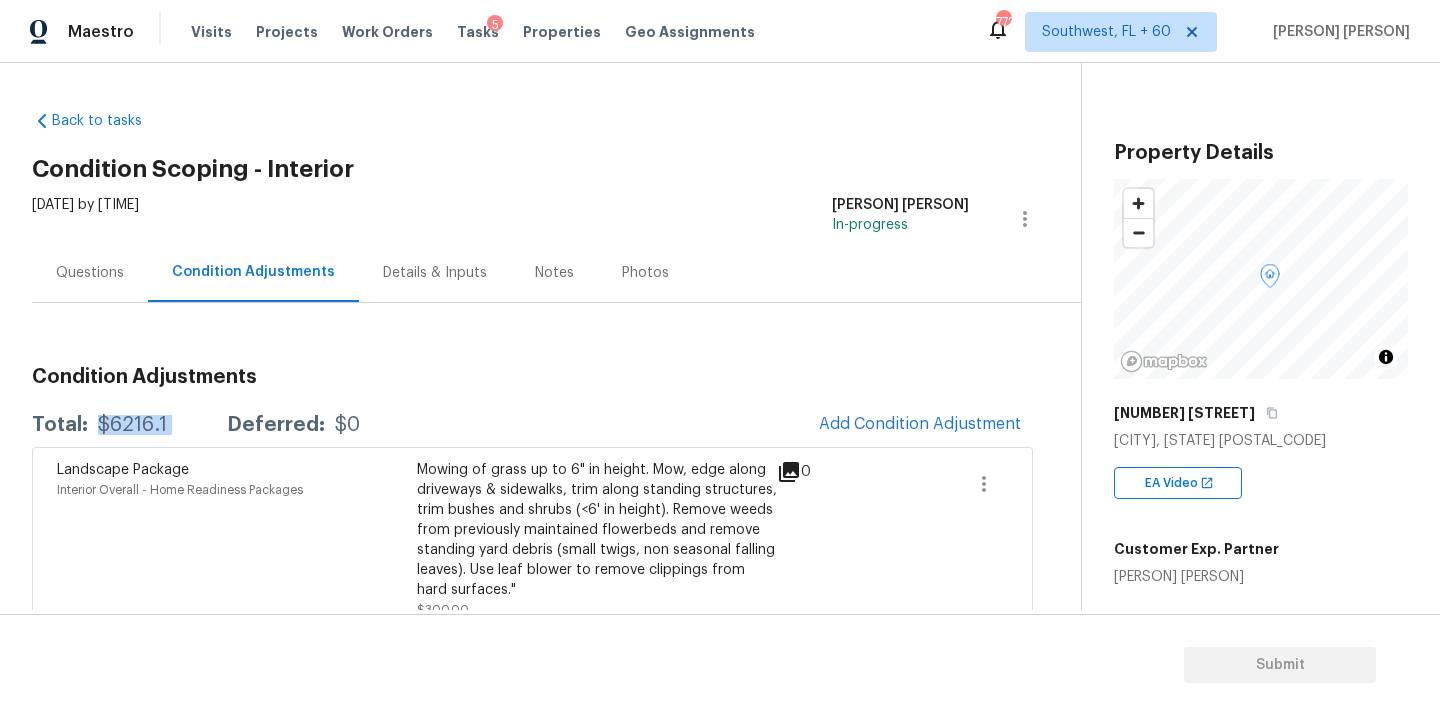 click on "$6216.1" at bounding box center (132, 425) 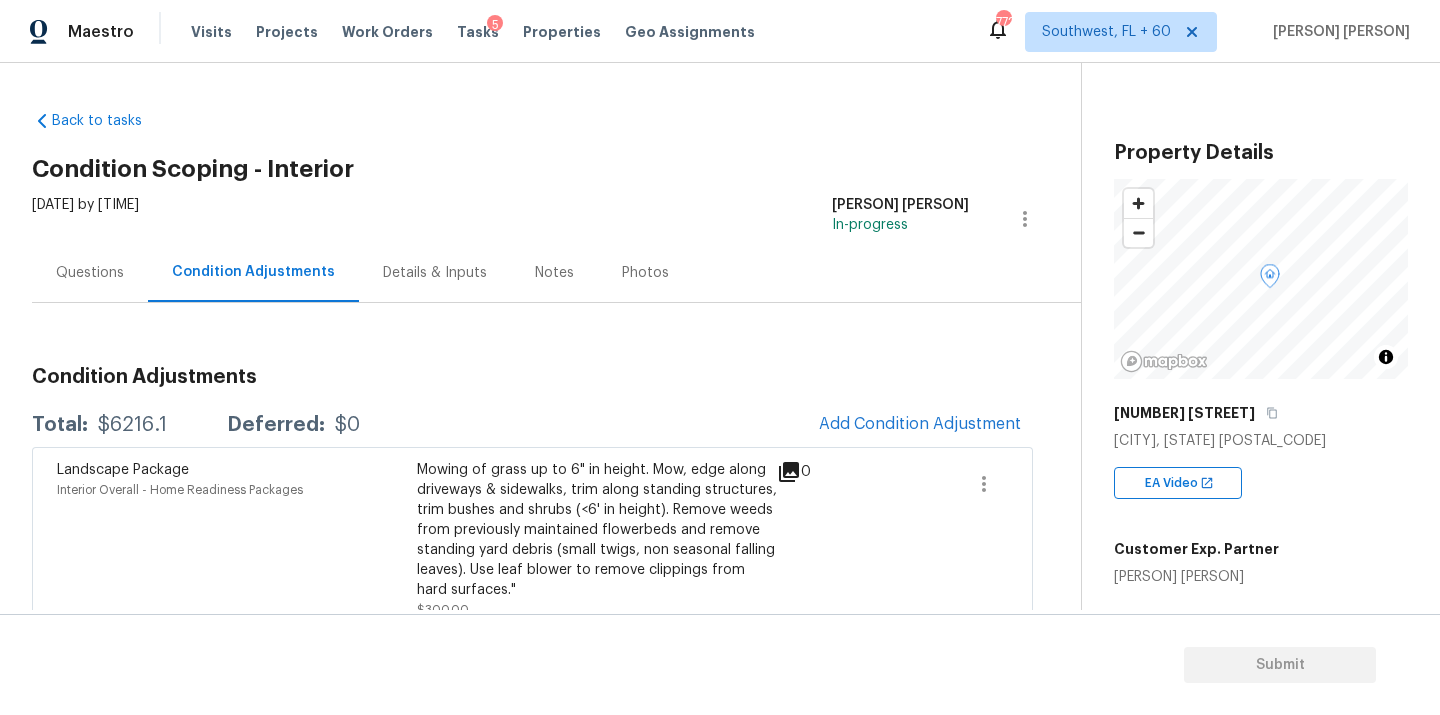 click on "[NUMBER] [STREET]" at bounding box center (1261, 413) 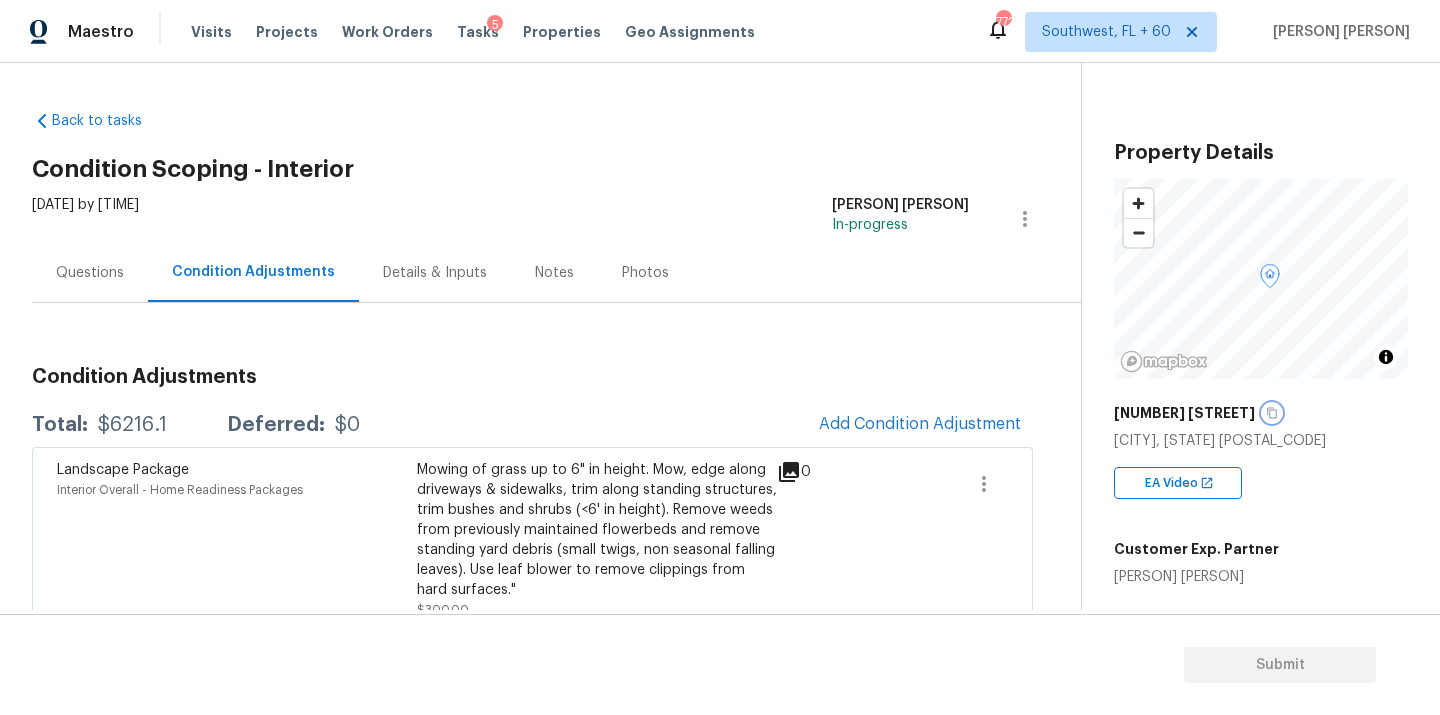 click 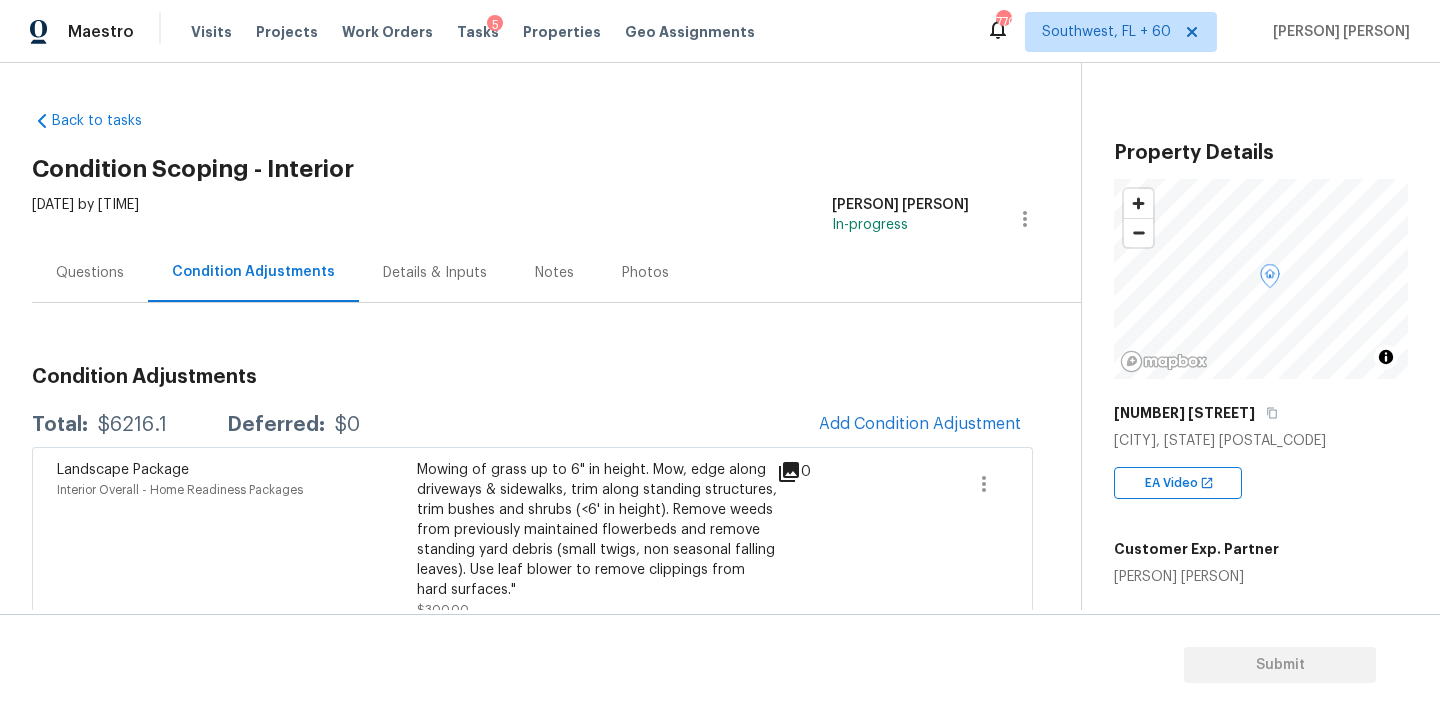 click on "Questions" at bounding box center [90, 273] 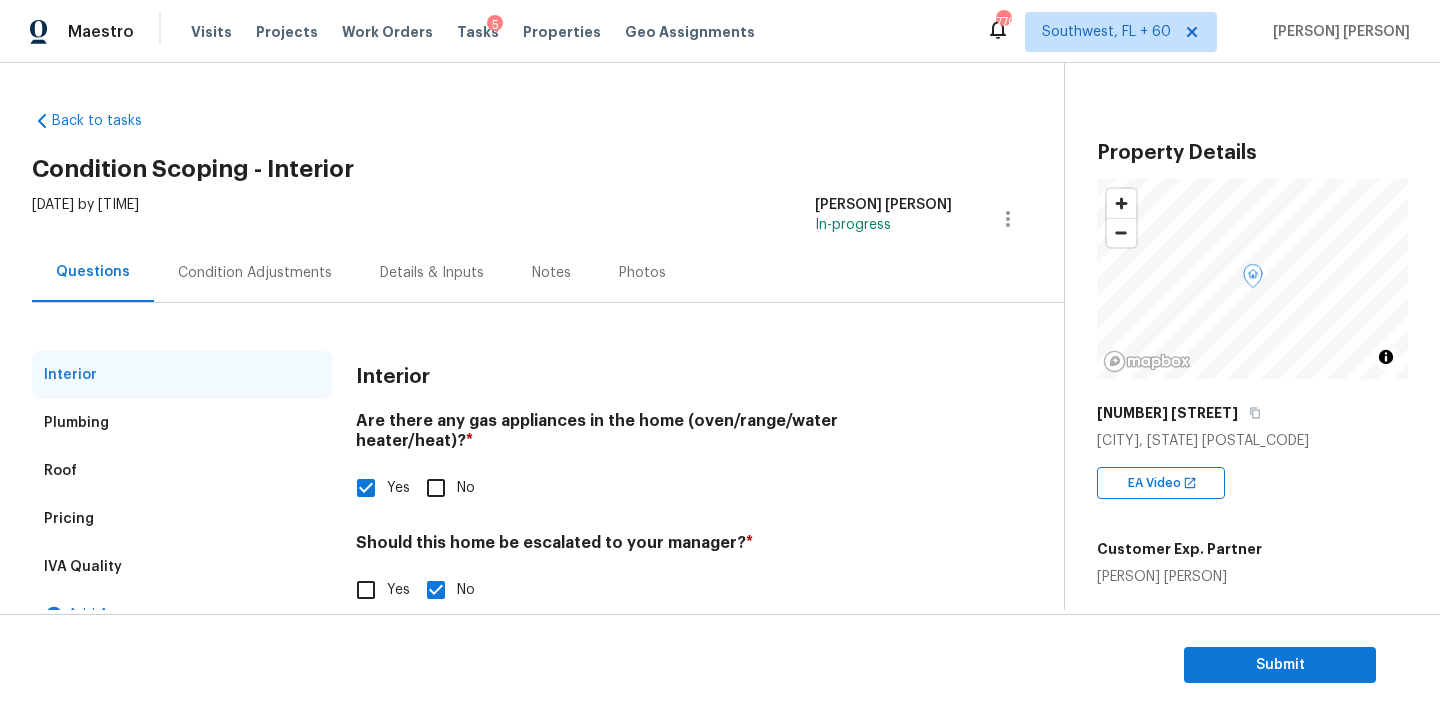 click on "Condition Adjustments" at bounding box center [255, 273] 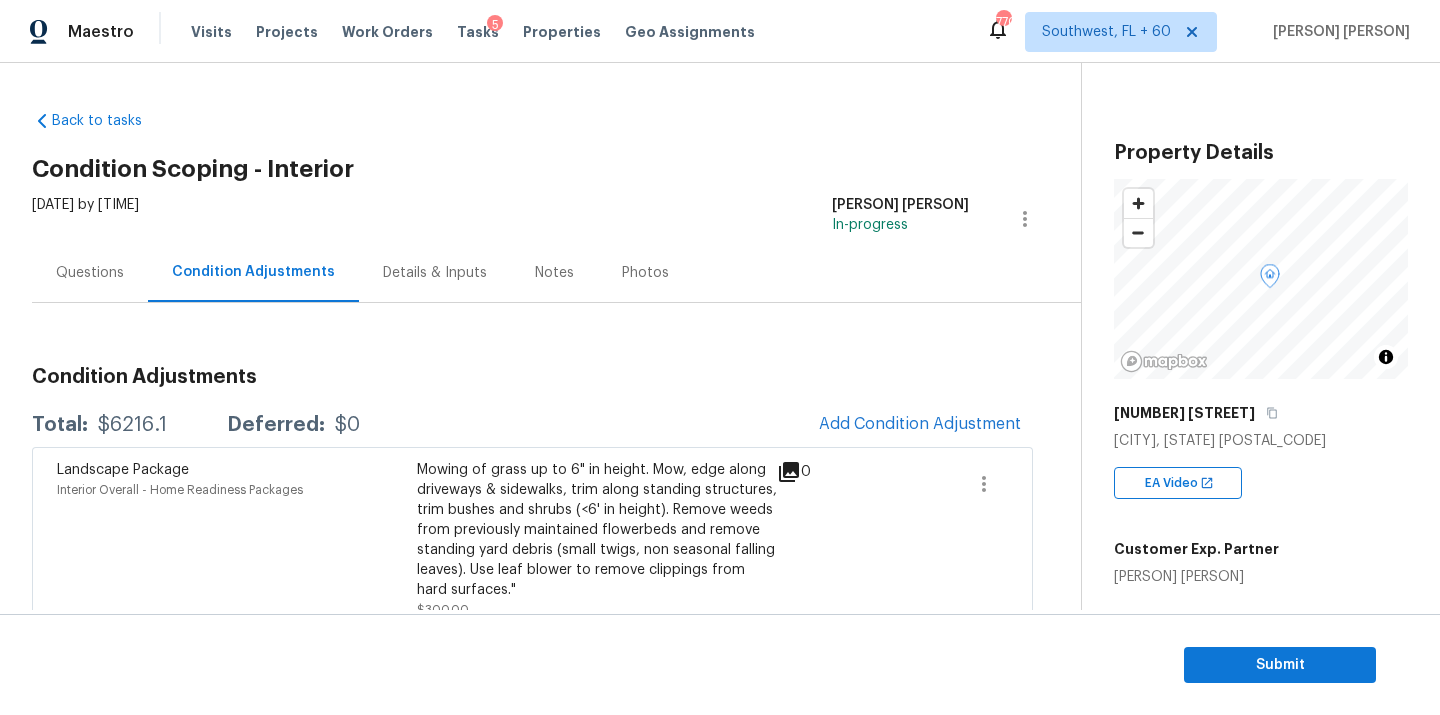 click on "$6216.1" at bounding box center [132, 425] 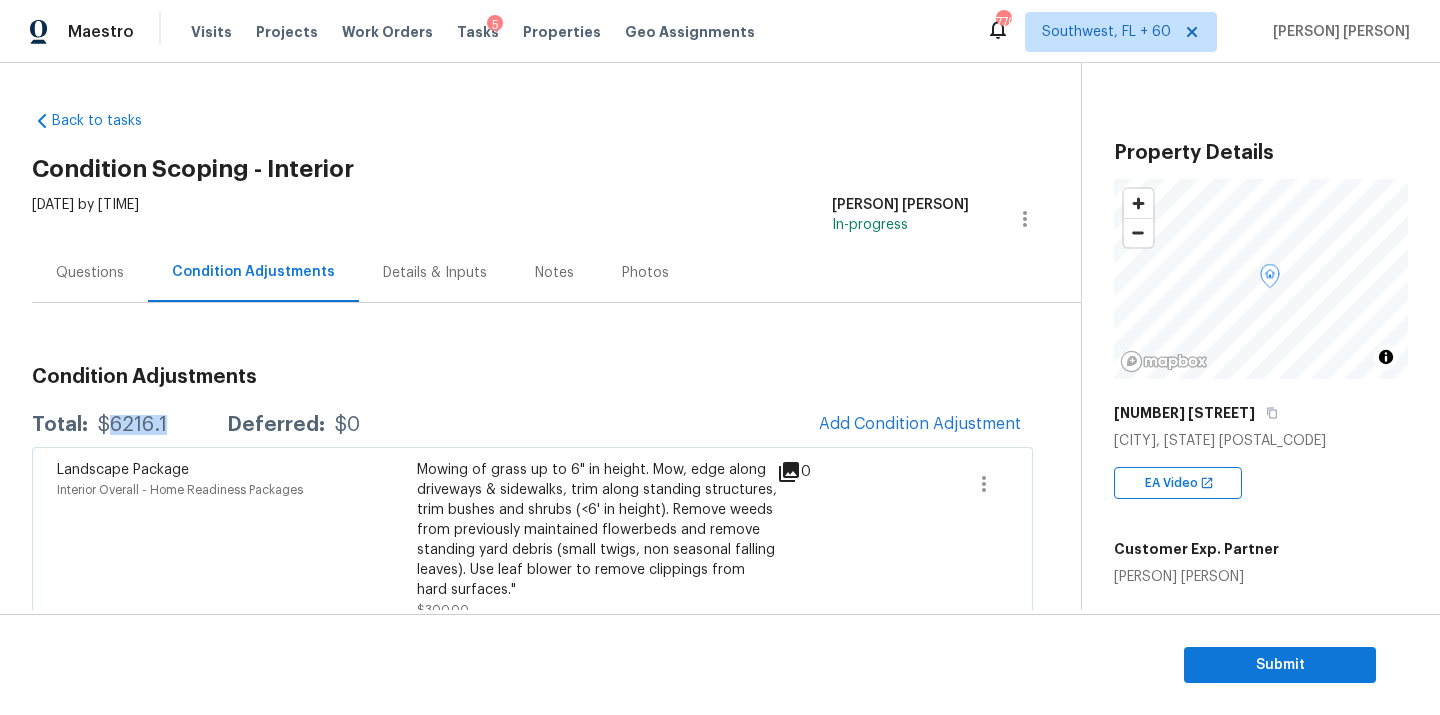 click on "$6216.1" at bounding box center [132, 425] 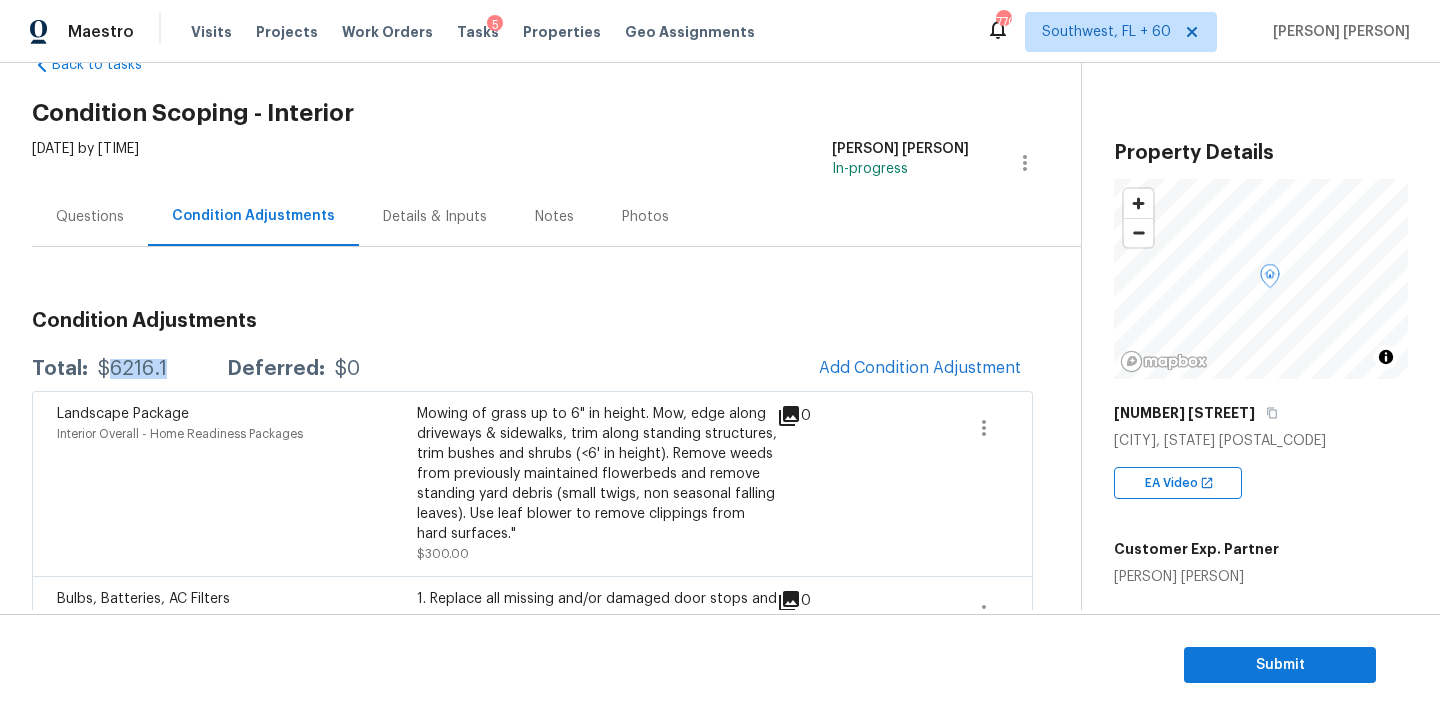 scroll, scrollTop: 42, scrollLeft: 0, axis: vertical 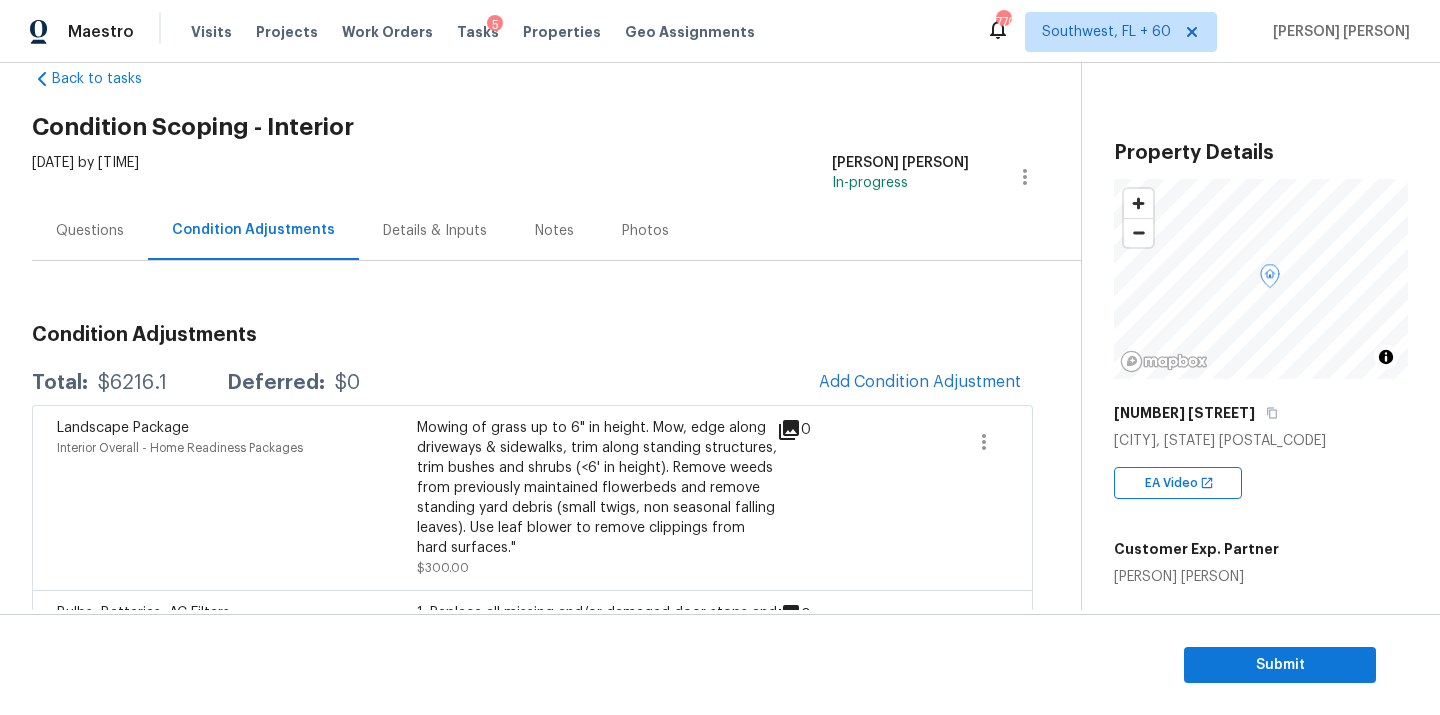 click on "$6216.1" at bounding box center (132, 383) 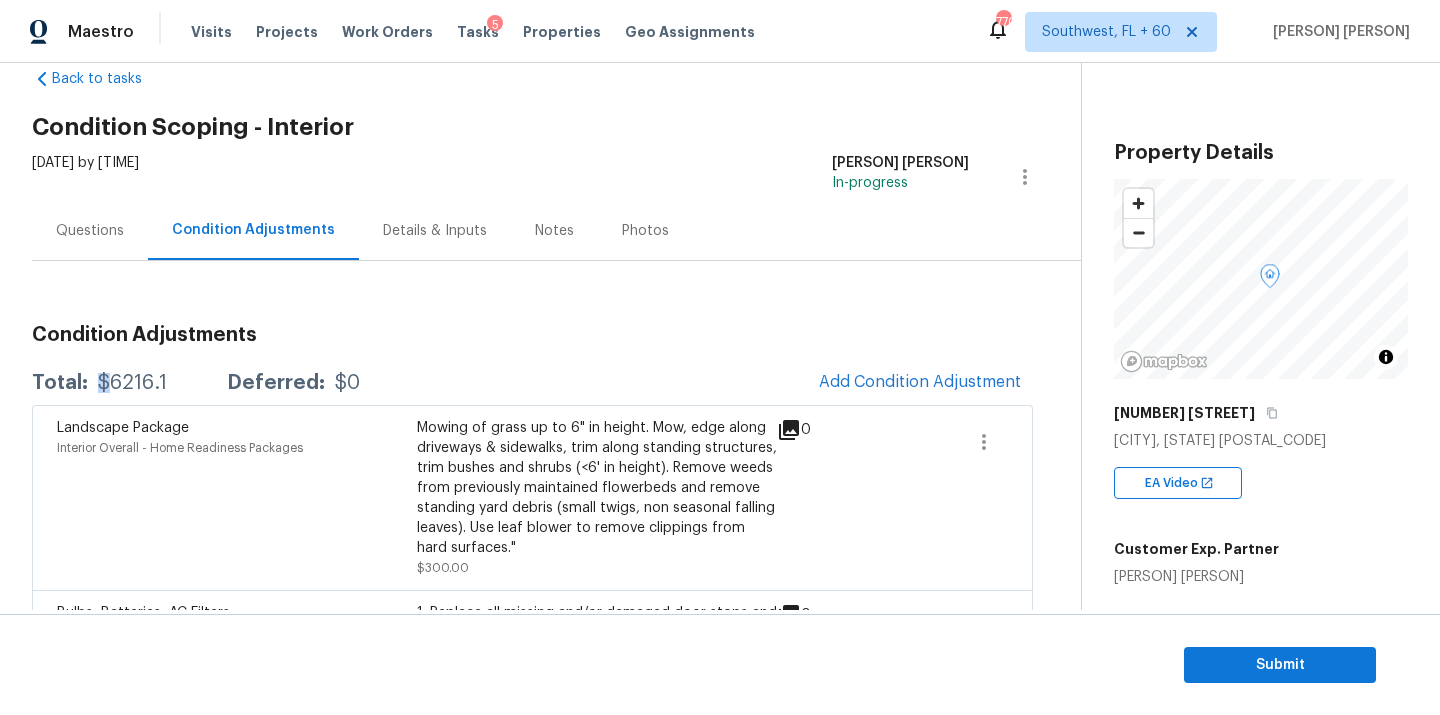 click on "$6216.1" at bounding box center [132, 383] 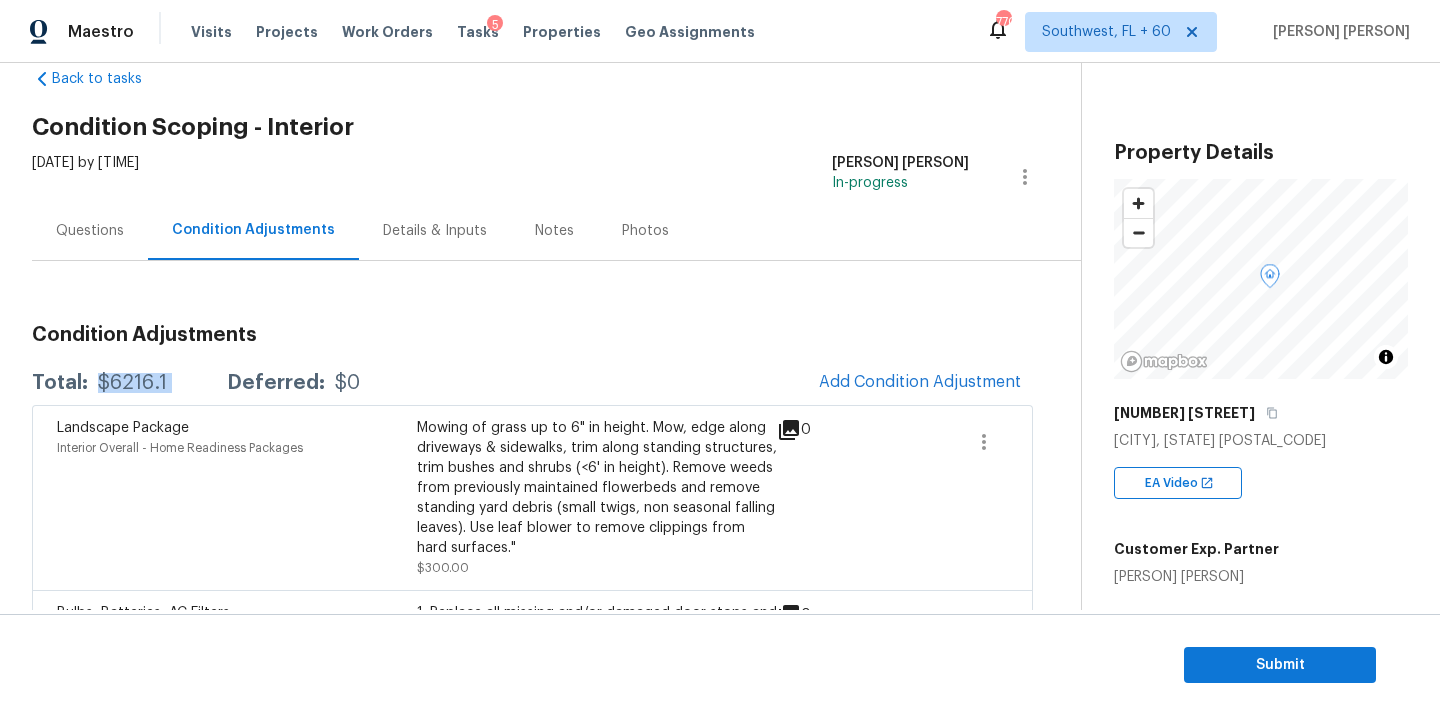 click on "$6216.1" at bounding box center (132, 383) 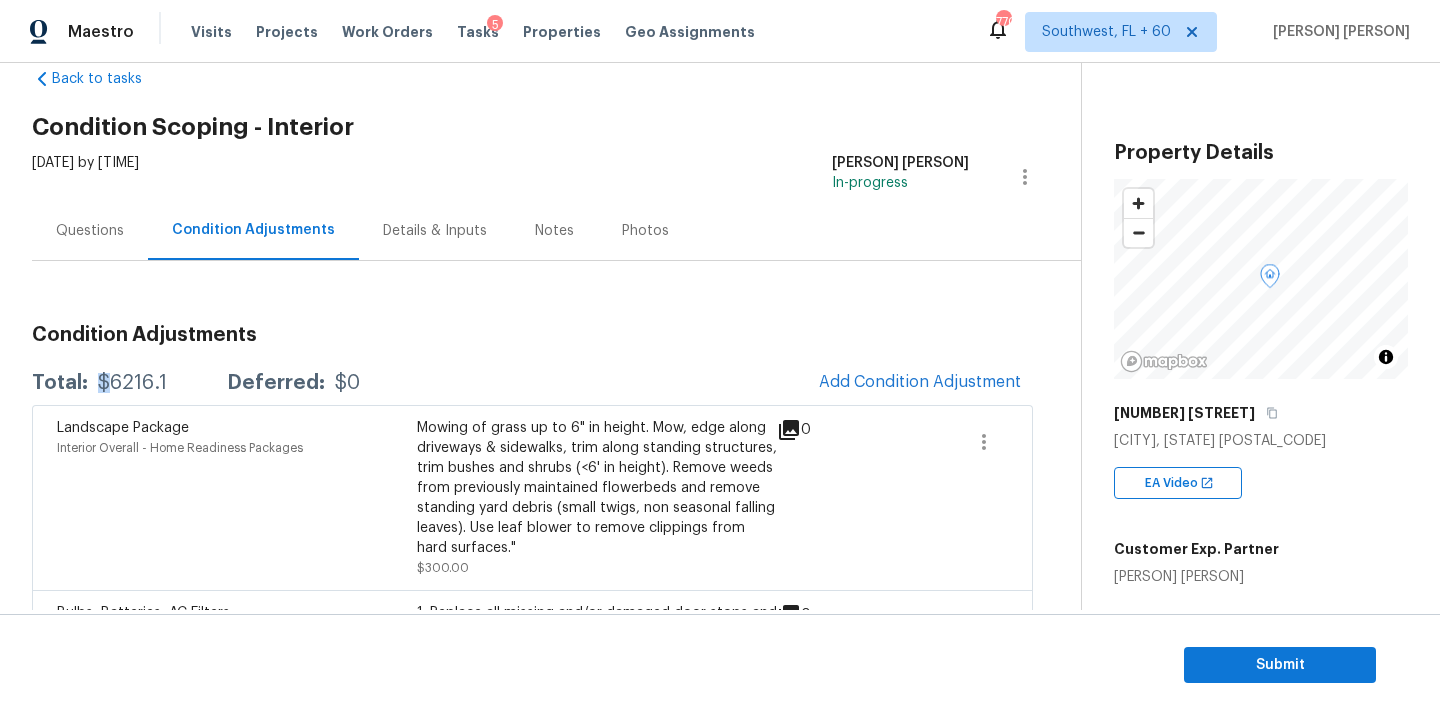 click on "Total:  $[PRICE] Deferred:  $0 Add Condition Adjustment" at bounding box center [532, 383] 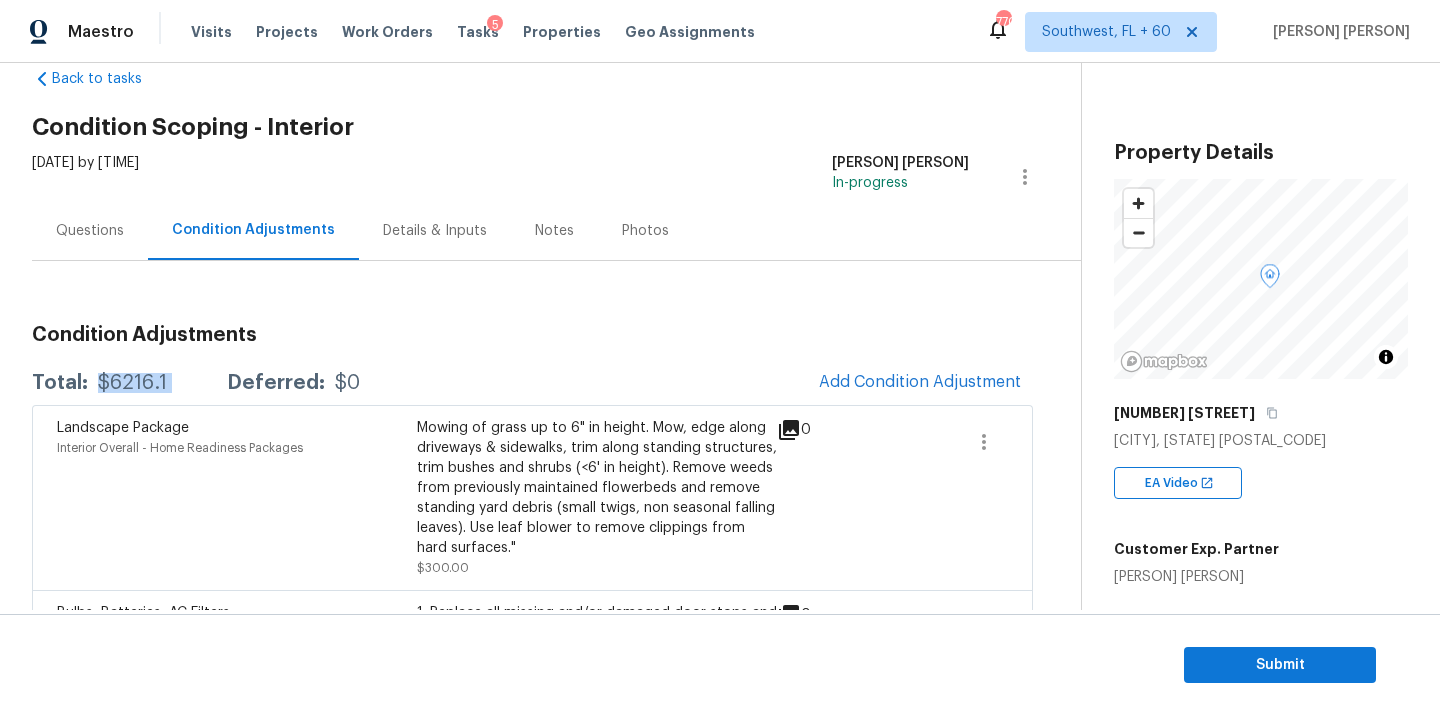 click on "Total:  $[PRICE] Deferred:  $0 Add Condition Adjustment" at bounding box center (532, 383) 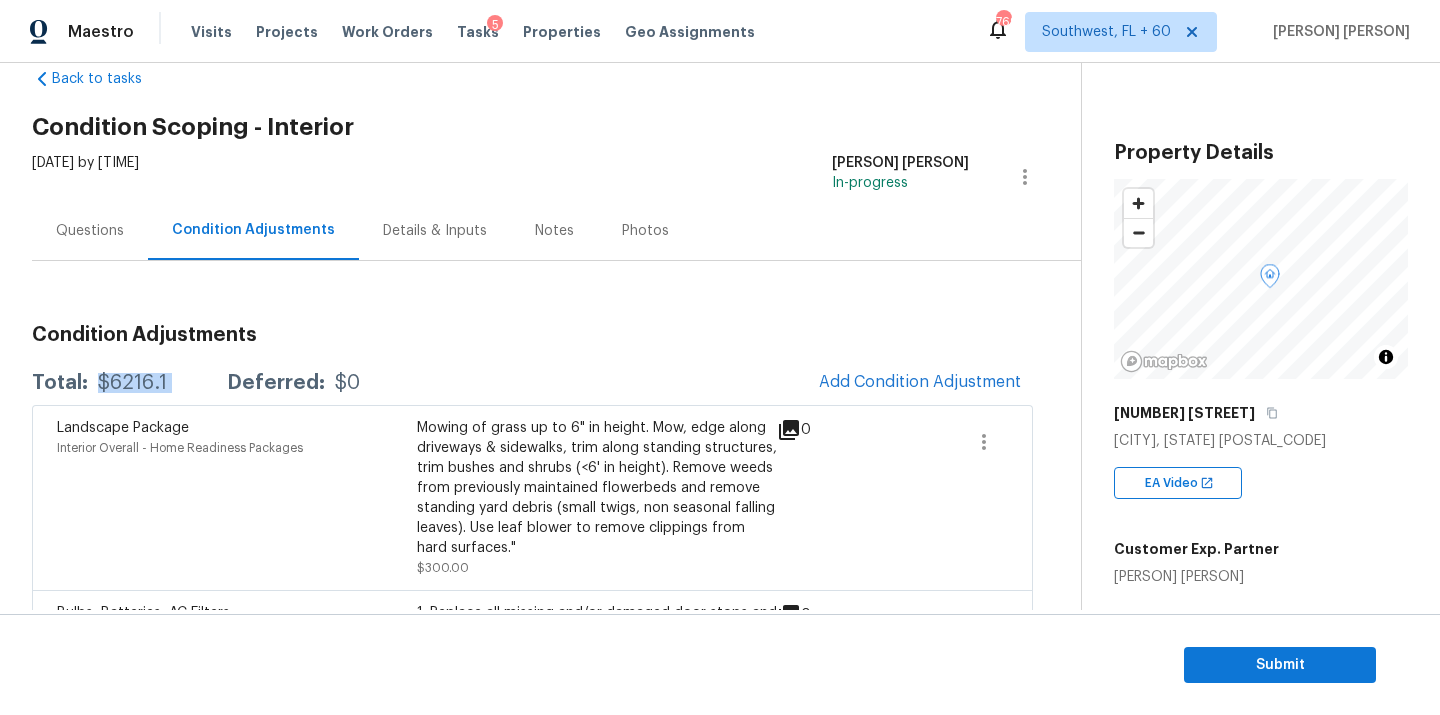 click on "$6216.1" at bounding box center (132, 383) 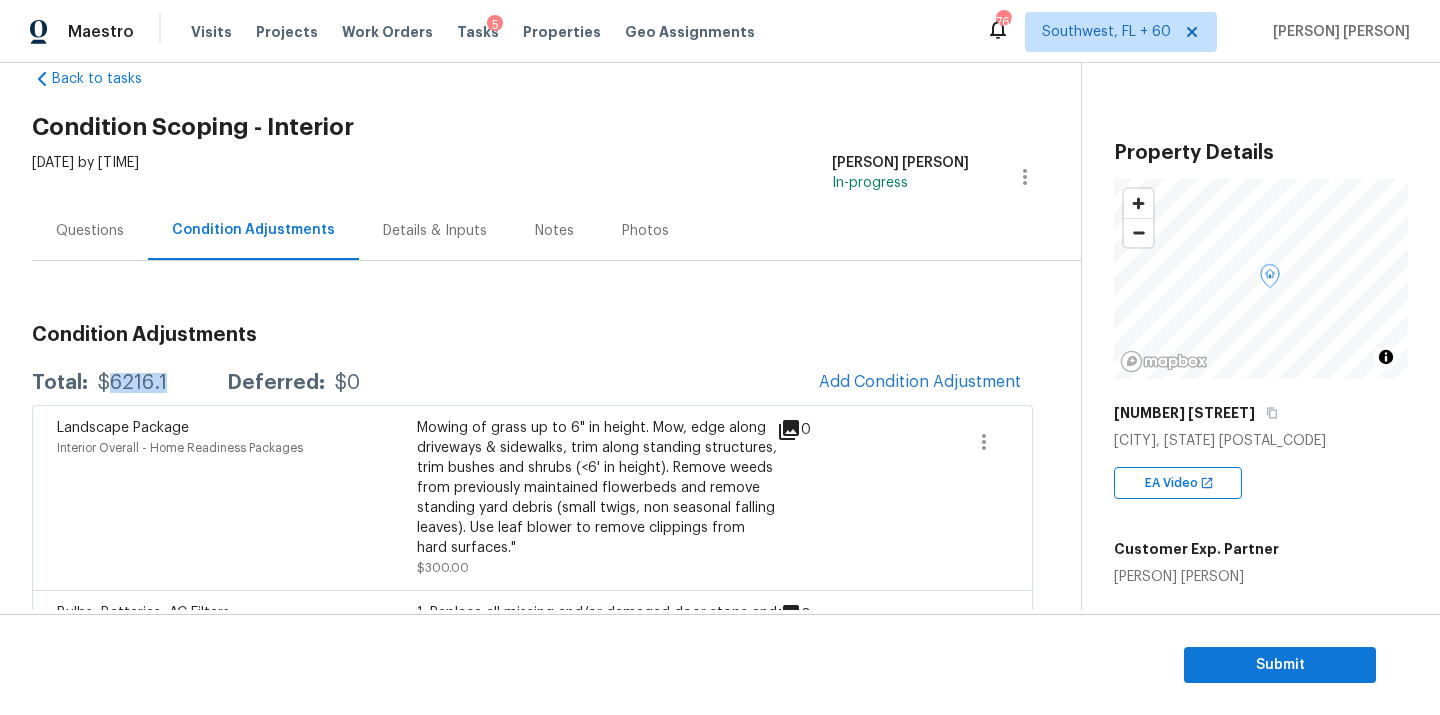click on "$6216.1" at bounding box center (132, 383) 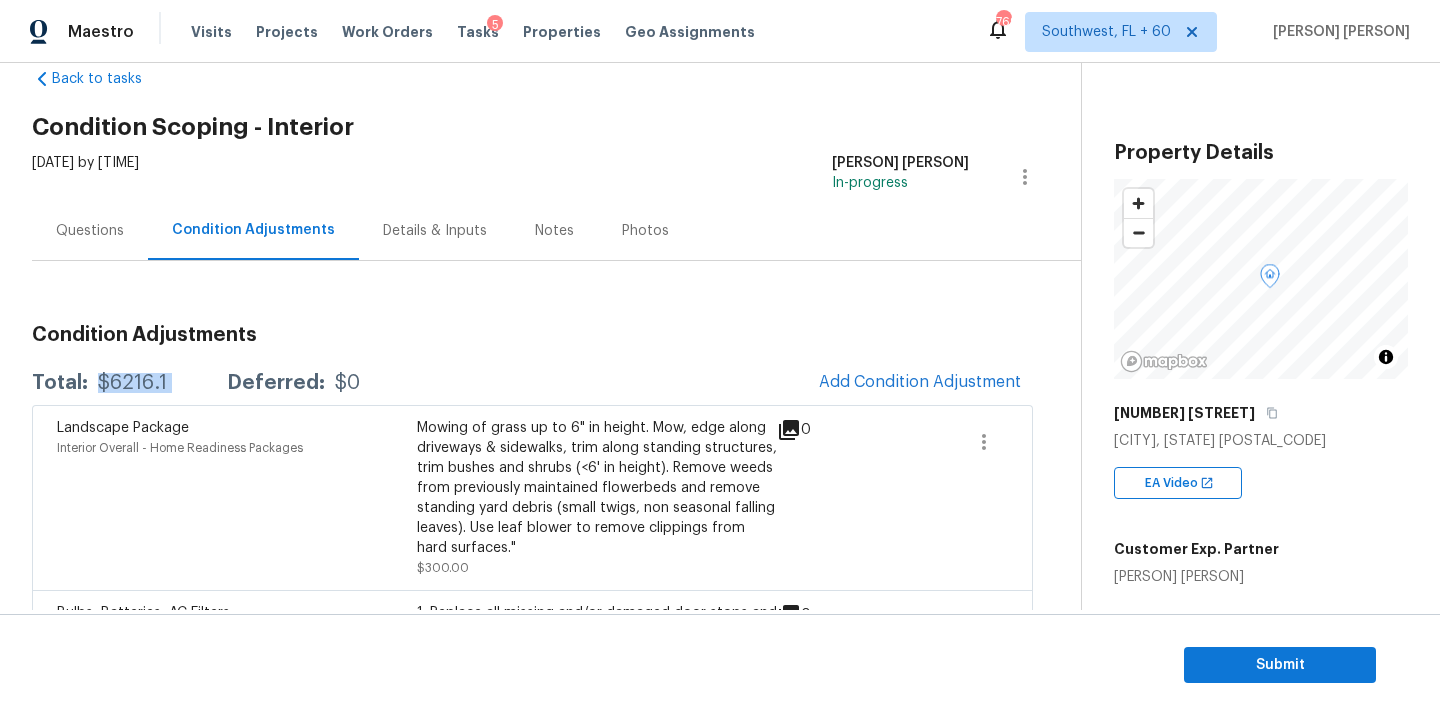 click on "$6216.1" at bounding box center [132, 383] 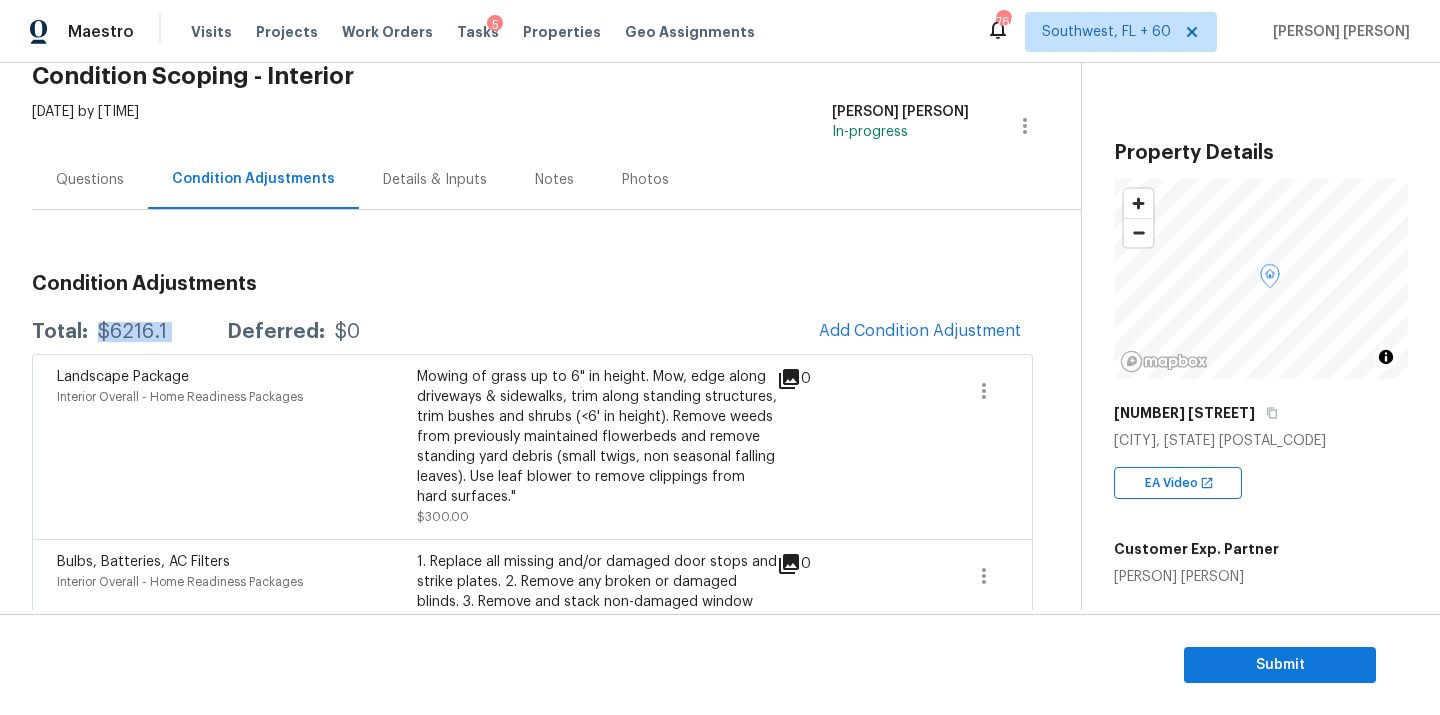 scroll, scrollTop: 152, scrollLeft: 0, axis: vertical 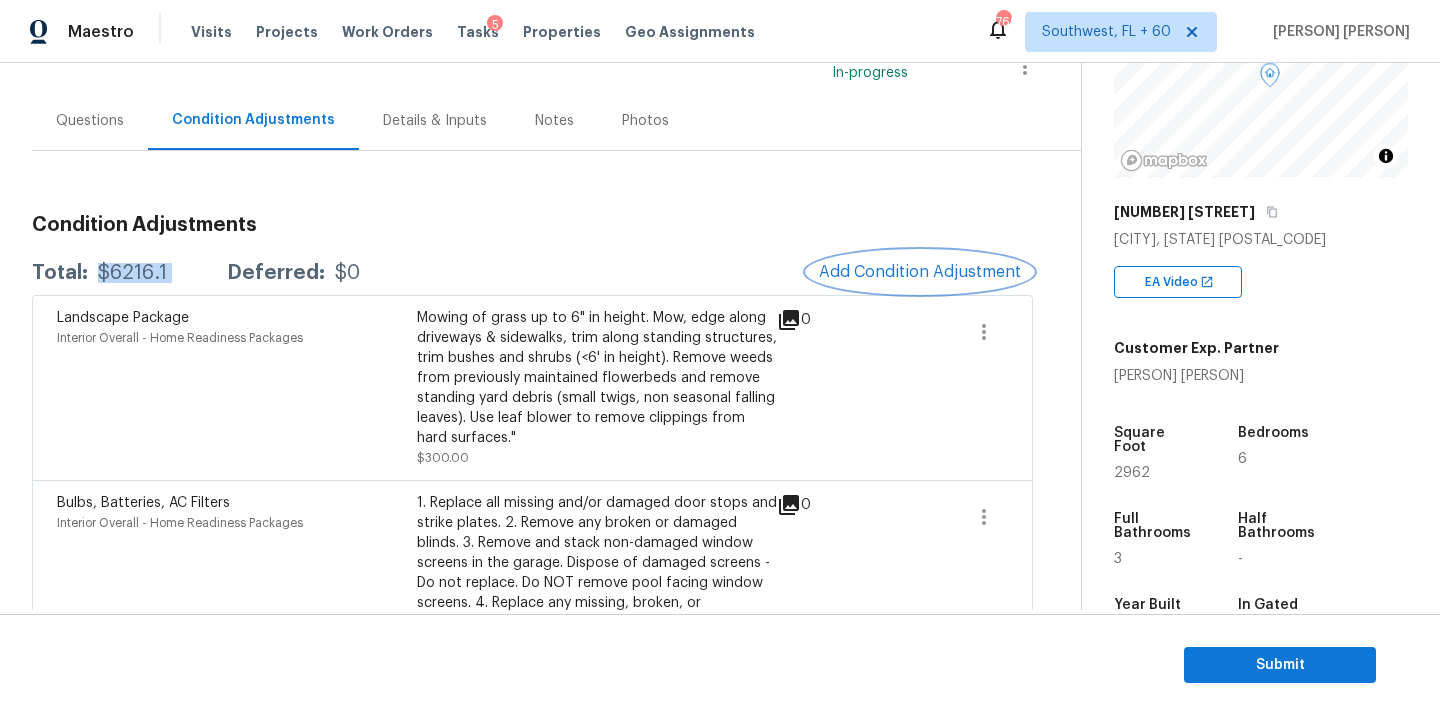 click on "Add Condition Adjustment" at bounding box center (920, 272) 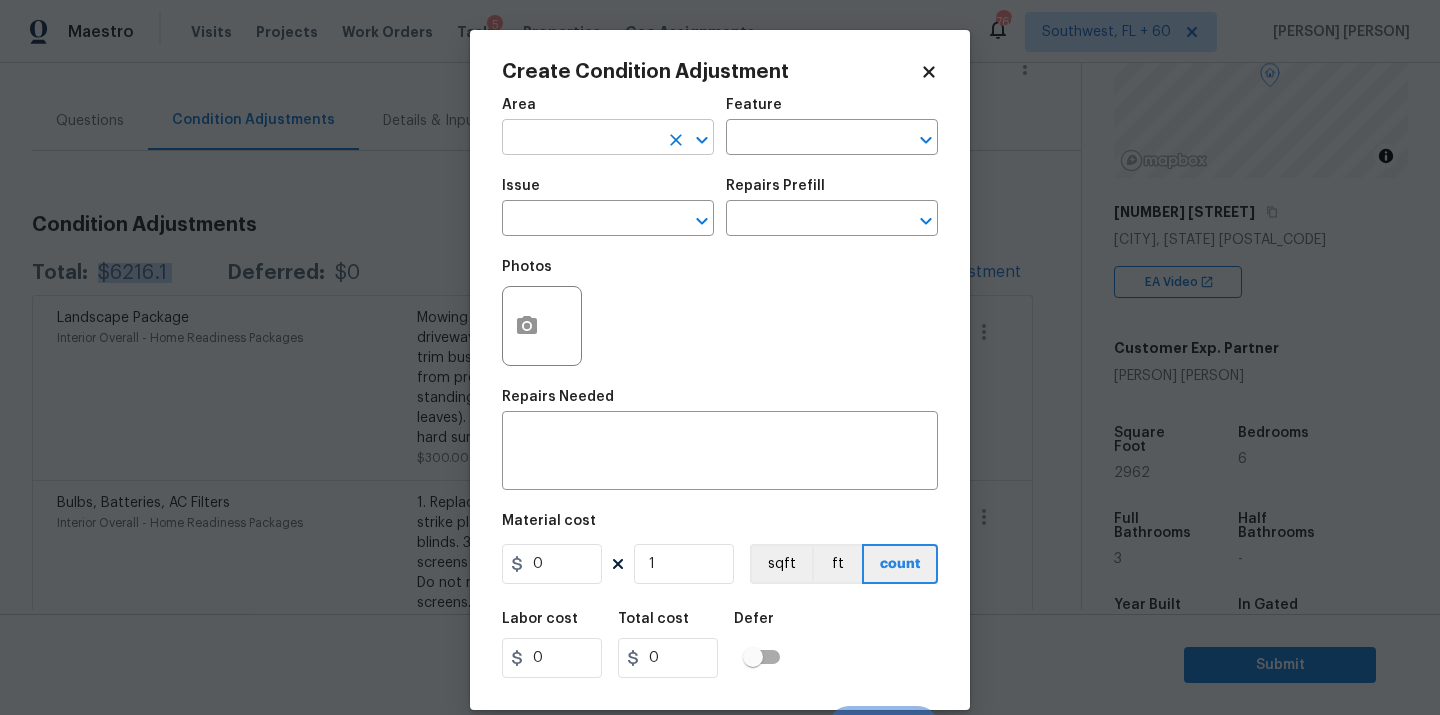 click at bounding box center (580, 139) 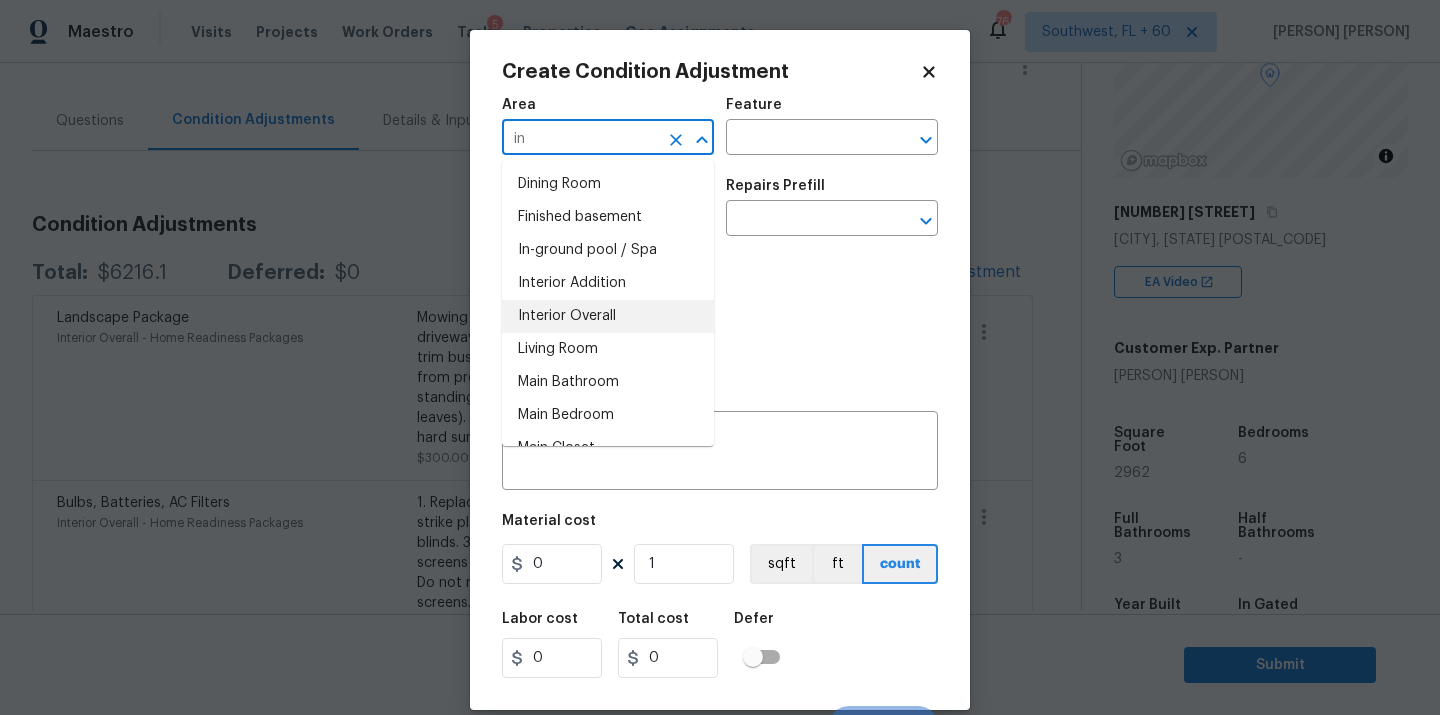 click on "Interior Overall" at bounding box center [608, 316] 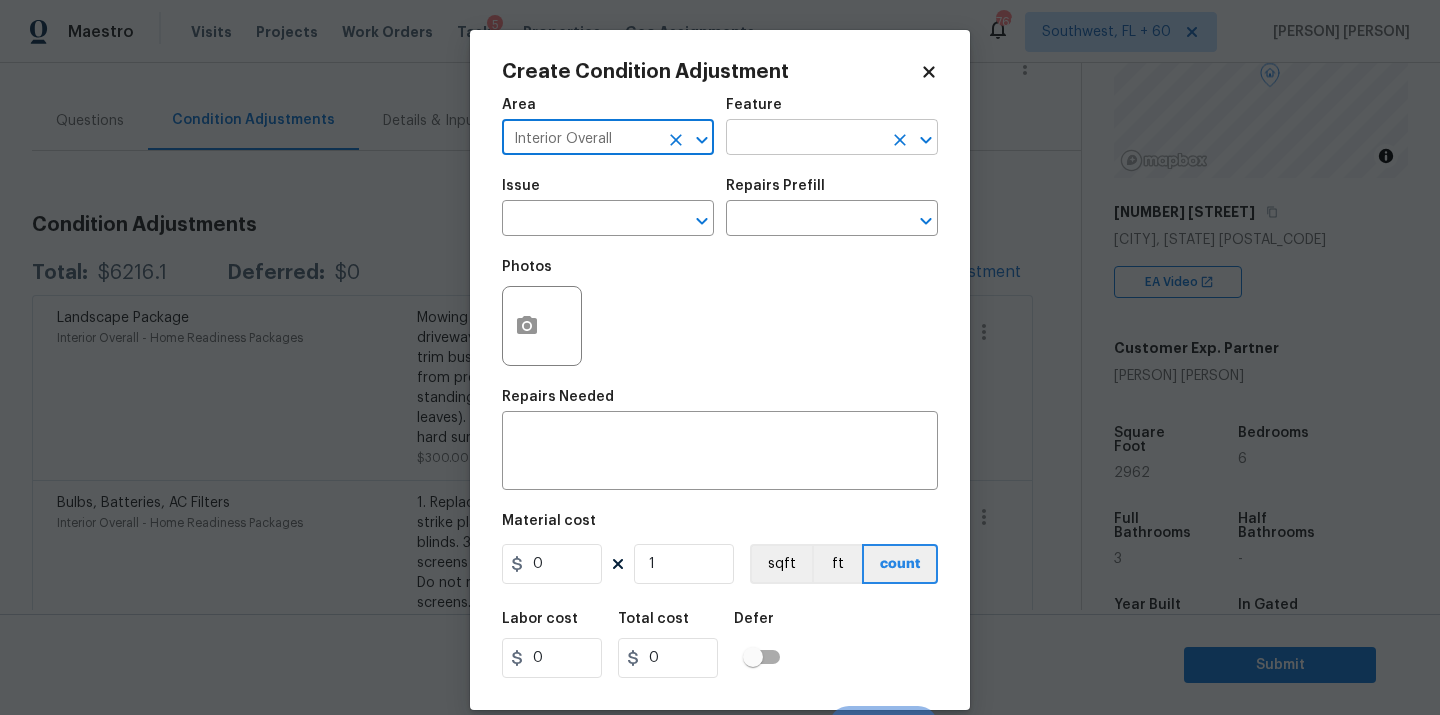 type on "Interior Overall" 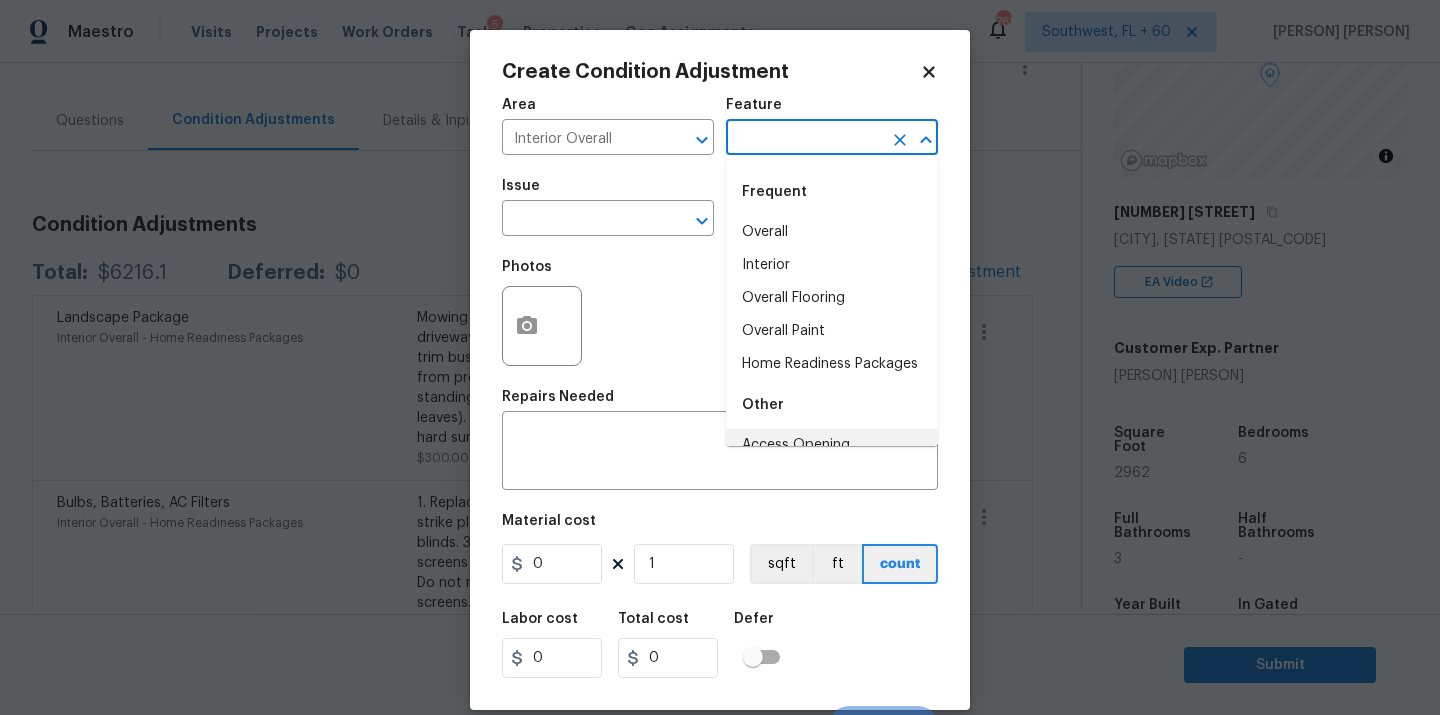 click on "[NUMBER] [STREET], [CITY], [STATE] + 60 [PERSON] [PERSON] Back to tasks Condition Scoping - Interior [DATE] by [TIME]   [PERSON] [PERSON] In-progress Questions Condition Adjustments Details & Inputs Notes Photos Condition Adjustments Total:  $[PRICE] Deferred:  $0 Add Condition Adjustment Landscape Package Interior Overall - Home Readiness Packages Mowing of grass up to 6" in height. Mow, edge along driveways & sidewalks, trim along standing structures, trim bushes and shrubs (<6' in height). Remove weeds from previously maintained flowerbeds and remove standing yard debris (small twigs, non seasonal falling leaves).  Use leaf blower to remove clippings from hard surfaces." $[PRICE]   0 Bulbs, Batteries, AC Filters Interior Overall - Home Readiness Packages $[PRICE]   0 Exterior Paint Interior Overall - Overall Paint $[PRICE]   0 Interior Paint Interior Overall - Overall Paint $[PRICE]   0 Flooring Extras Interior Overall - Overall Flooring   0" at bounding box center [720, 357] 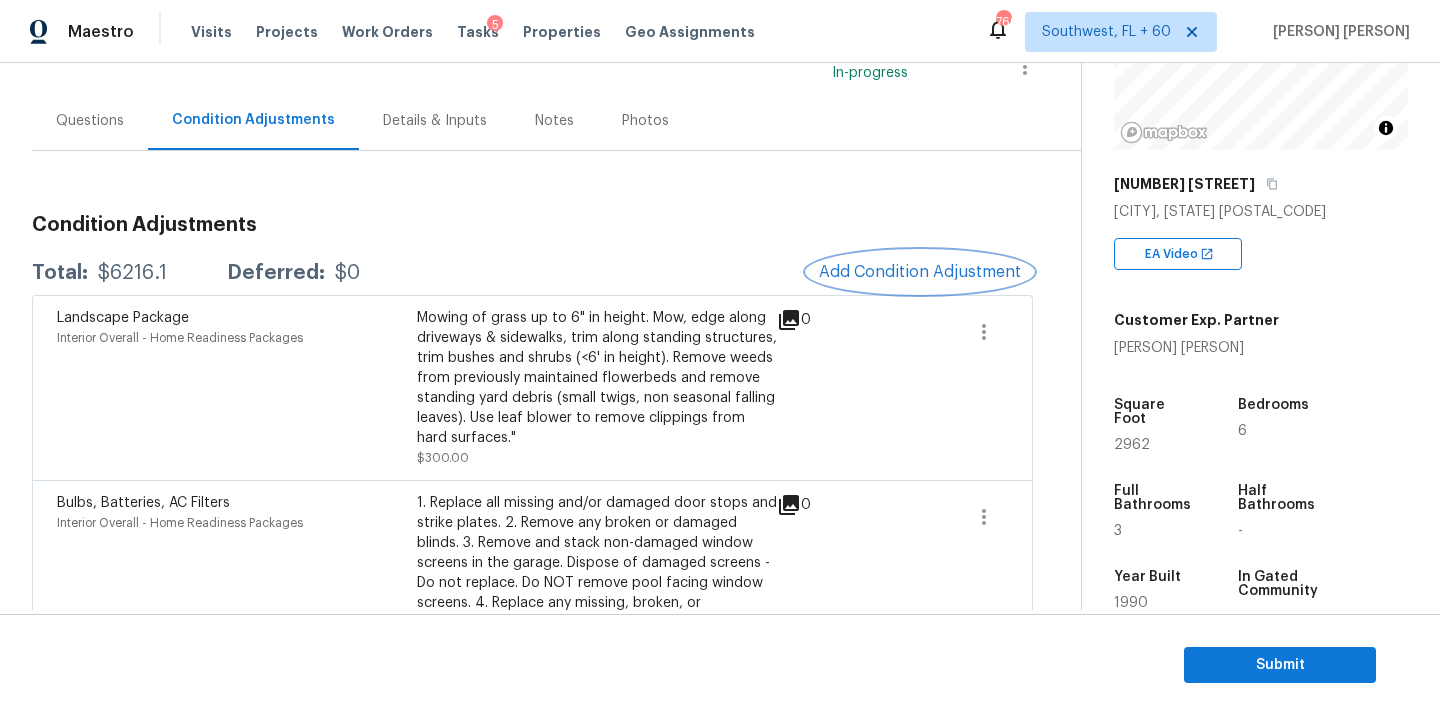 scroll, scrollTop: 249, scrollLeft: 0, axis: vertical 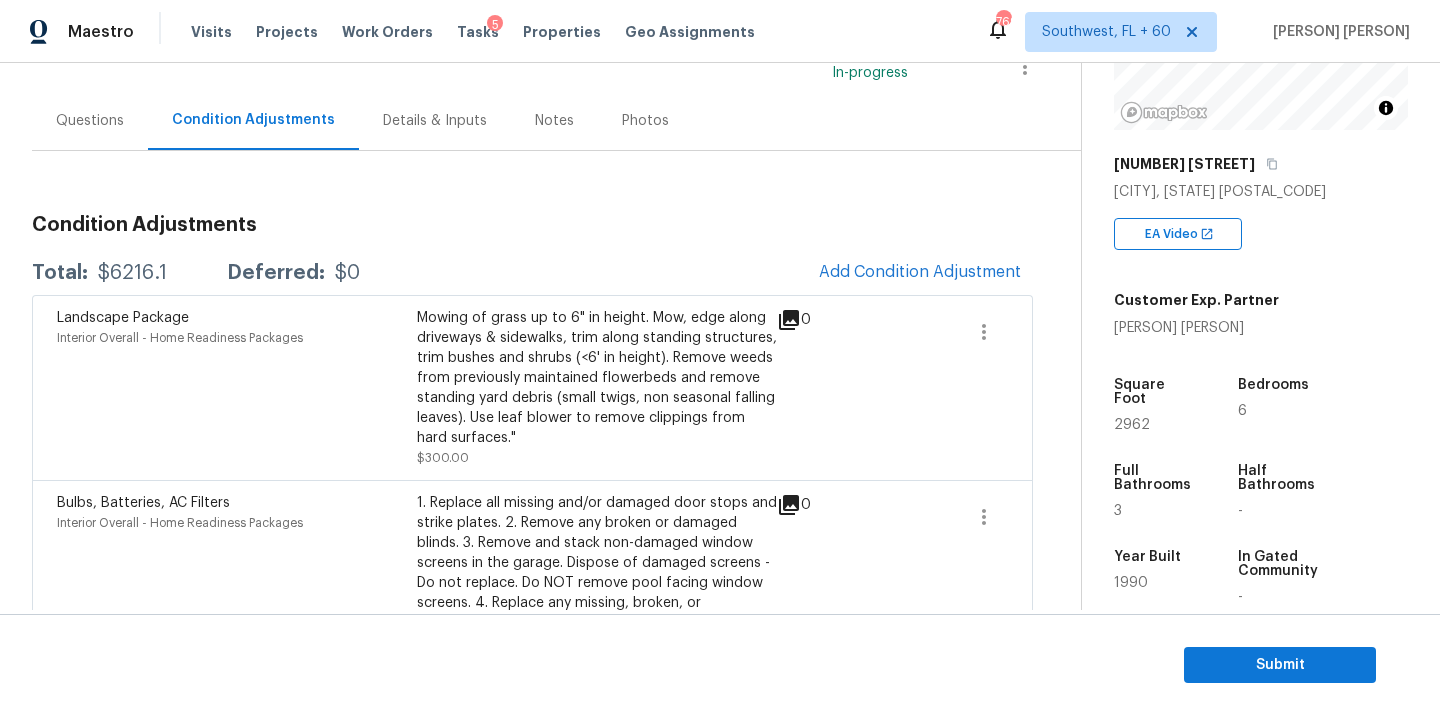 click on "Questions" at bounding box center (90, 120) 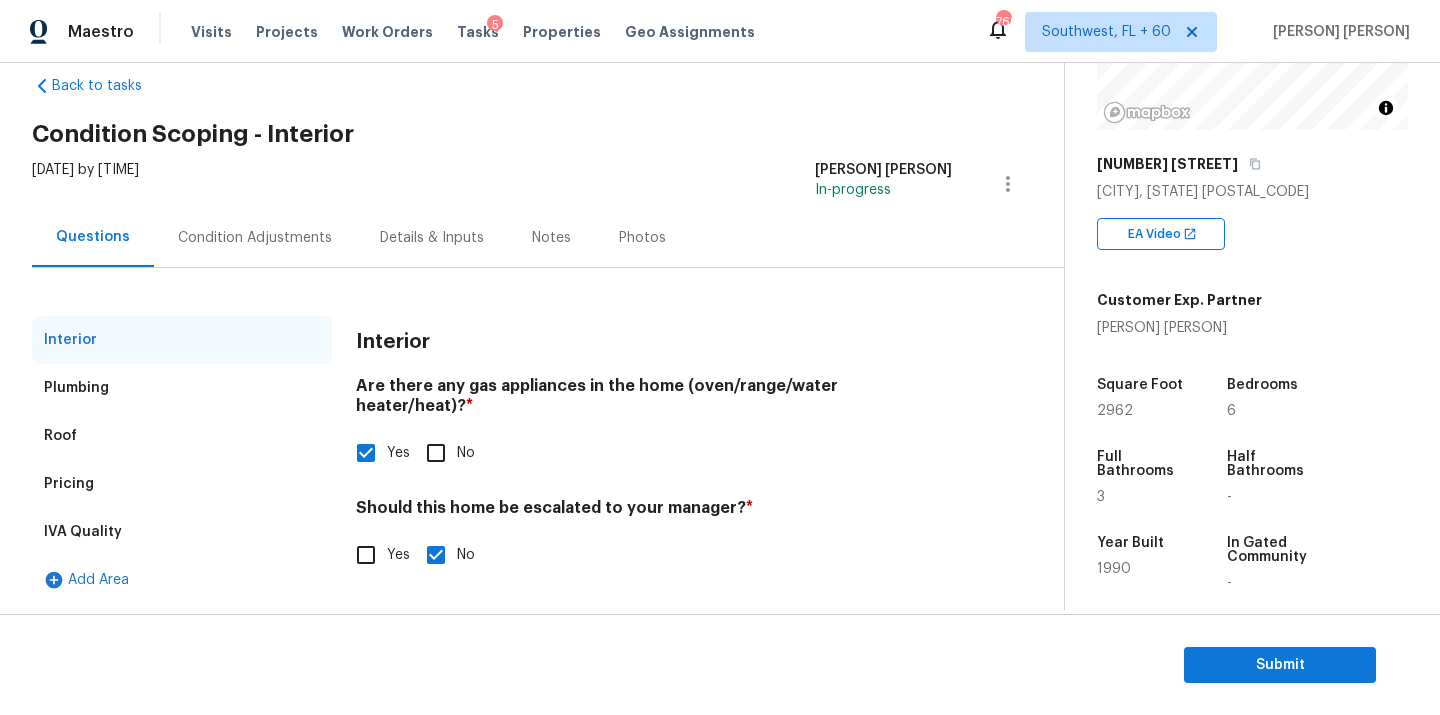 drag, startPoint x: 370, startPoint y: 548, endPoint x: 407, endPoint y: 555, distance: 37.65634 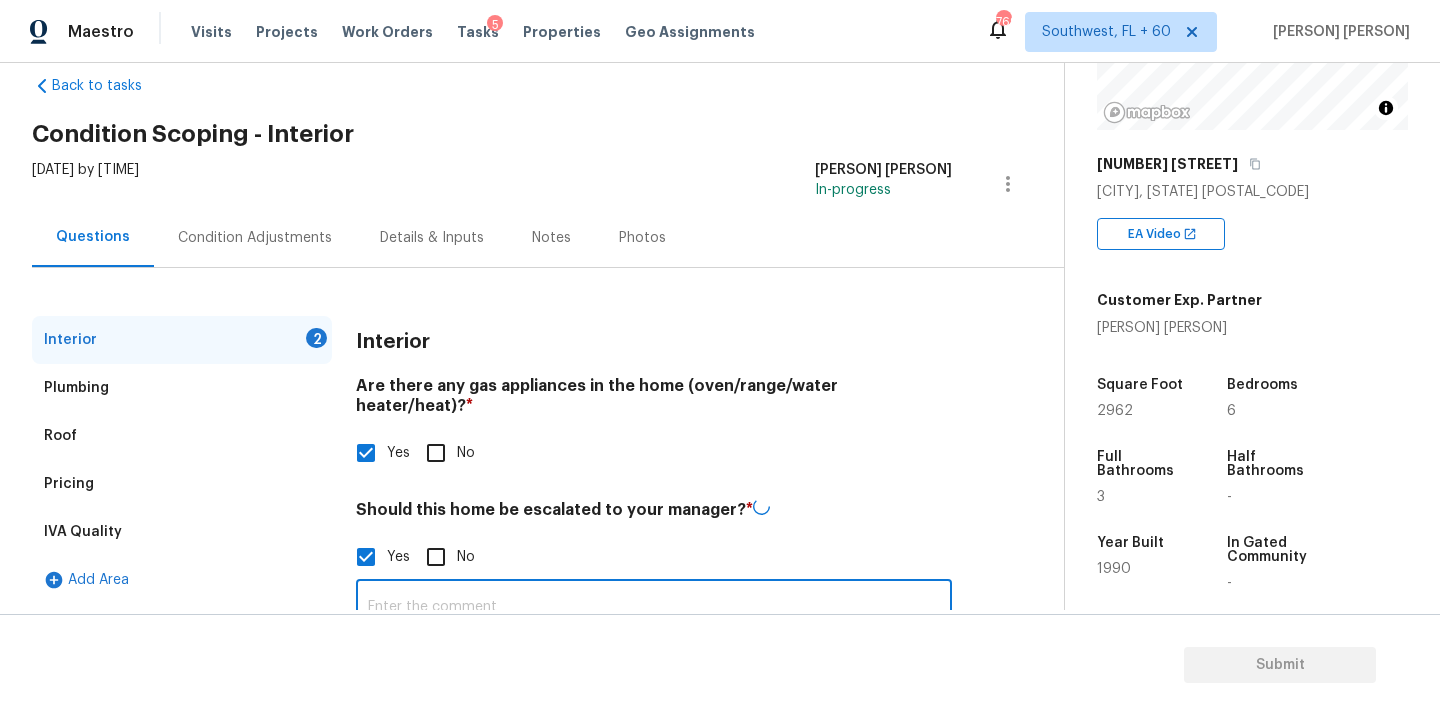 click at bounding box center (654, 607) 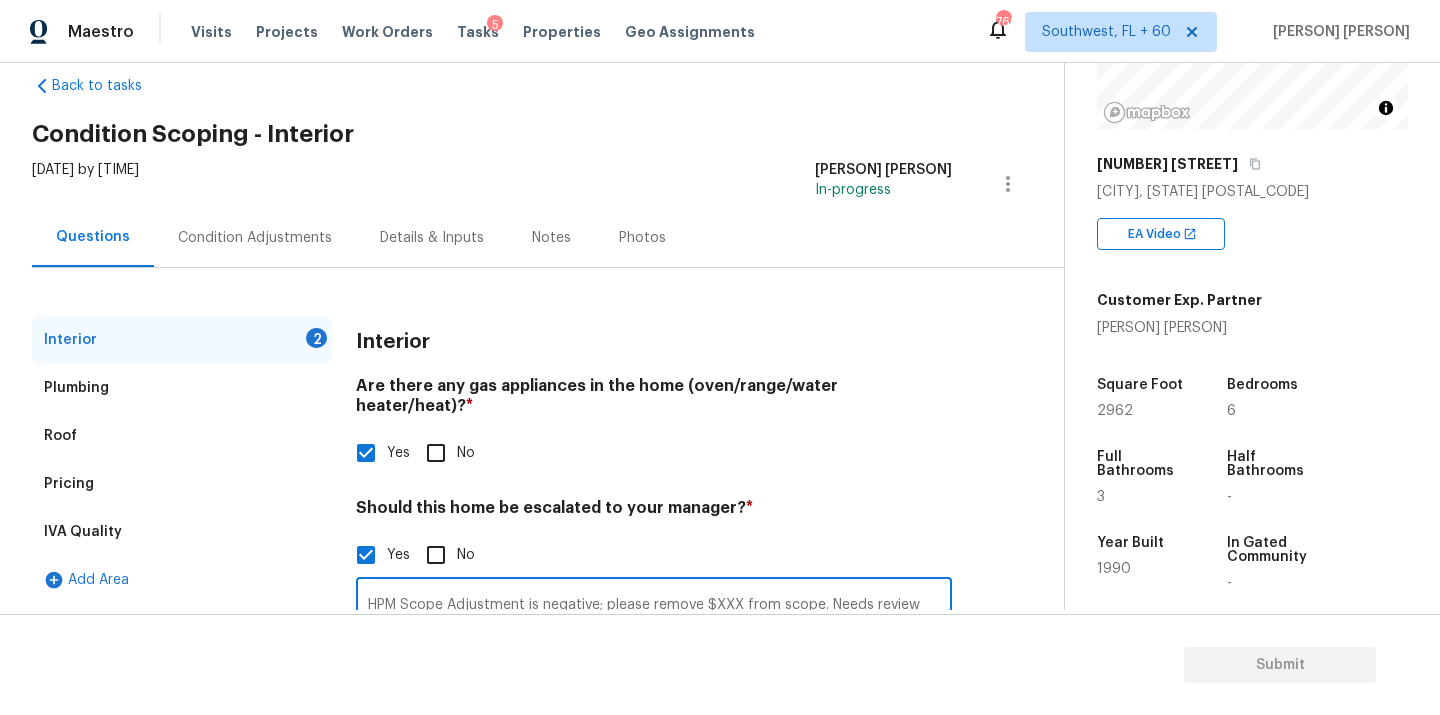 click on "HPM Scope Adjustment is negative; please remove $XXX from scope. Needs review" at bounding box center (654, 605) 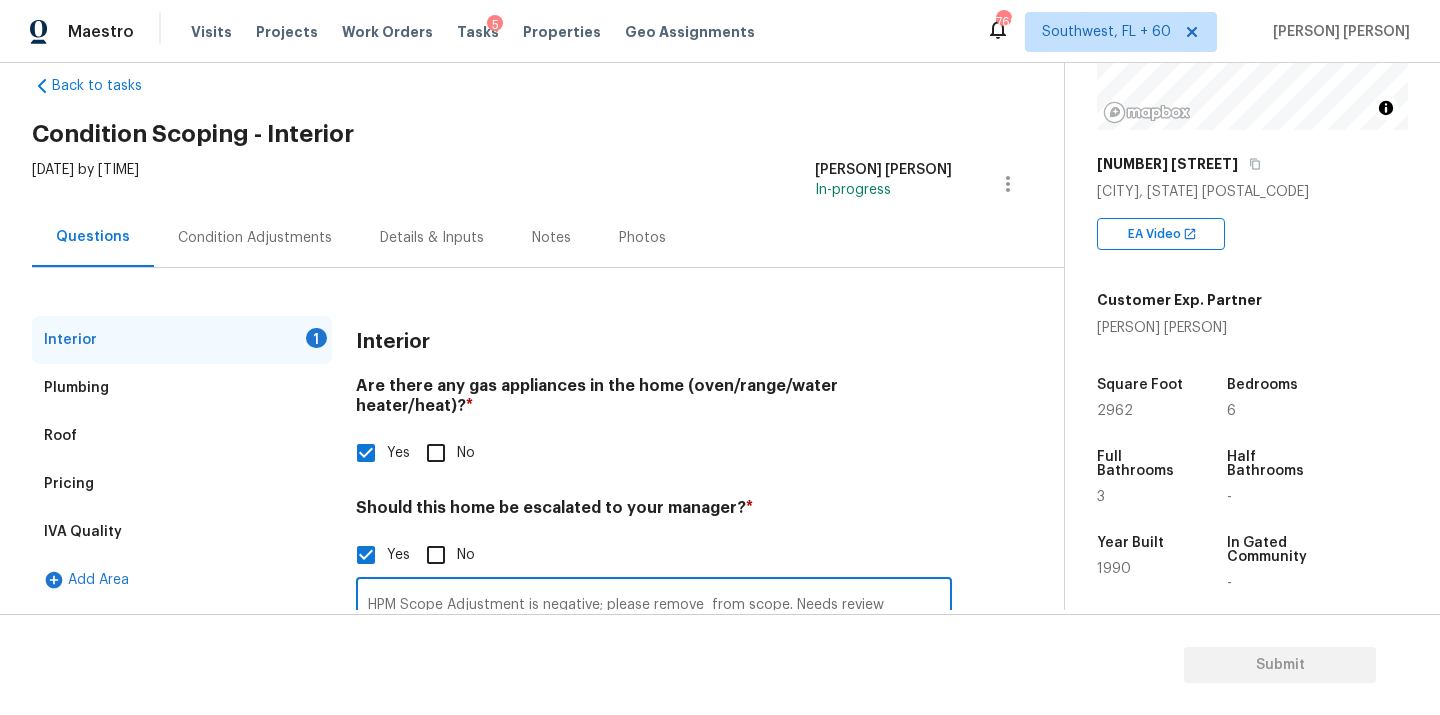 paste on "-$16" 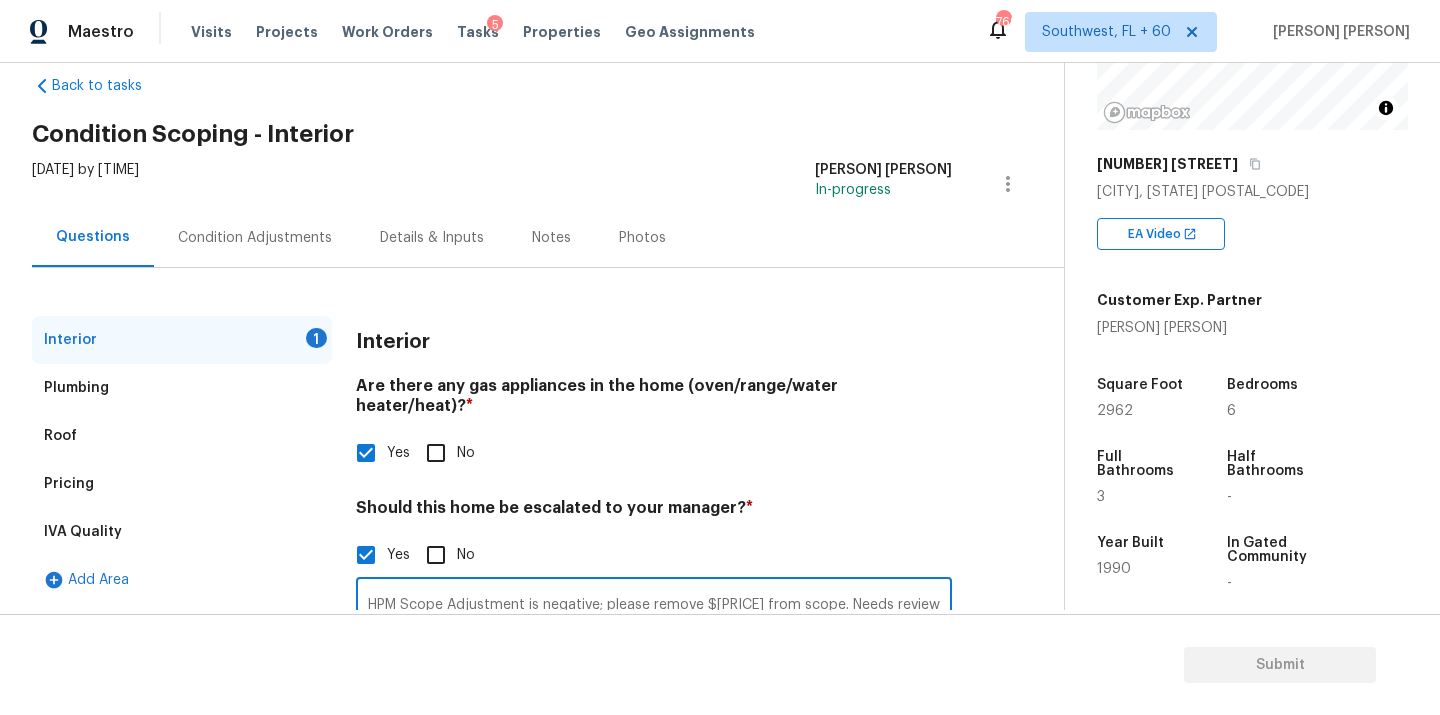 click on "HPM Scope Adjustment is negative; please remove $[PRICE] from scope. Needs review" at bounding box center (654, 605) 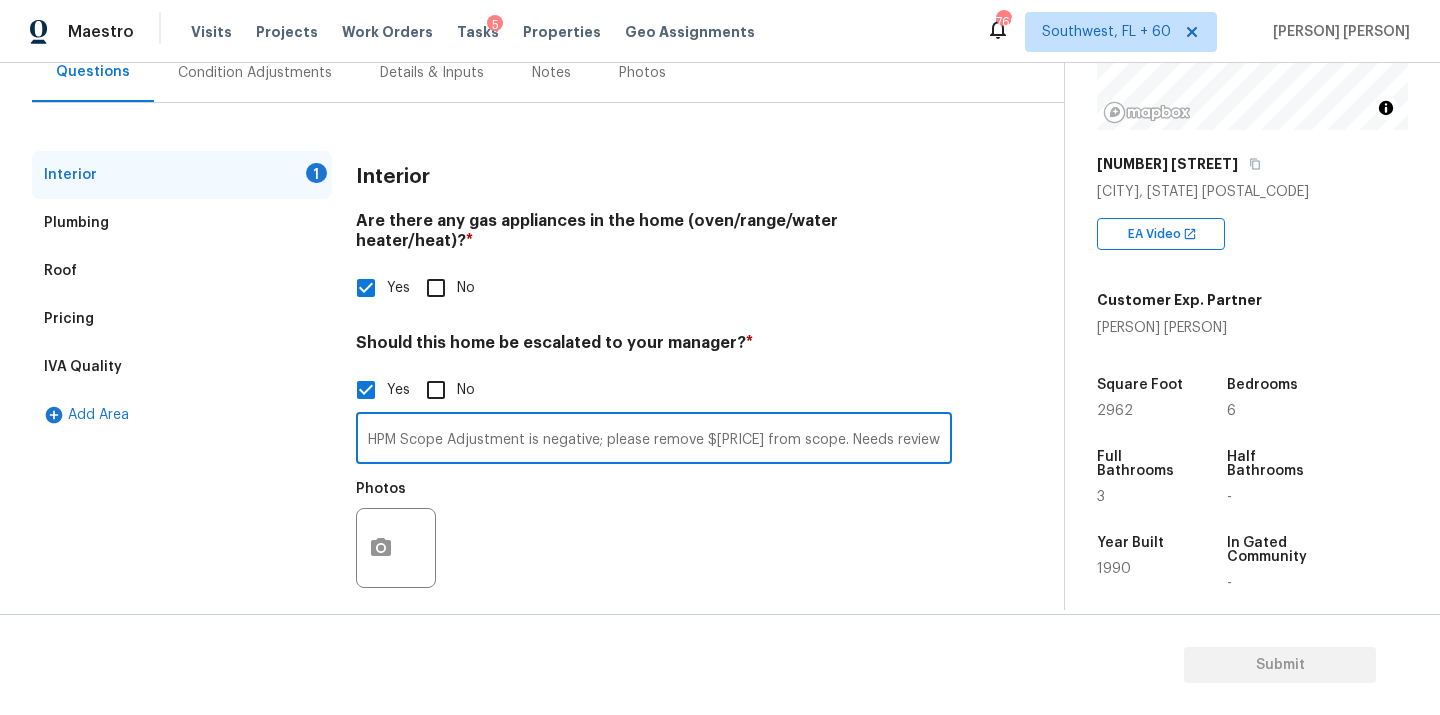 type on "HPM Scope Adjustment is negative; please remove $[PRICE] from scope. Needs review" 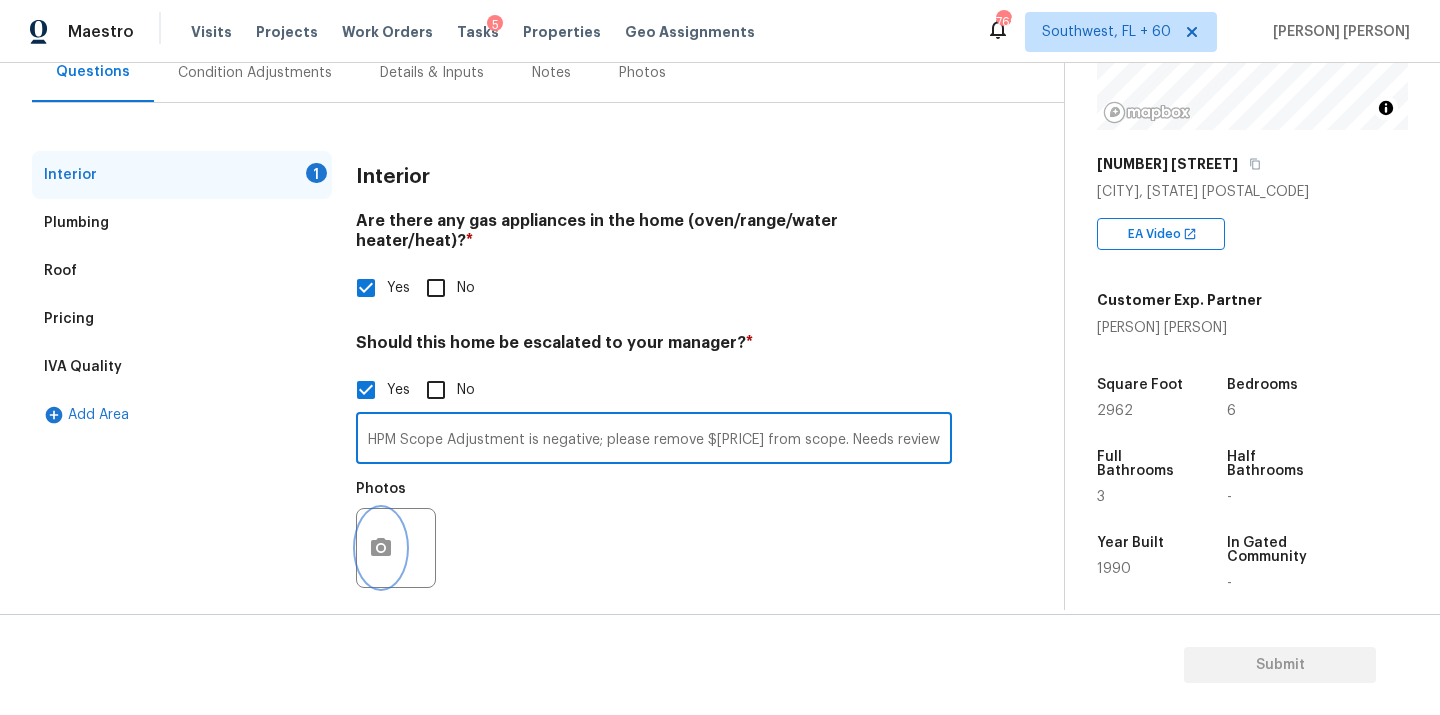 click at bounding box center (381, 548) 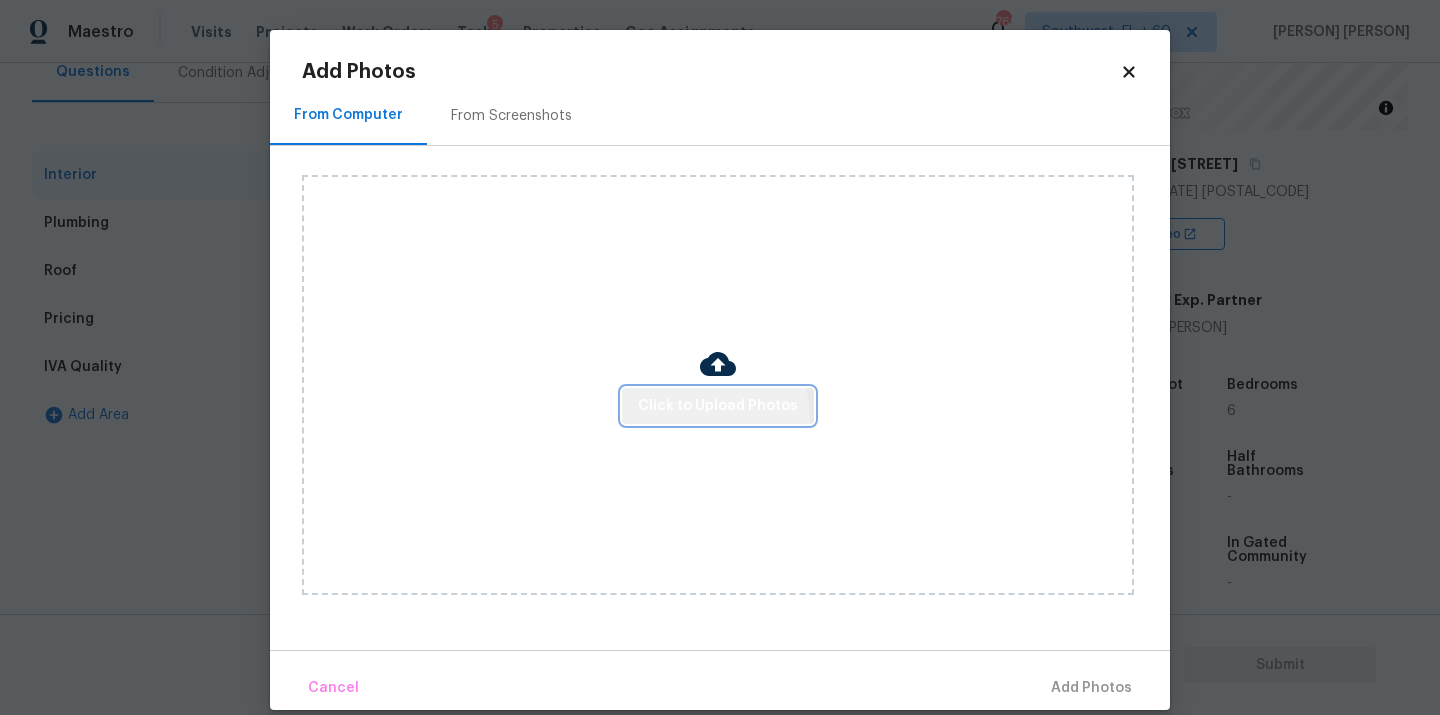 click on "Click to Upload Photos" at bounding box center [718, 406] 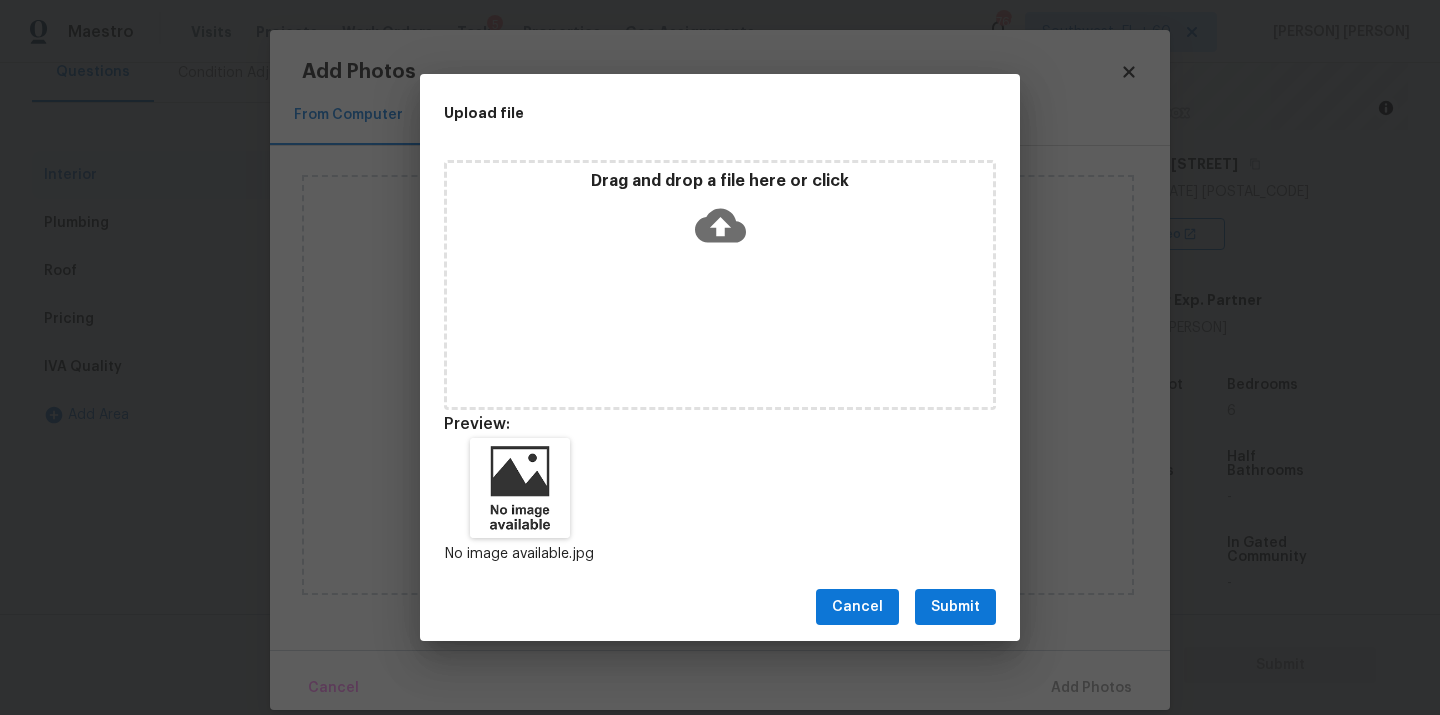 click on "Cancel Submit" at bounding box center [720, 607] 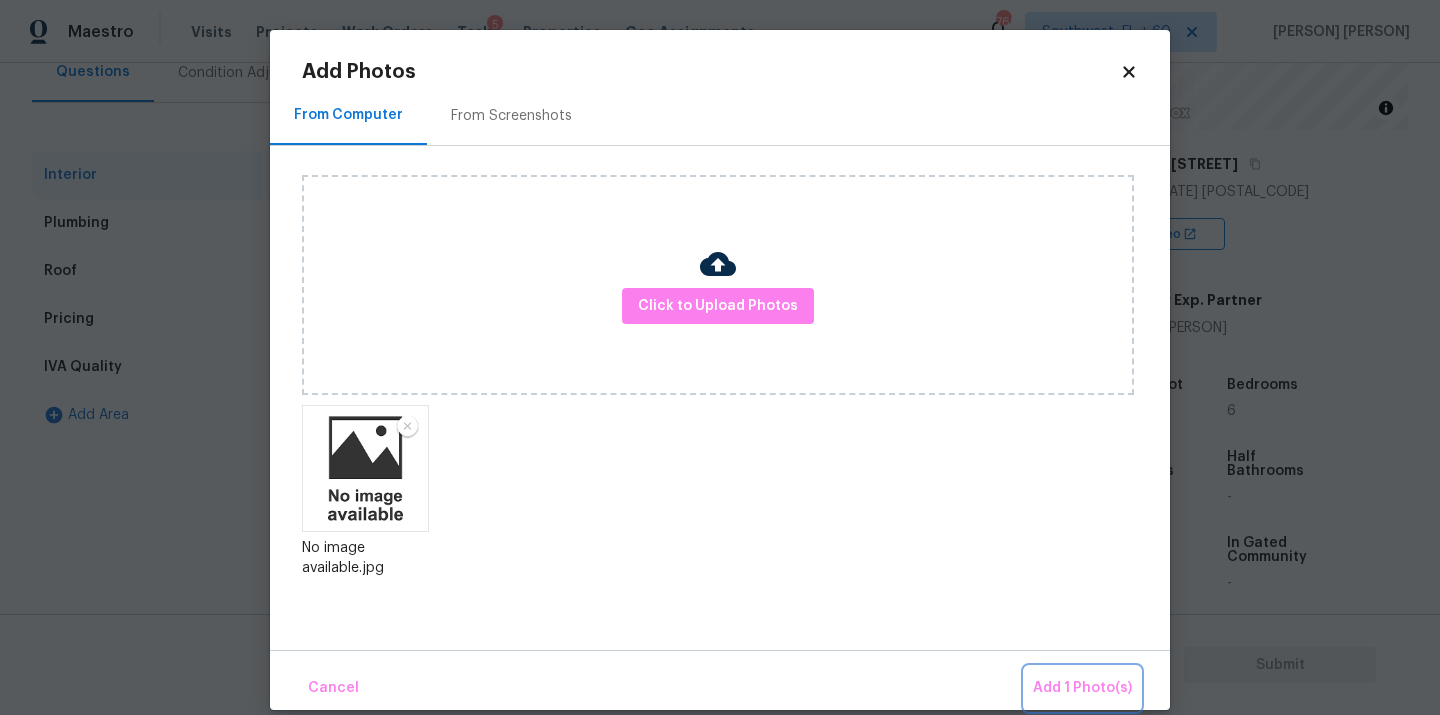 click on "Add 1 Photo(s)" at bounding box center [1082, 688] 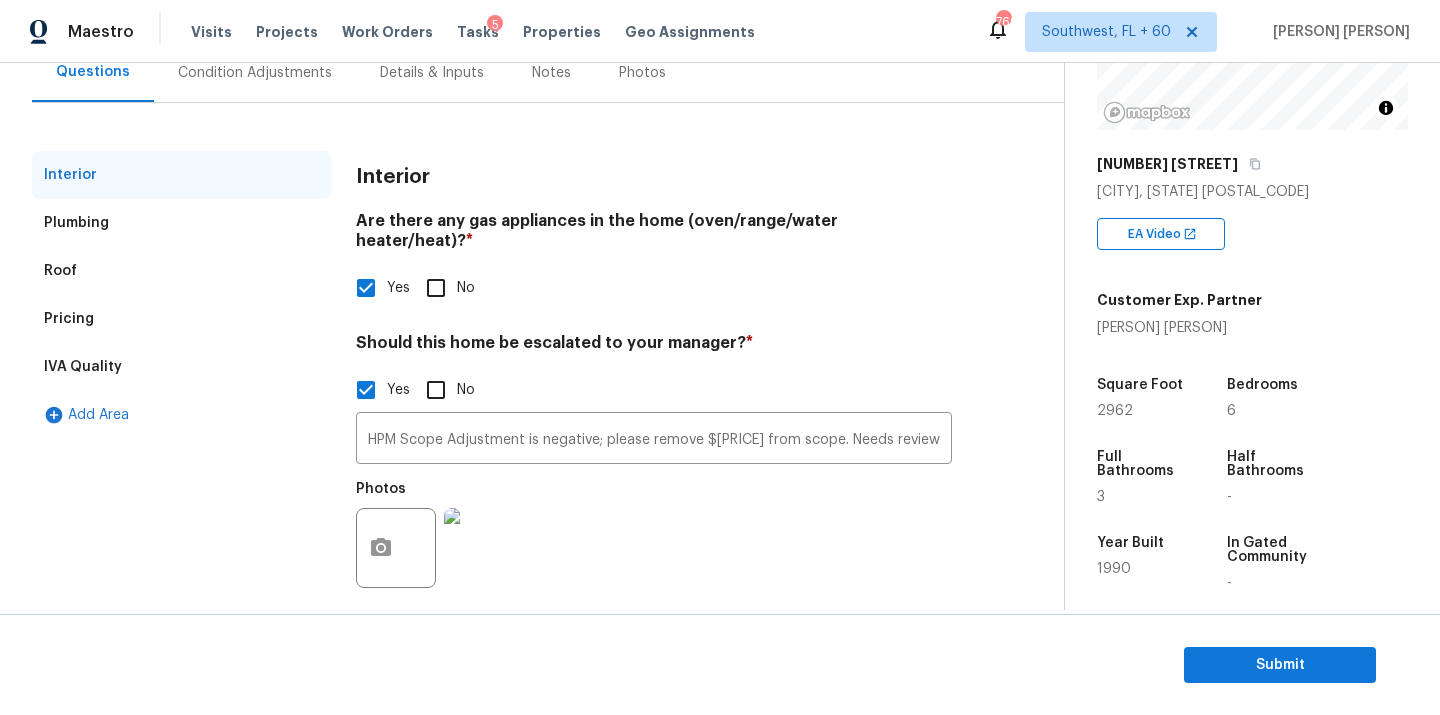 click on "Condition Adjustments" at bounding box center (255, 73) 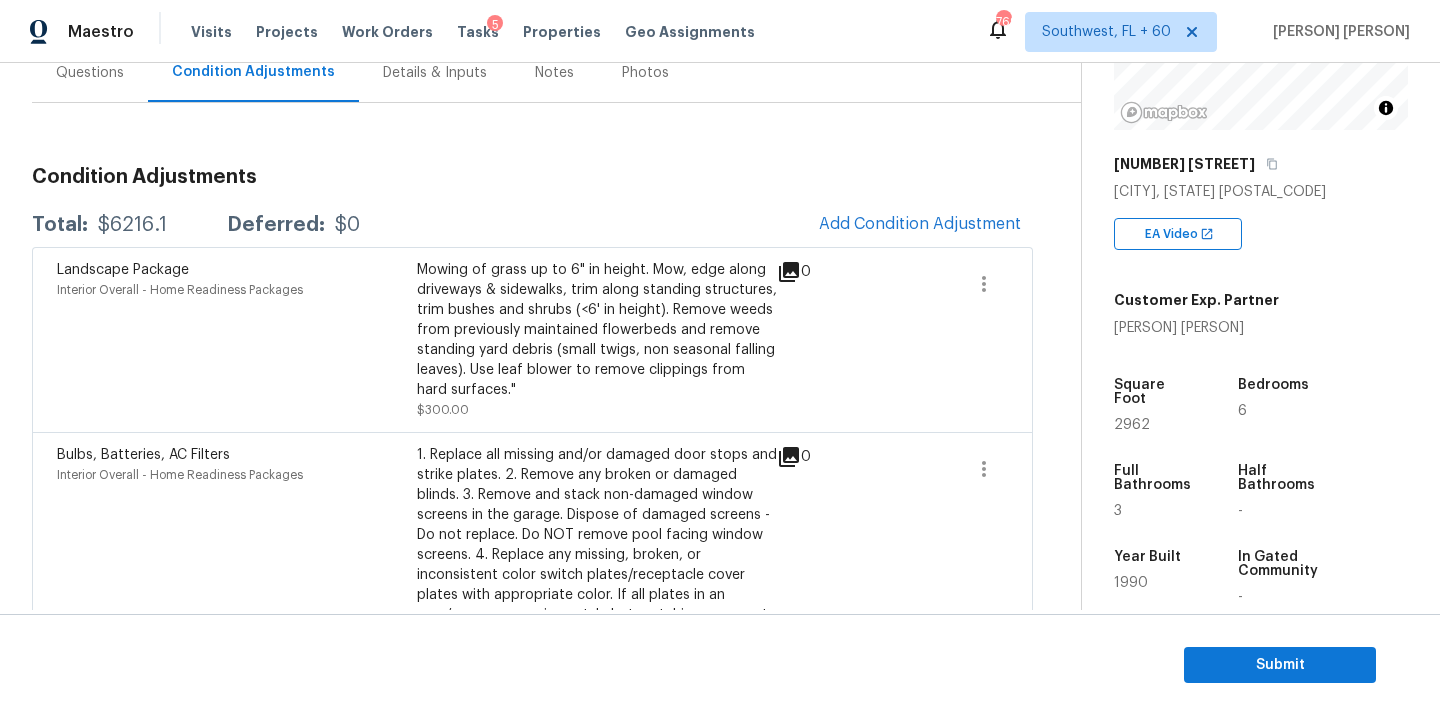 scroll, scrollTop: 201, scrollLeft: 0, axis: vertical 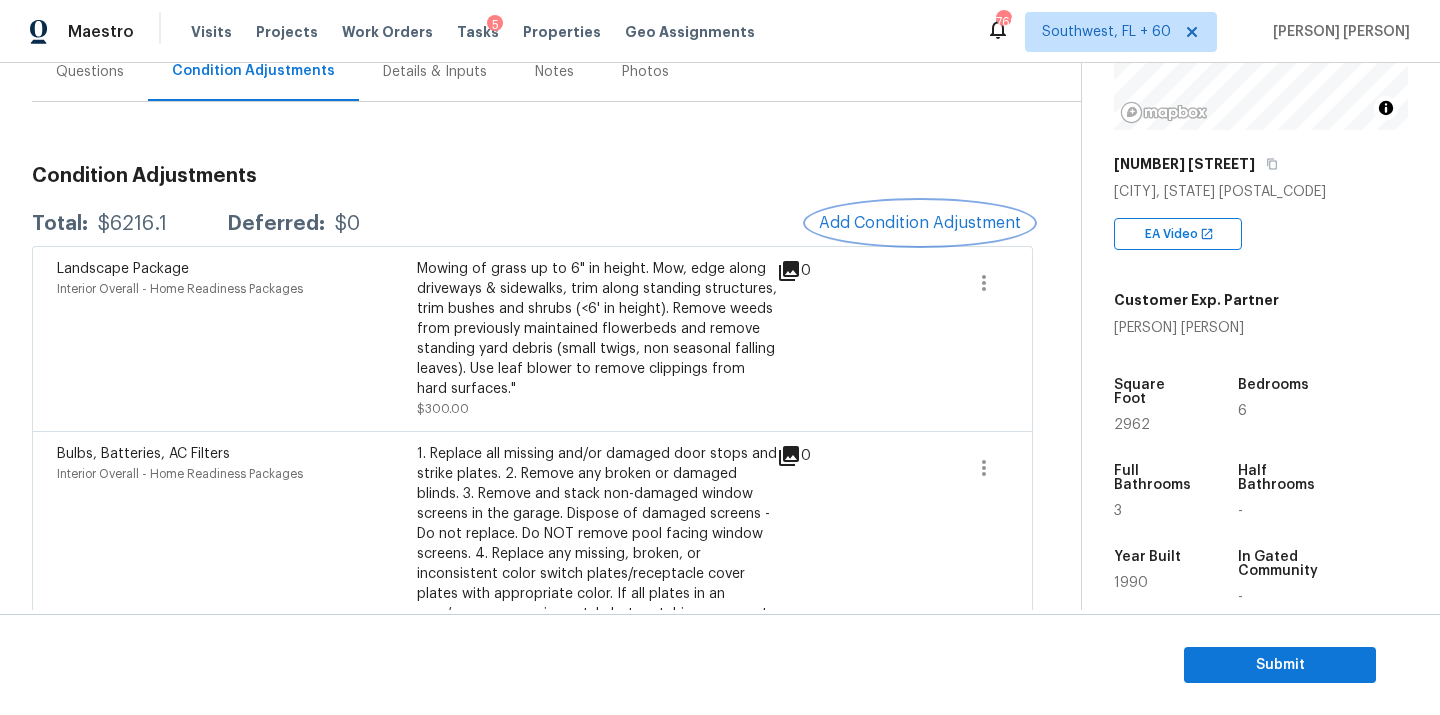 click on "Add Condition Adjustment" at bounding box center [920, 223] 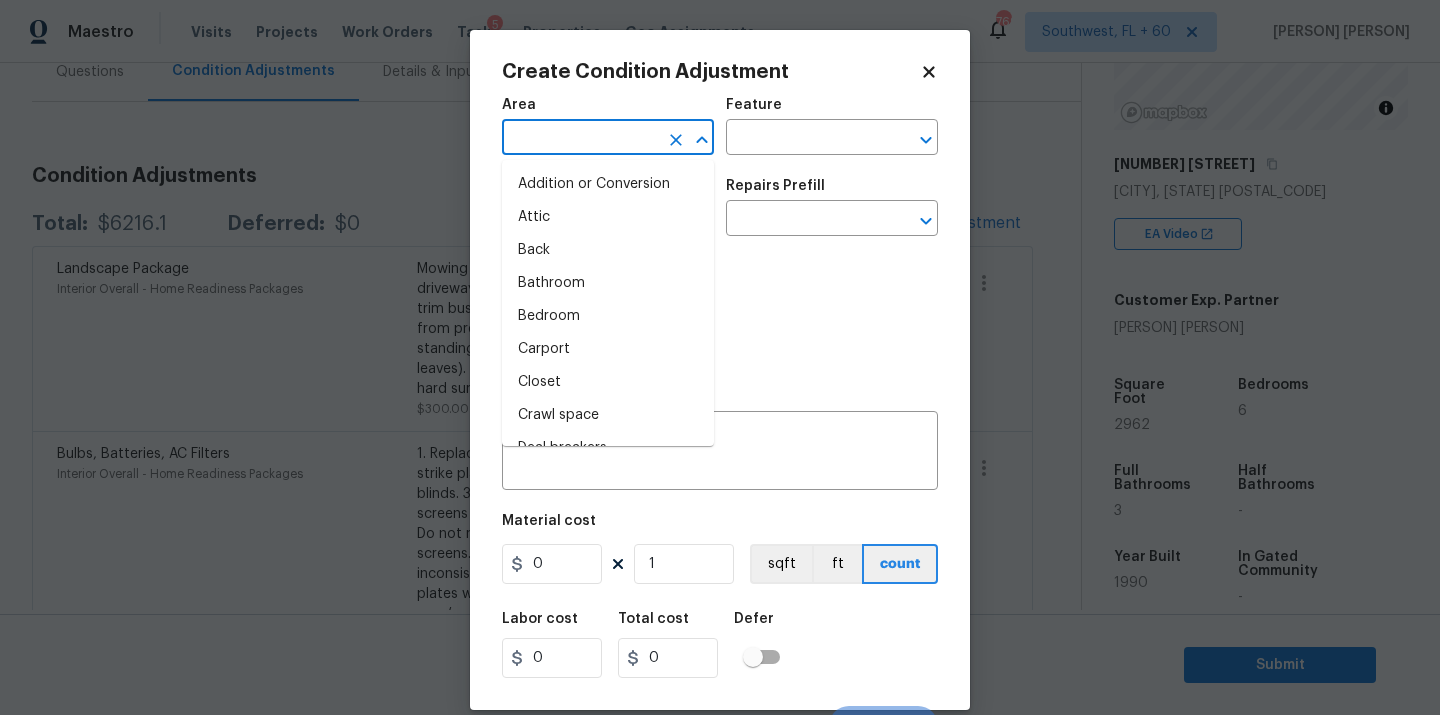 click at bounding box center (580, 139) 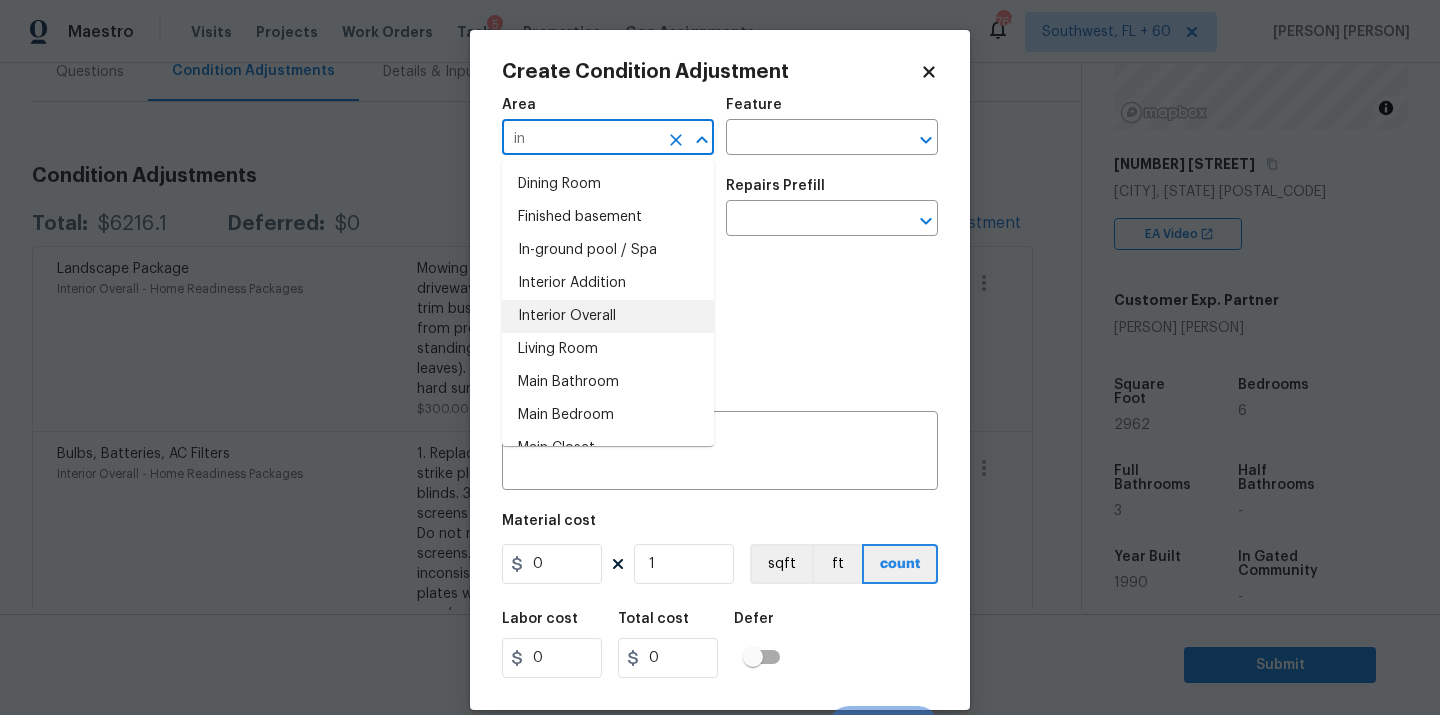 click on "Interior Overall" at bounding box center [608, 316] 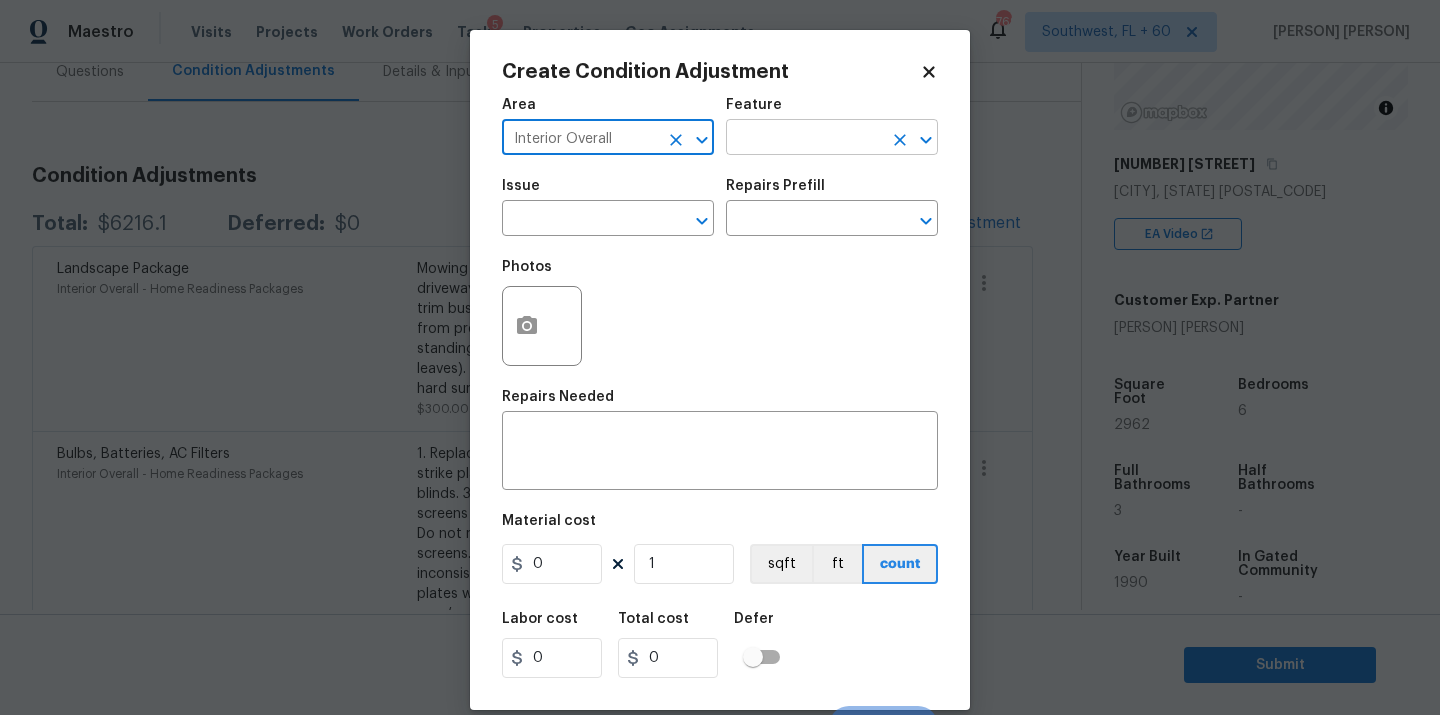 type on "Interior Overall" 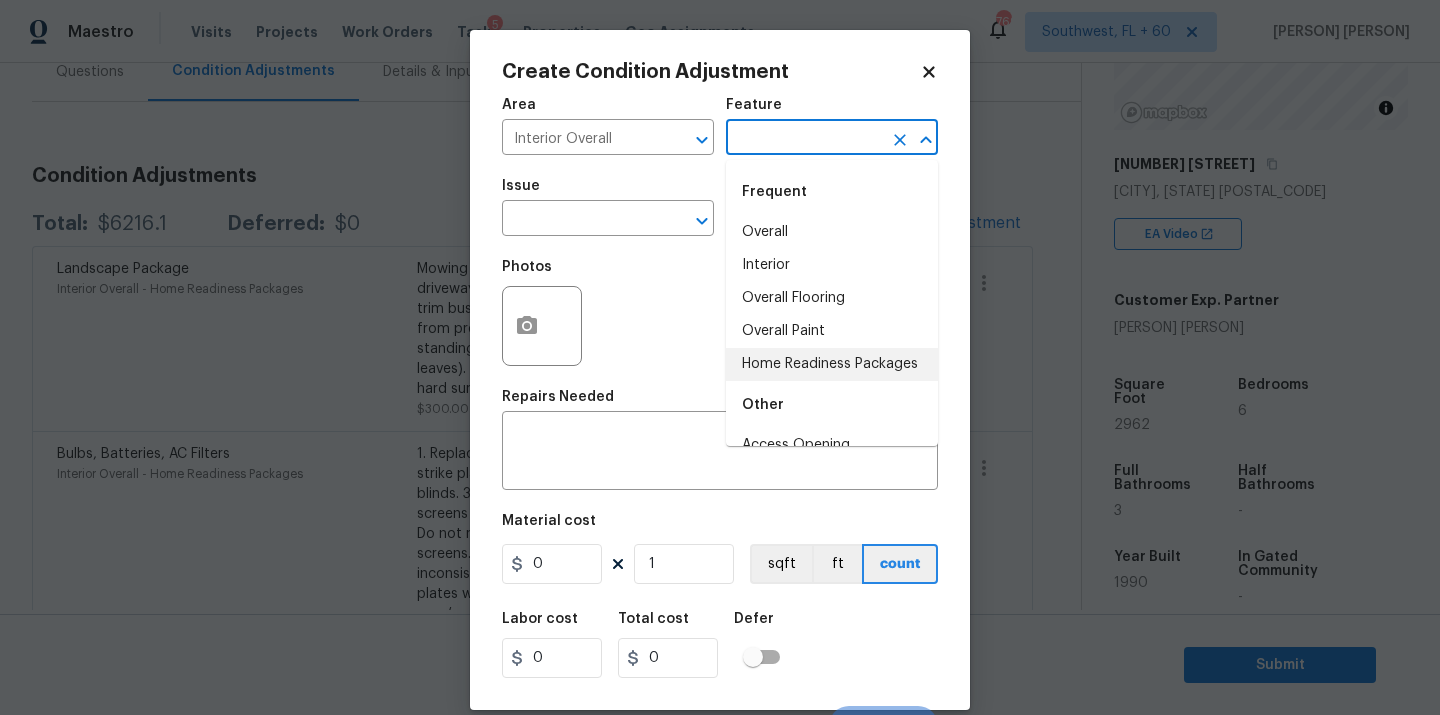 click on "Home Readiness Packages" at bounding box center [832, 364] 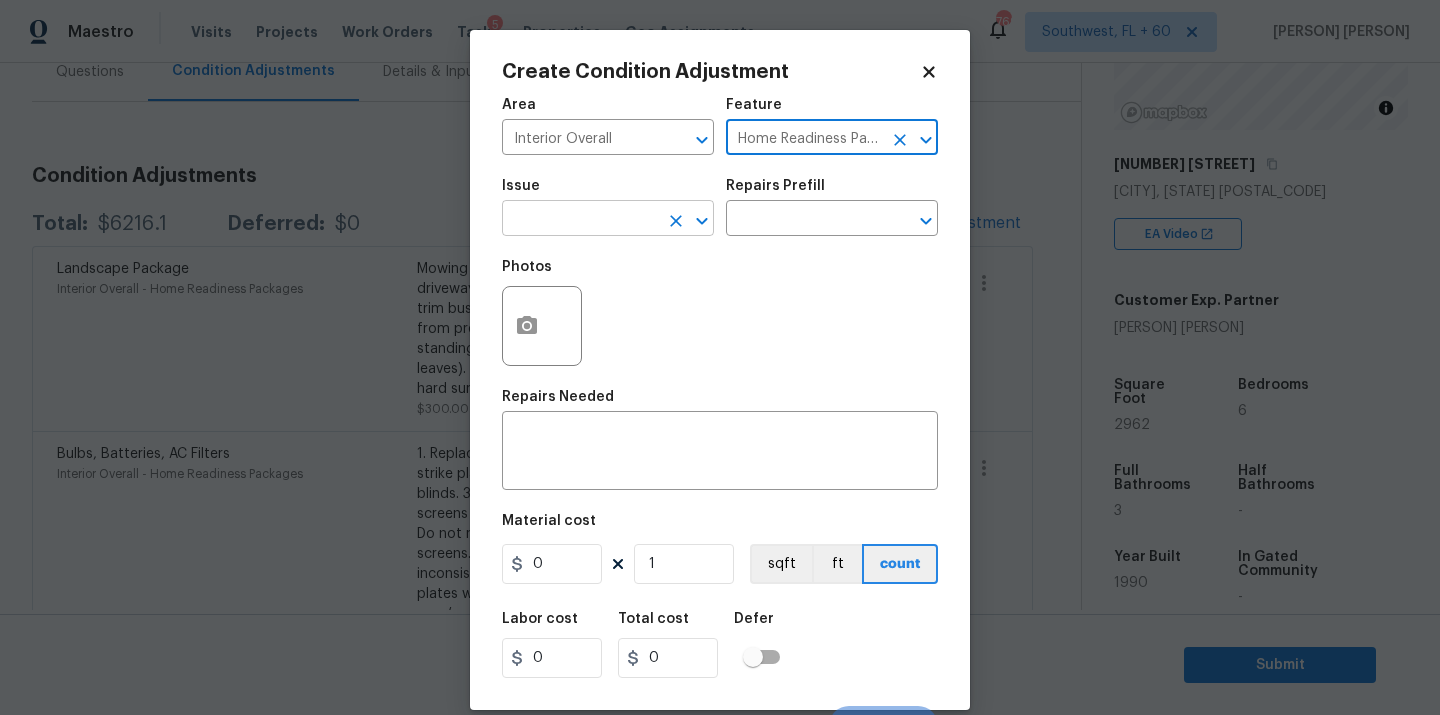 click at bounding box center (580, 220) 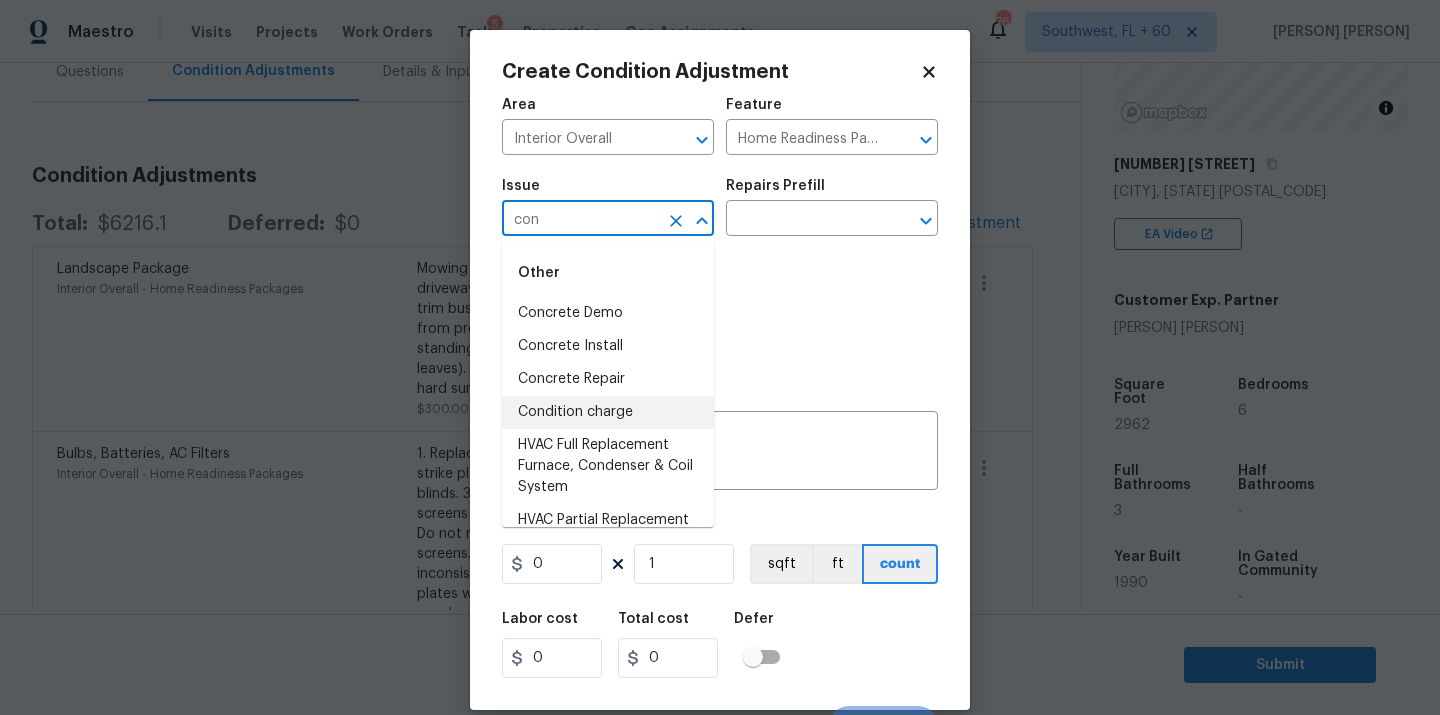 click on "Condition charge" at bounding box center [608, 412] 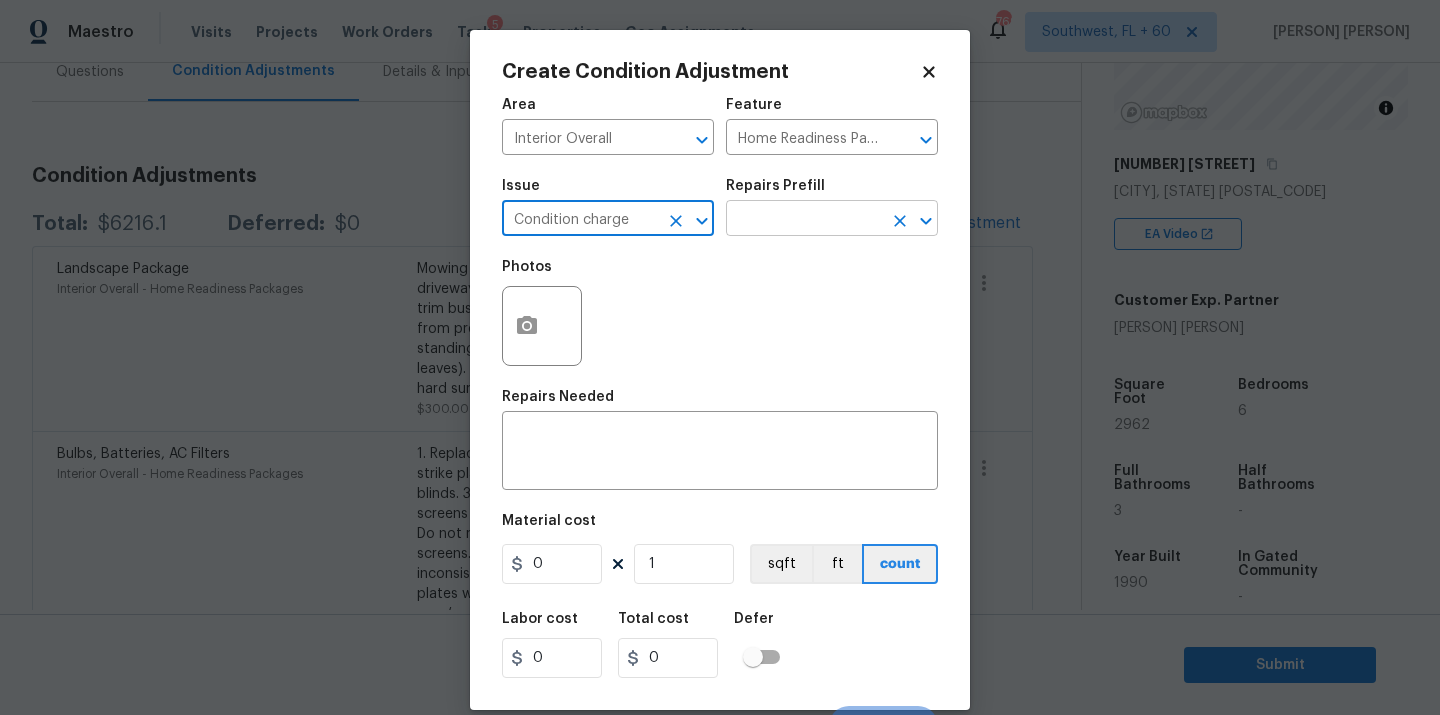 type on "Condition charge" 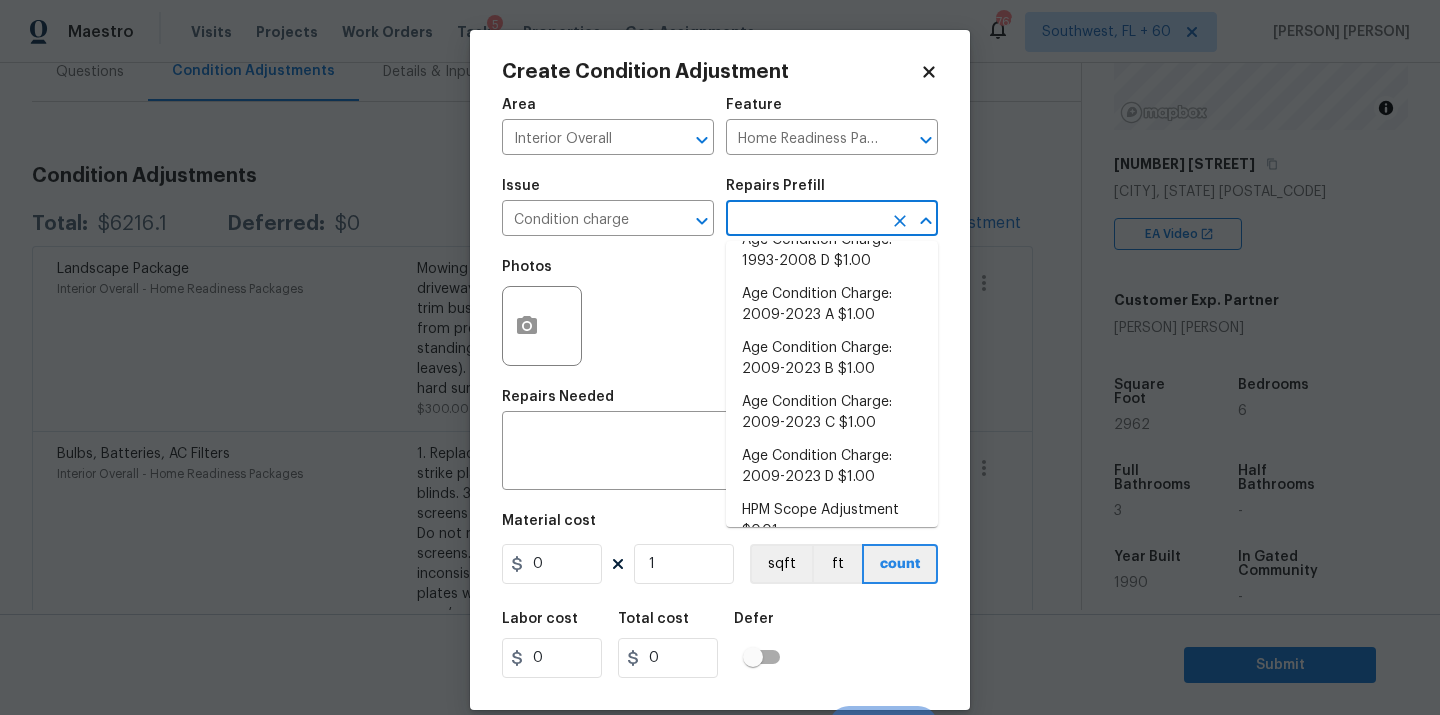 scroll, scrollTop: 681, scrollLeft: 0, axis: vertical 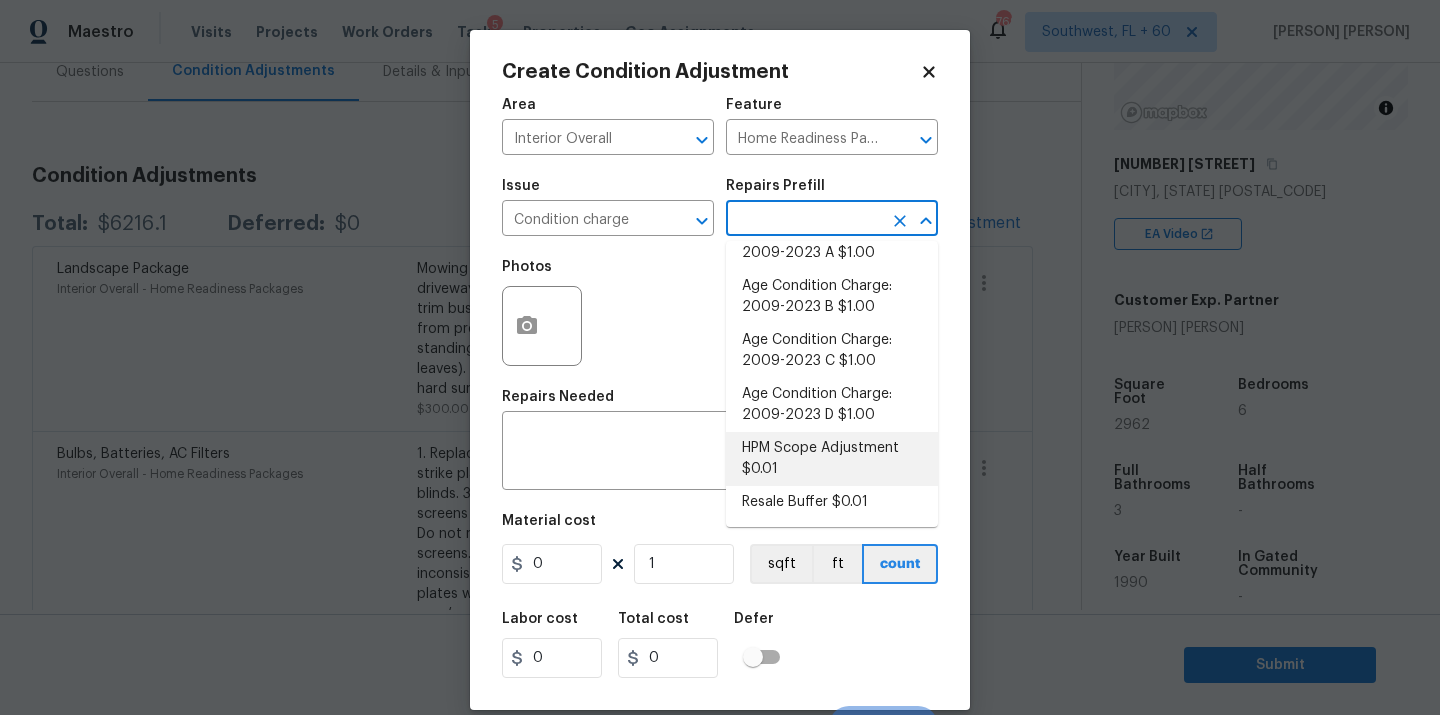 click on "Resale Buffer $0.01" at bounding box center [832, 502] 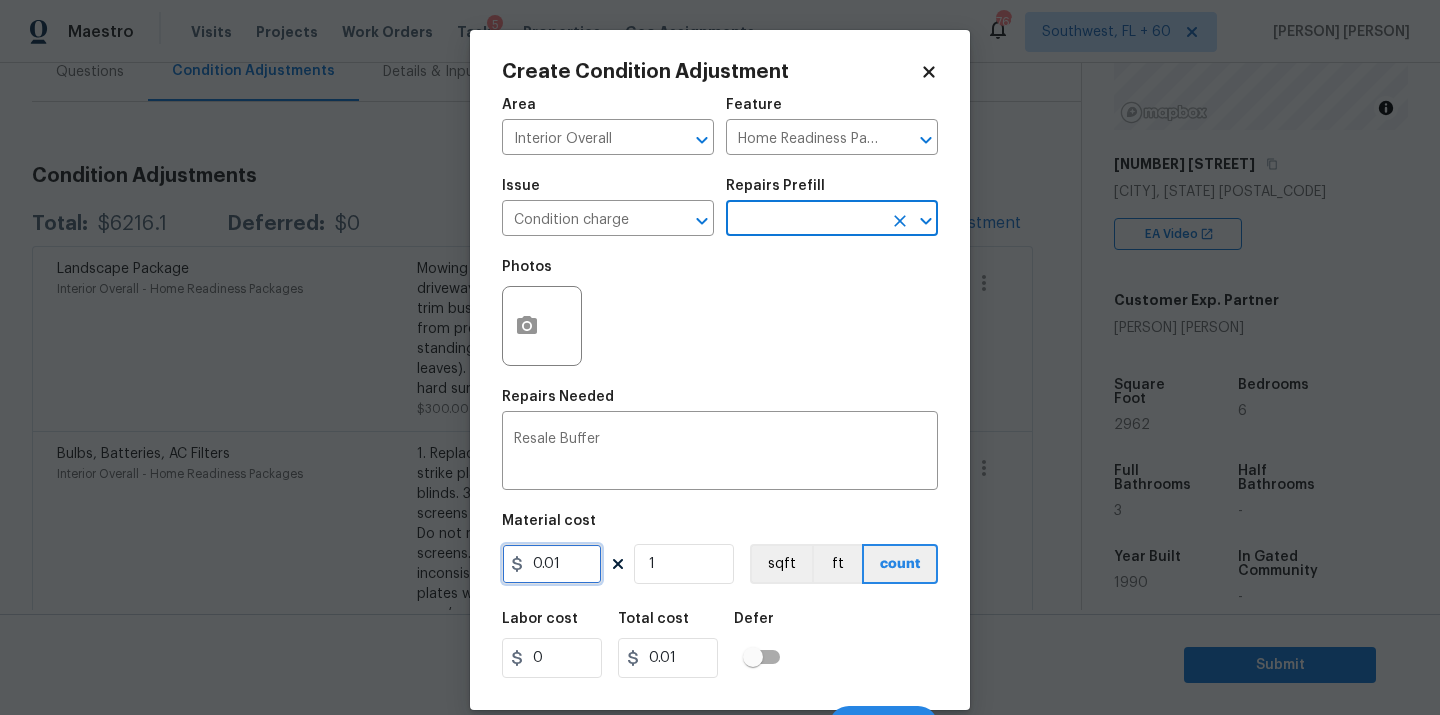 click on "0.01" at bounding box center [552, 564] 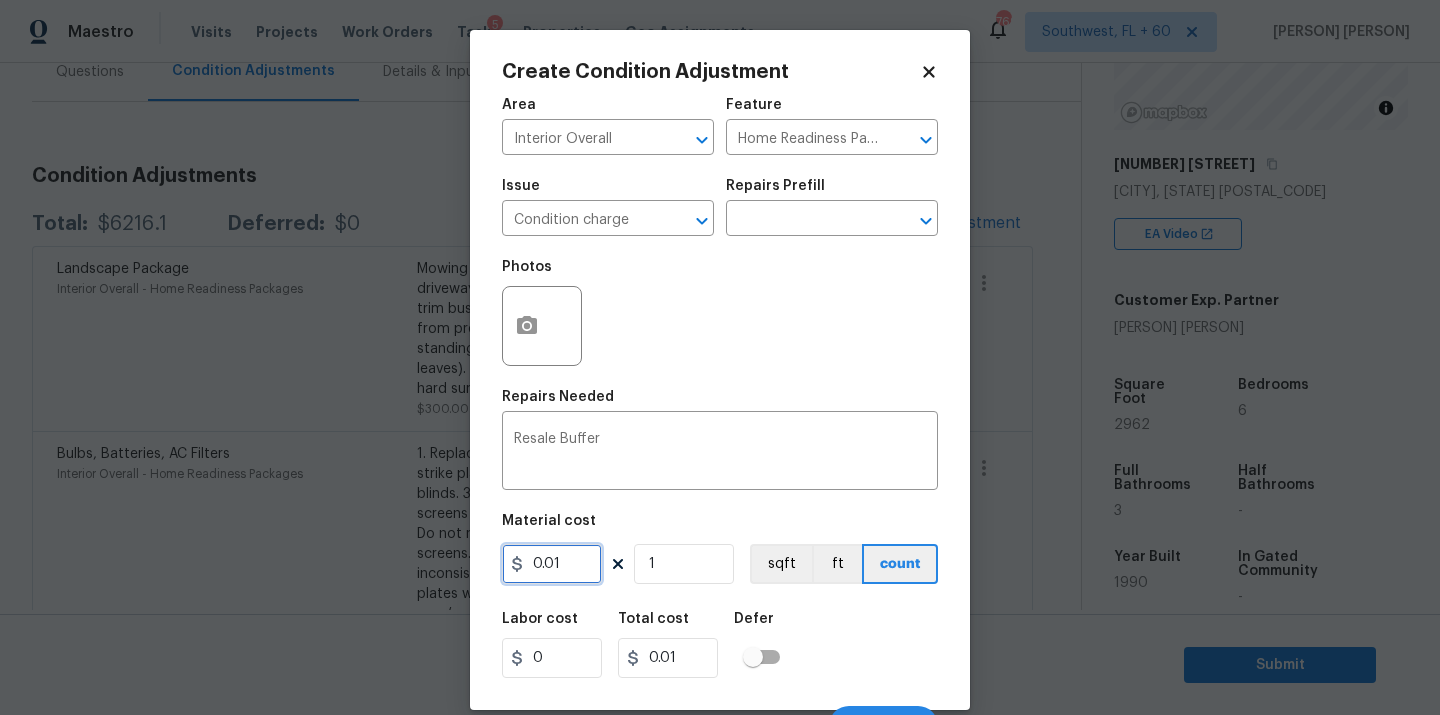 click on "0.01" at bounding box center (552, 564) 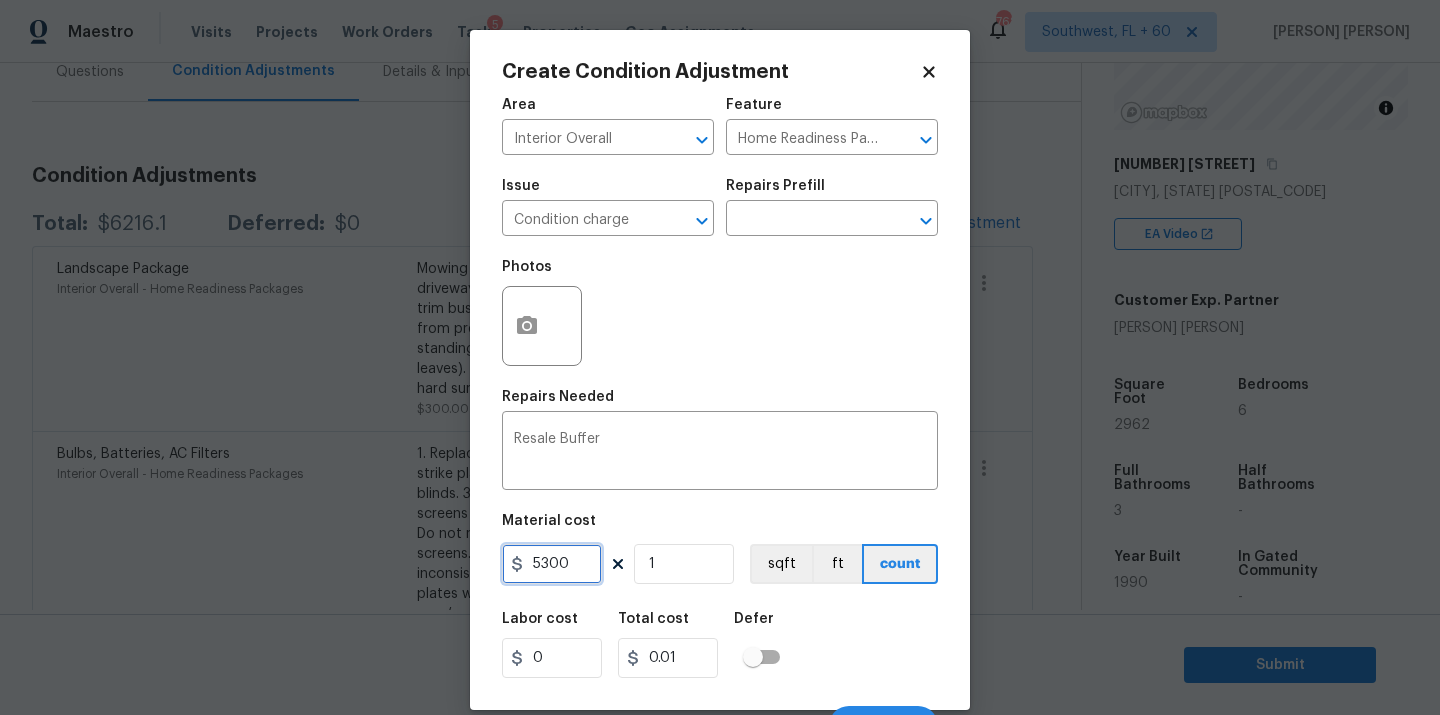 type on "5300" 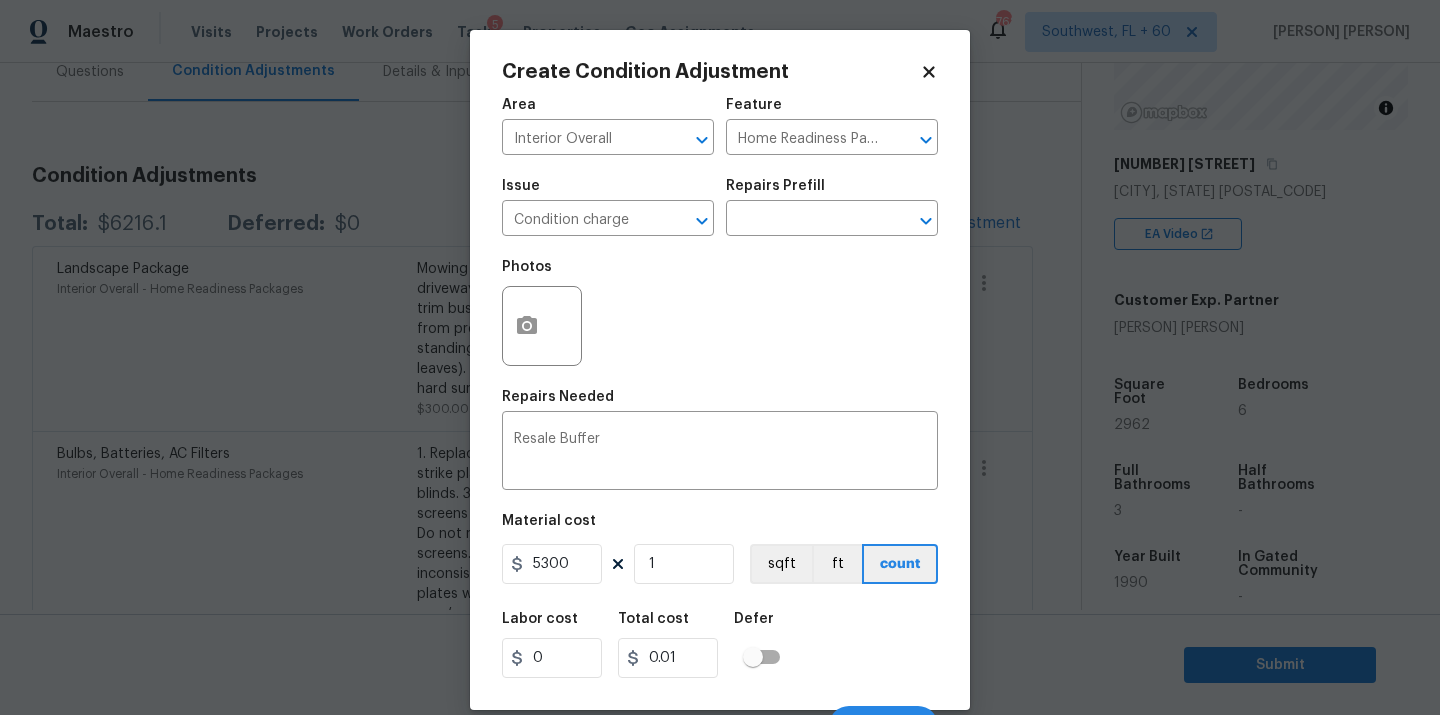 type on "5300" 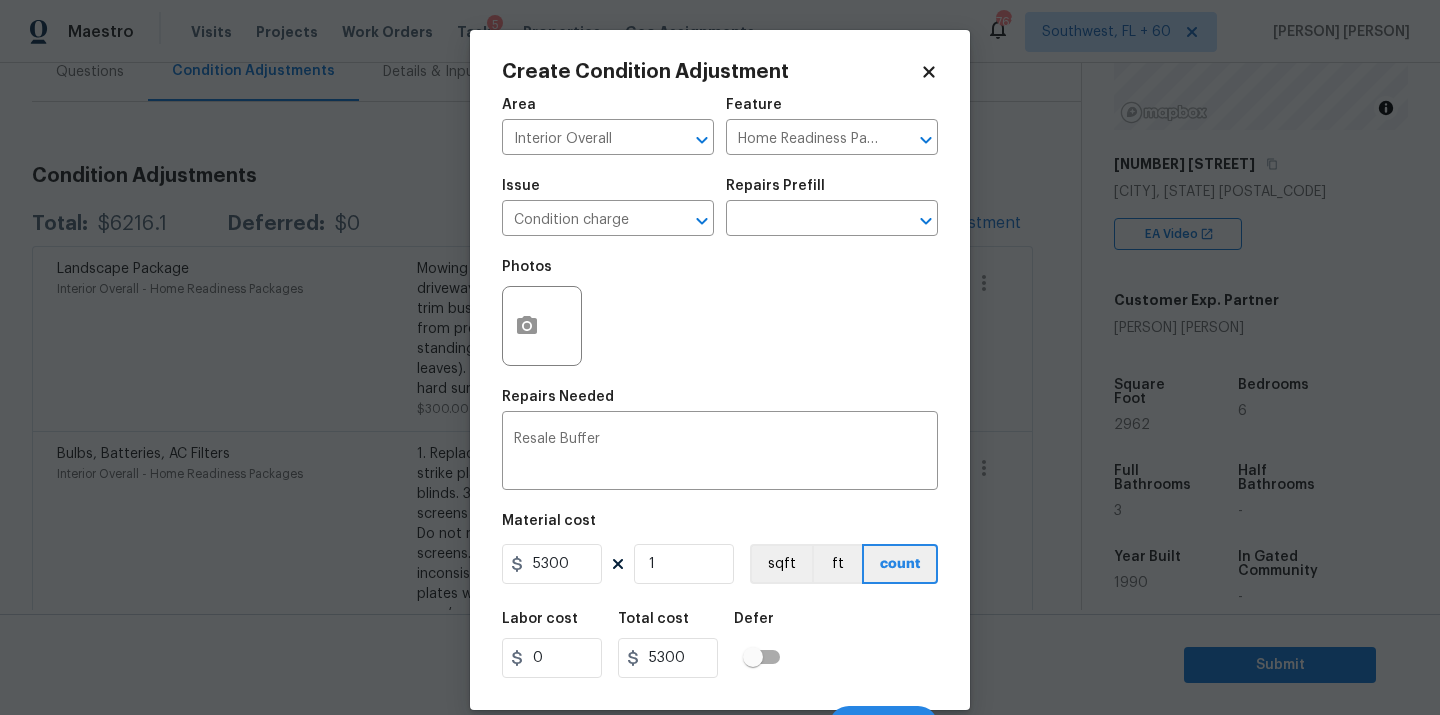click on "Labor cost 0 Total cost 5300 Defer" at bounding box center [720, 645] 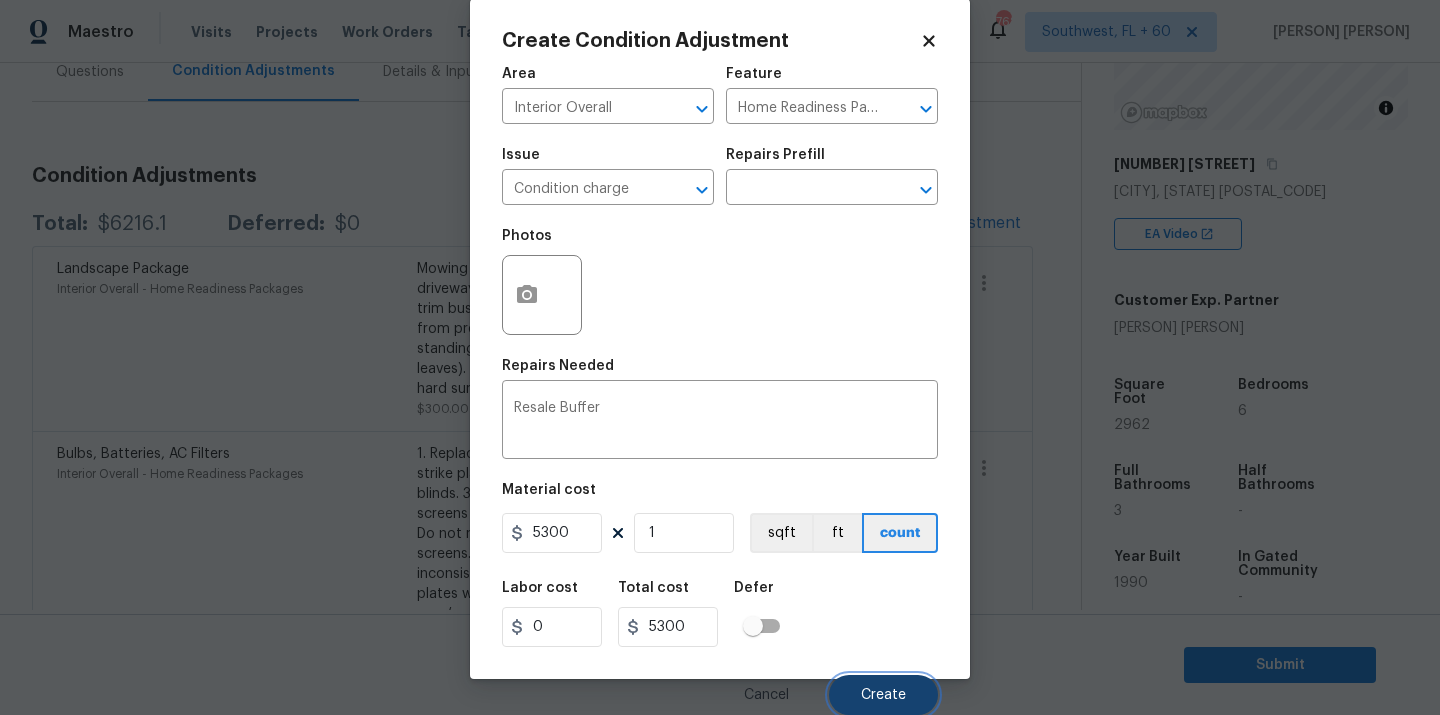 click on "Create" at bounding box center (883, 695) 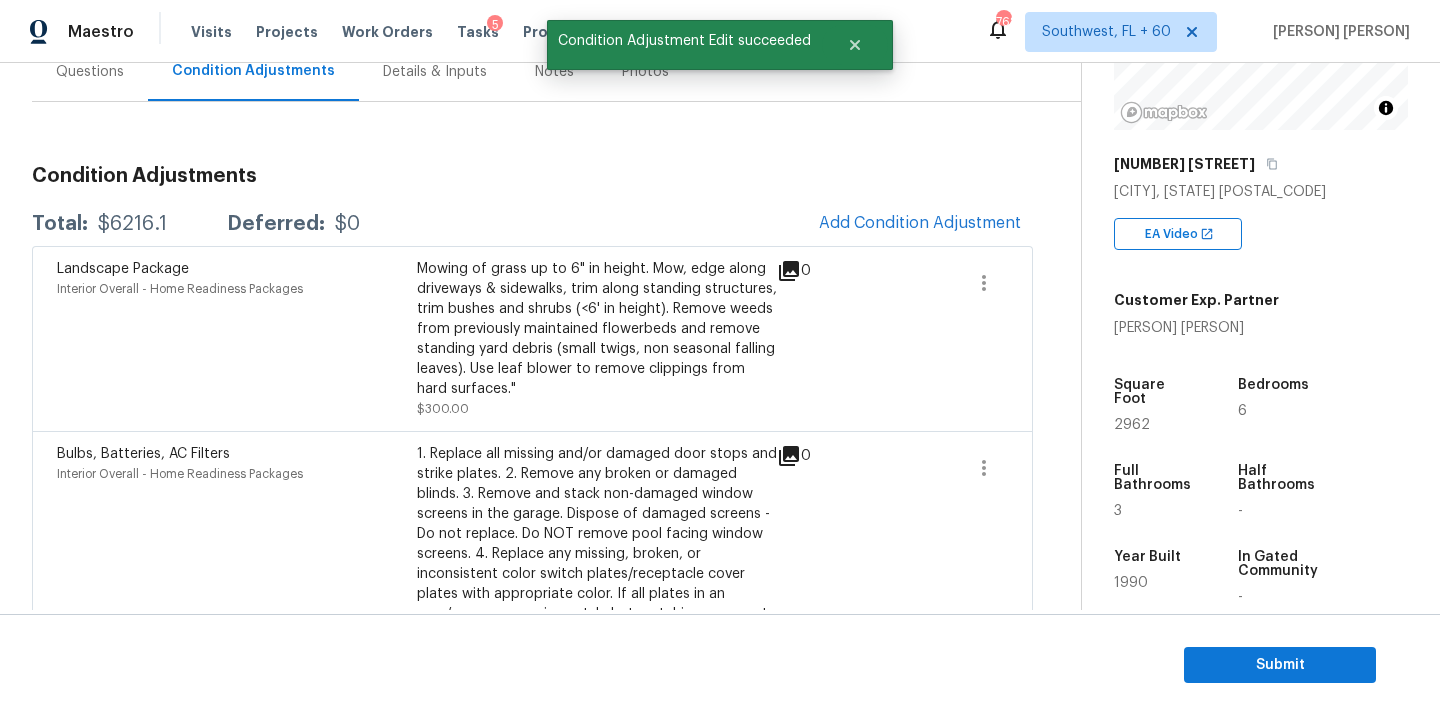 scroll, scrollTop: 25, scrollLeft: 0, axis: vertical 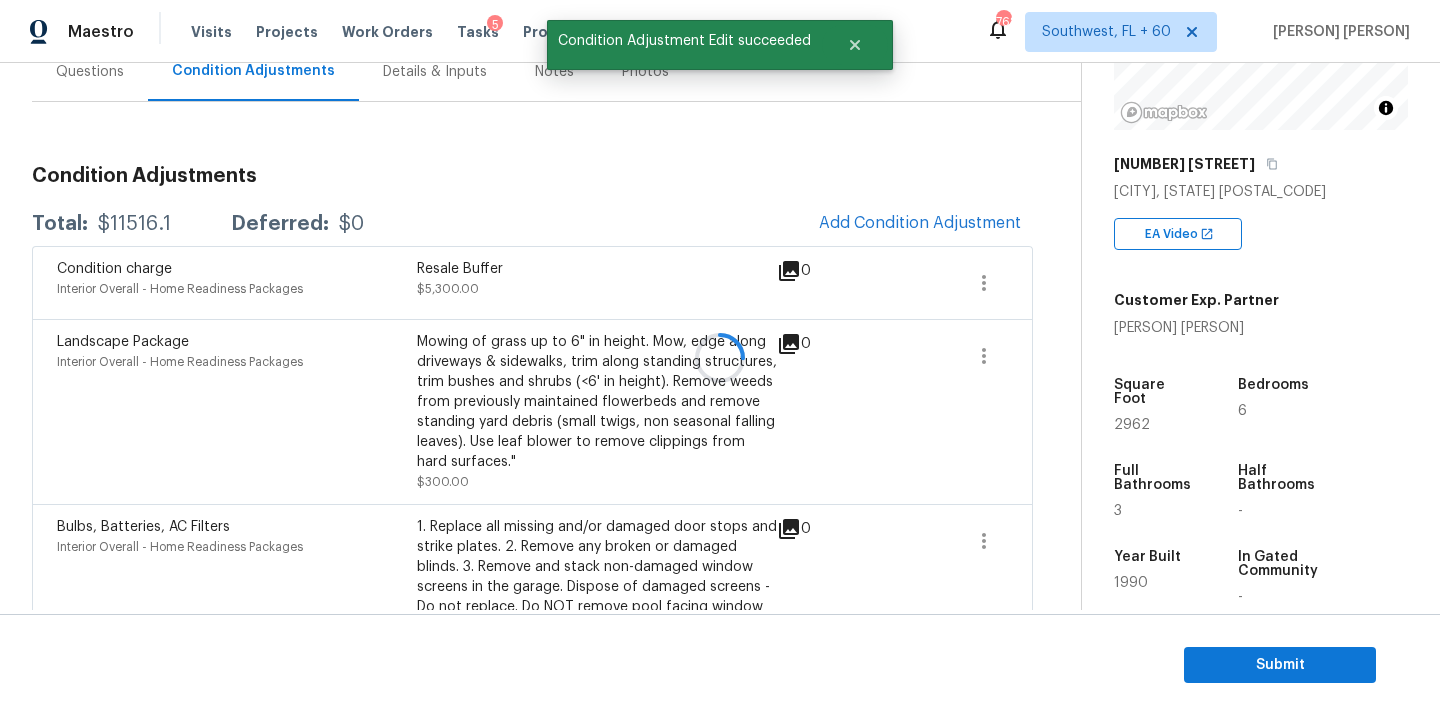 click on "$11516.1" at bounding box center [134, 224] 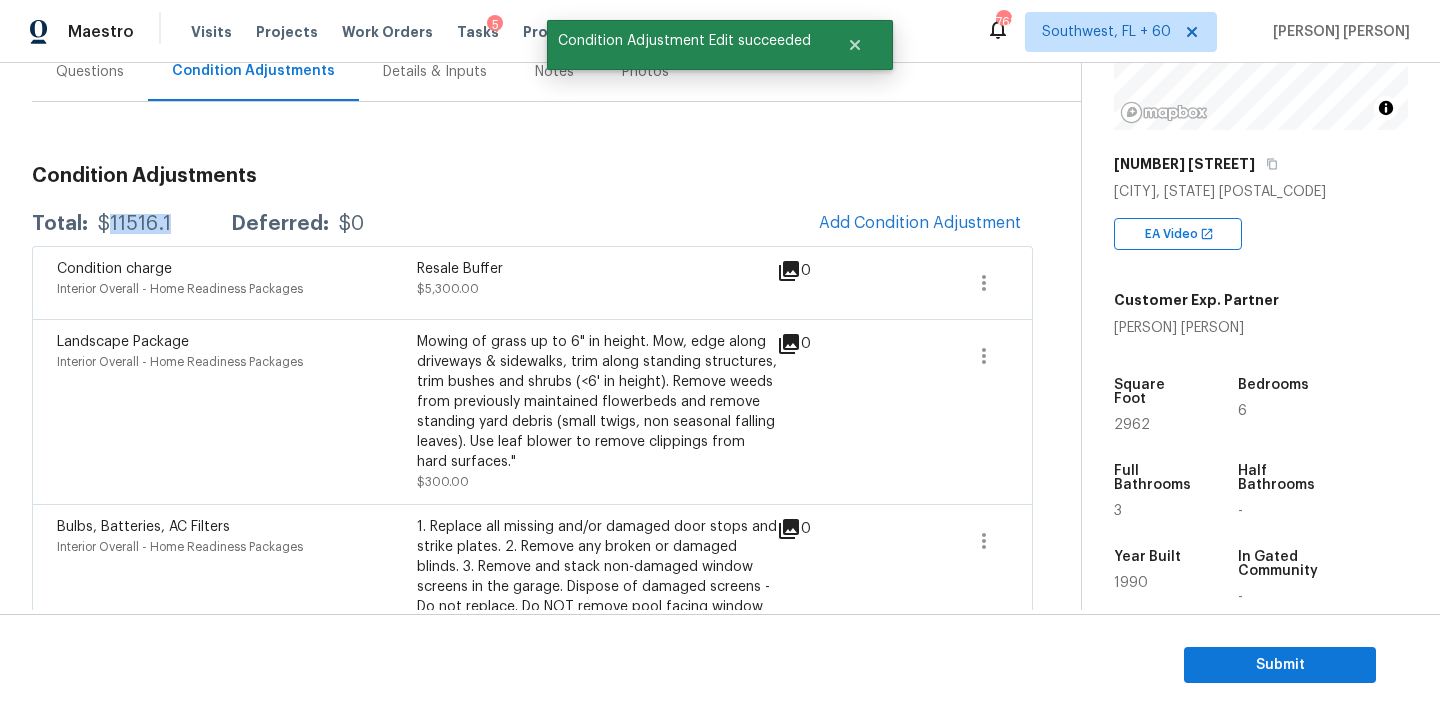 click on "$11516.1" at bounding box center (134, 224) 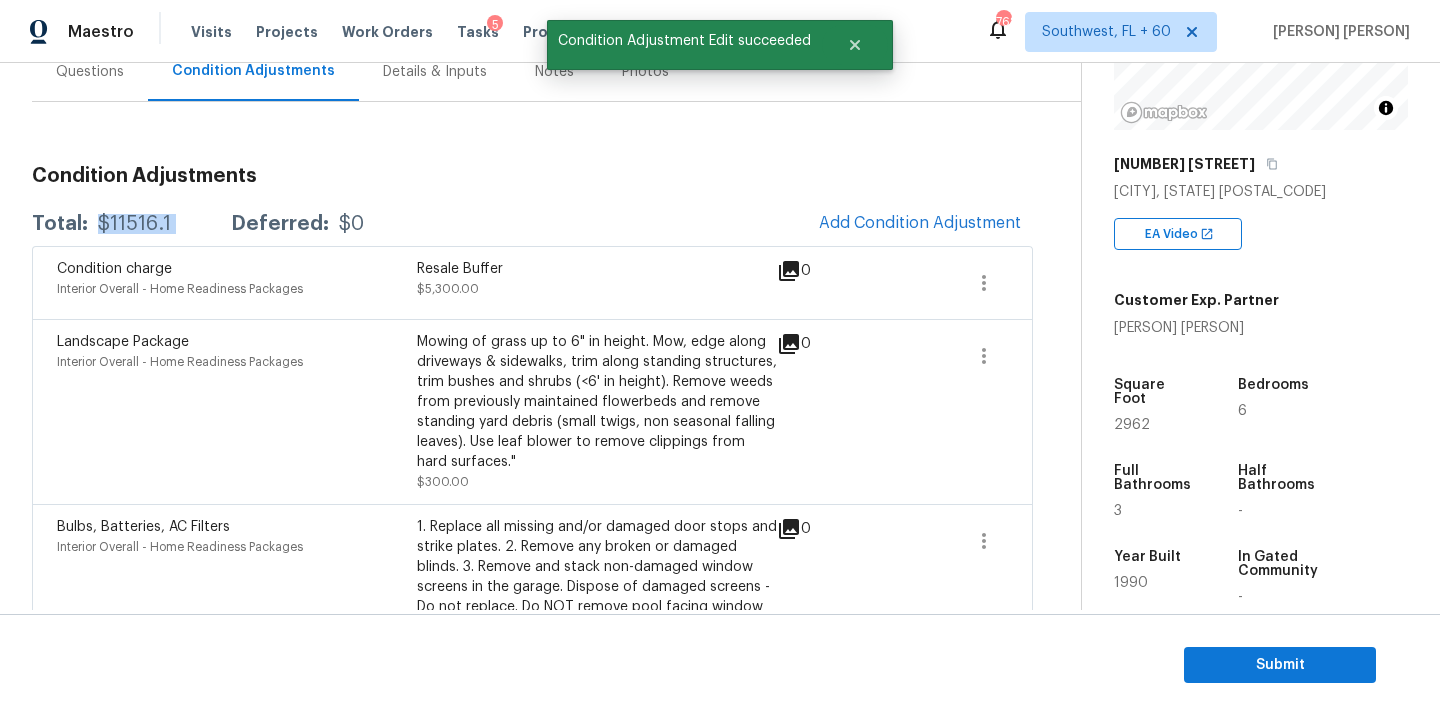 click on "$11516.1" at bounding box center (134, 224) 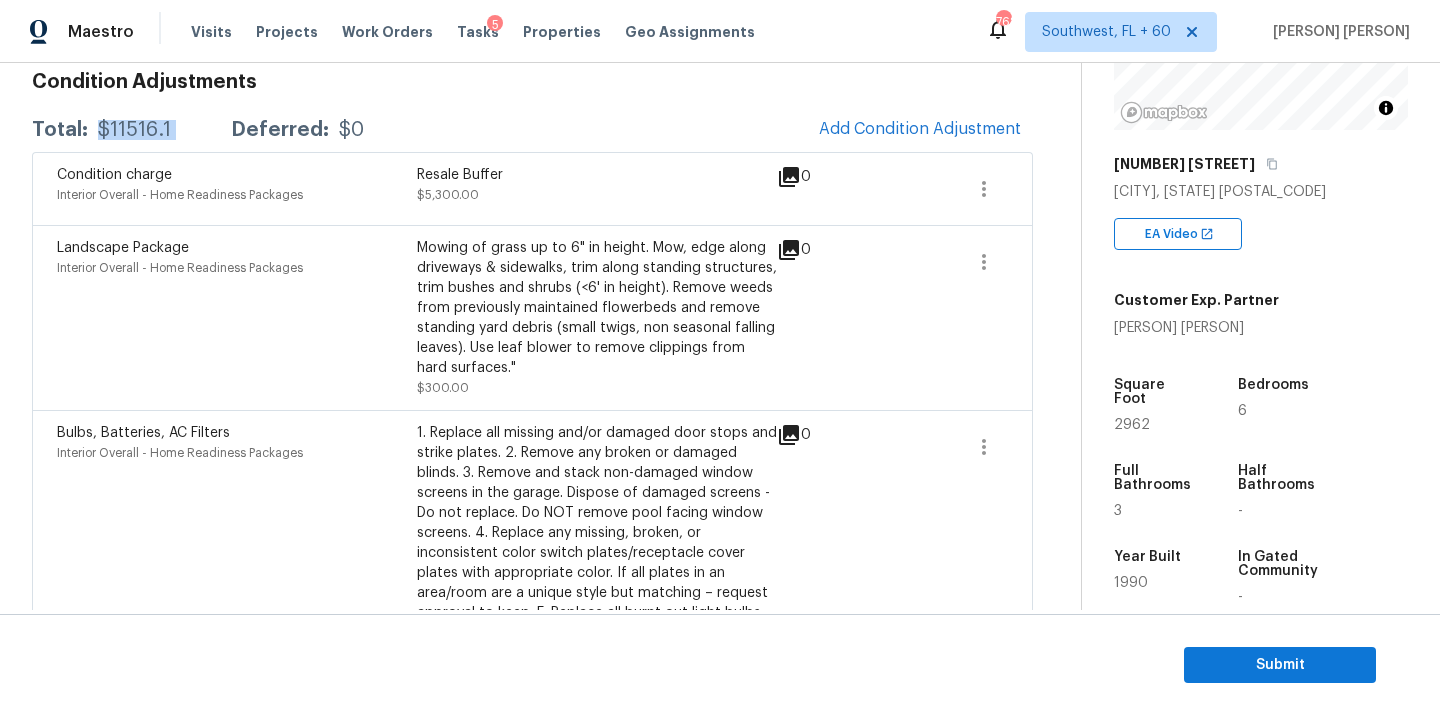 scroll, scrollTop: 269, scrollLeft: 0, axis: vertical 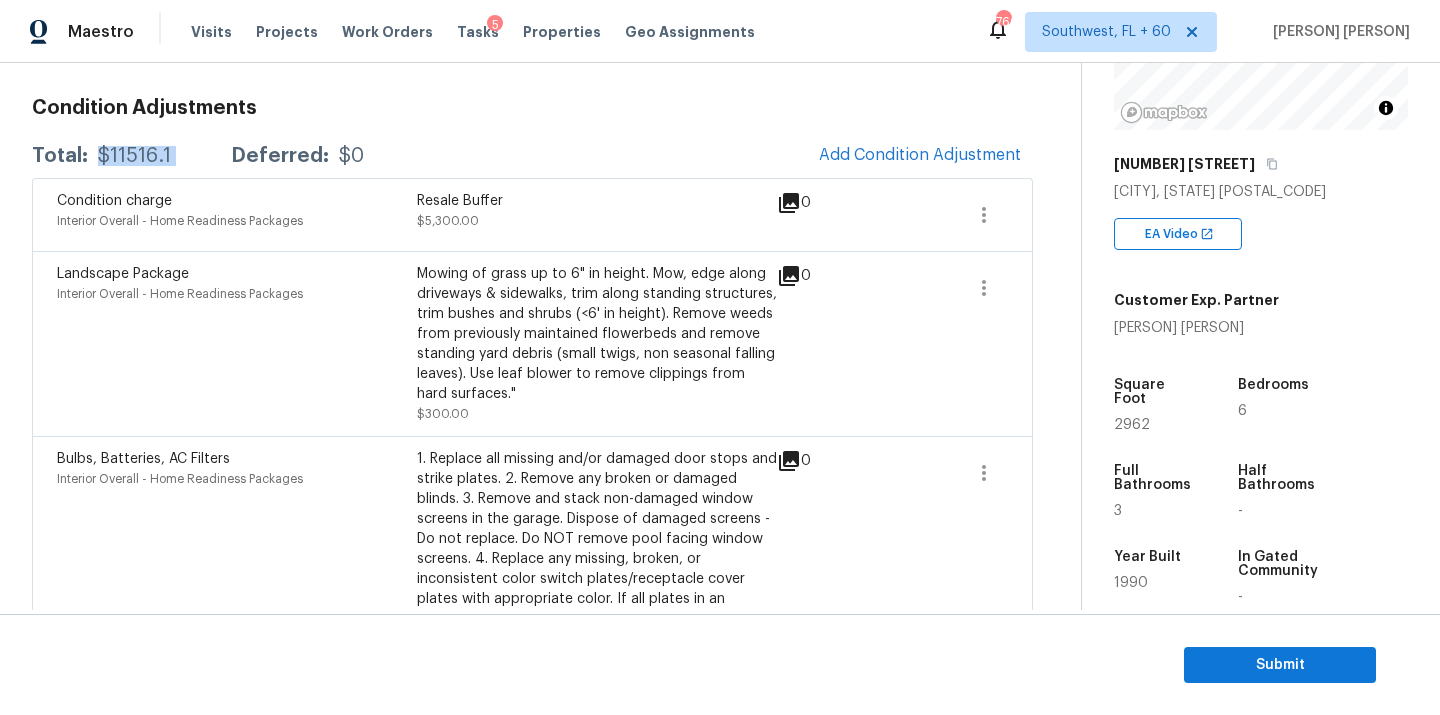 click on "Total:  $[PRICE] Deferred:  $0 Add Condition Adjustment" at bounding box center [532, 156] 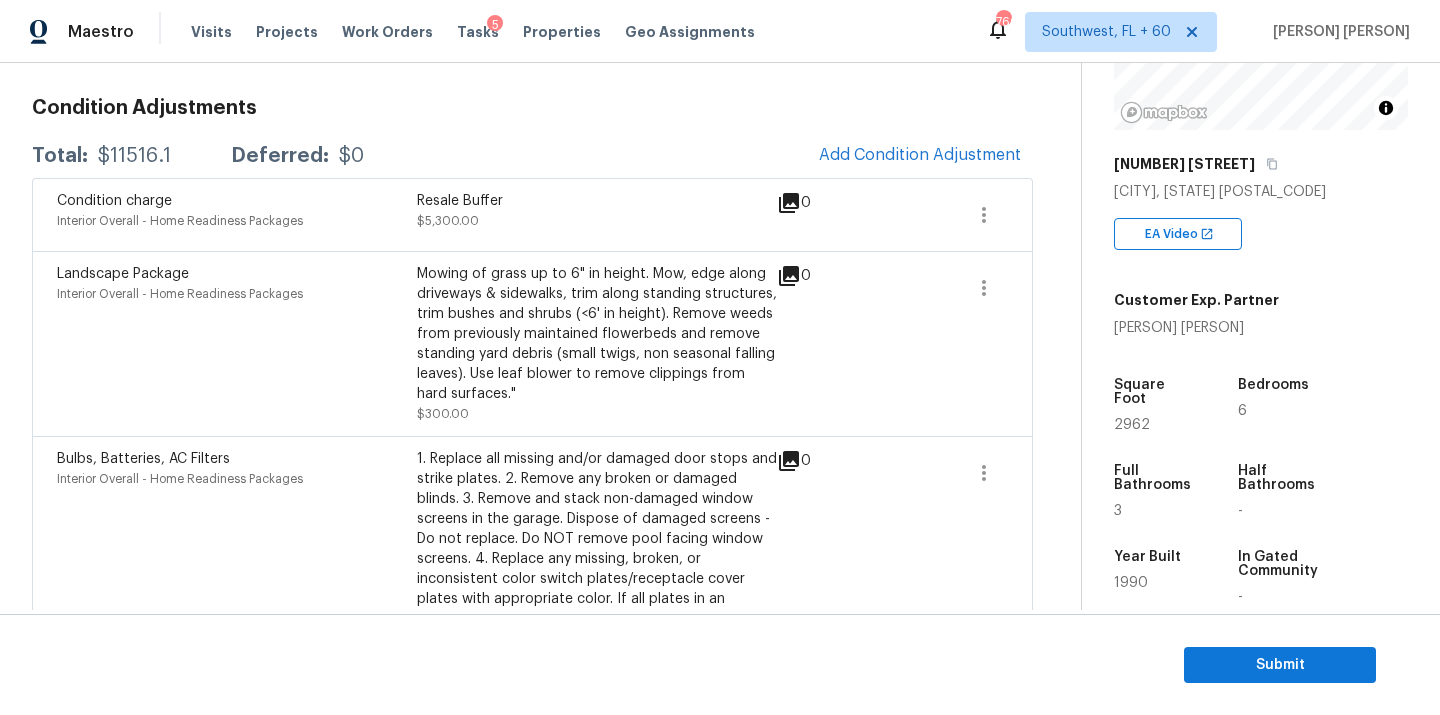 click on "Total:  $[PRICE] Deferred:  $0 Add Condition Adjustment" at bounding box center [532, 156] 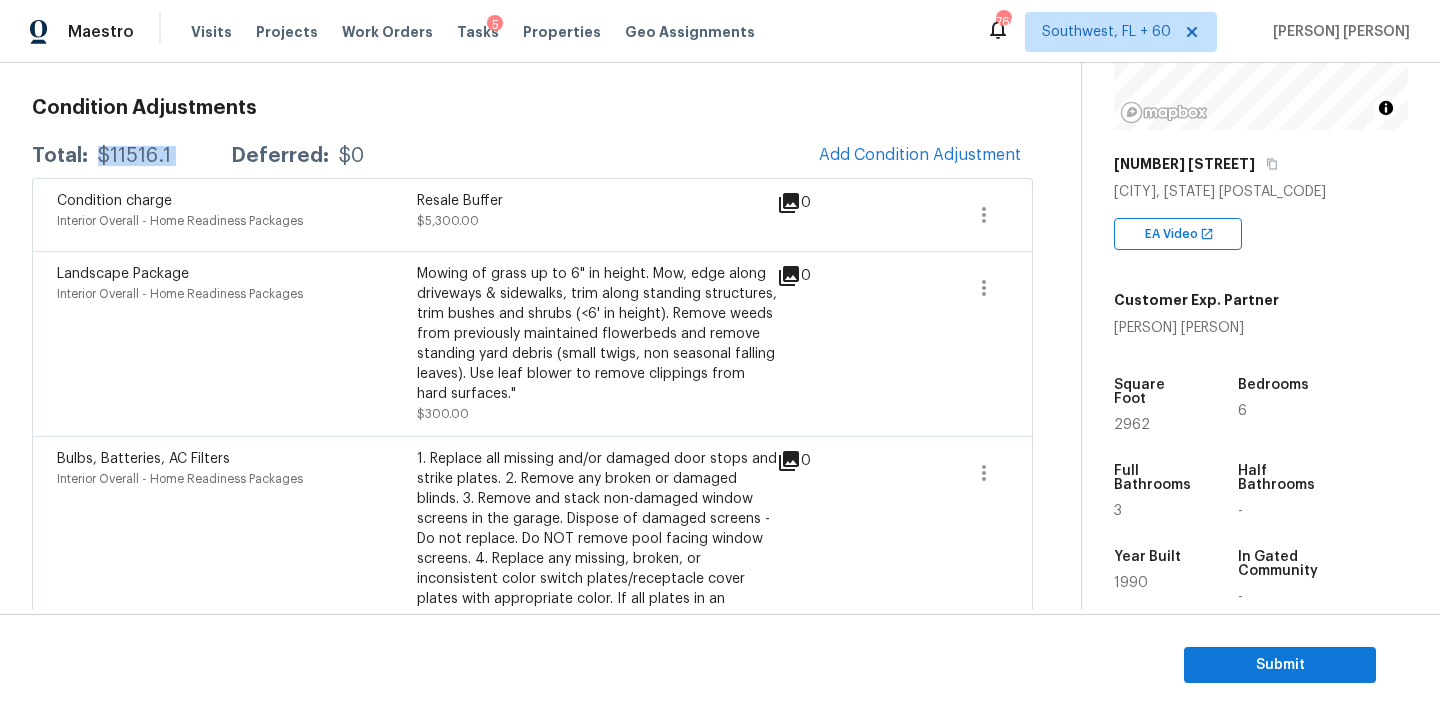 click on "Total:  $[PRICE] Deferred:  $0 Add Condition Adjustment" at bounding box center [532, 156] 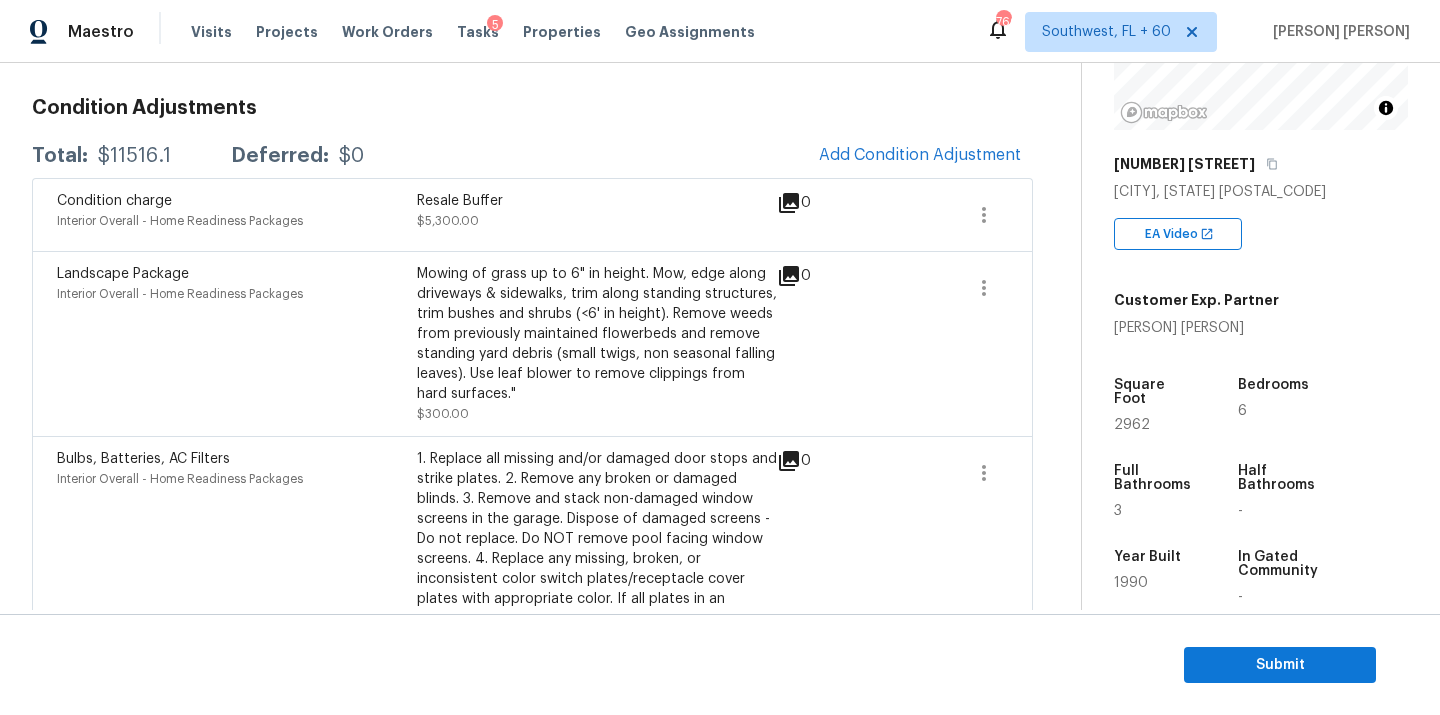 click on "$11516.1" at bounding box center (134, 156) 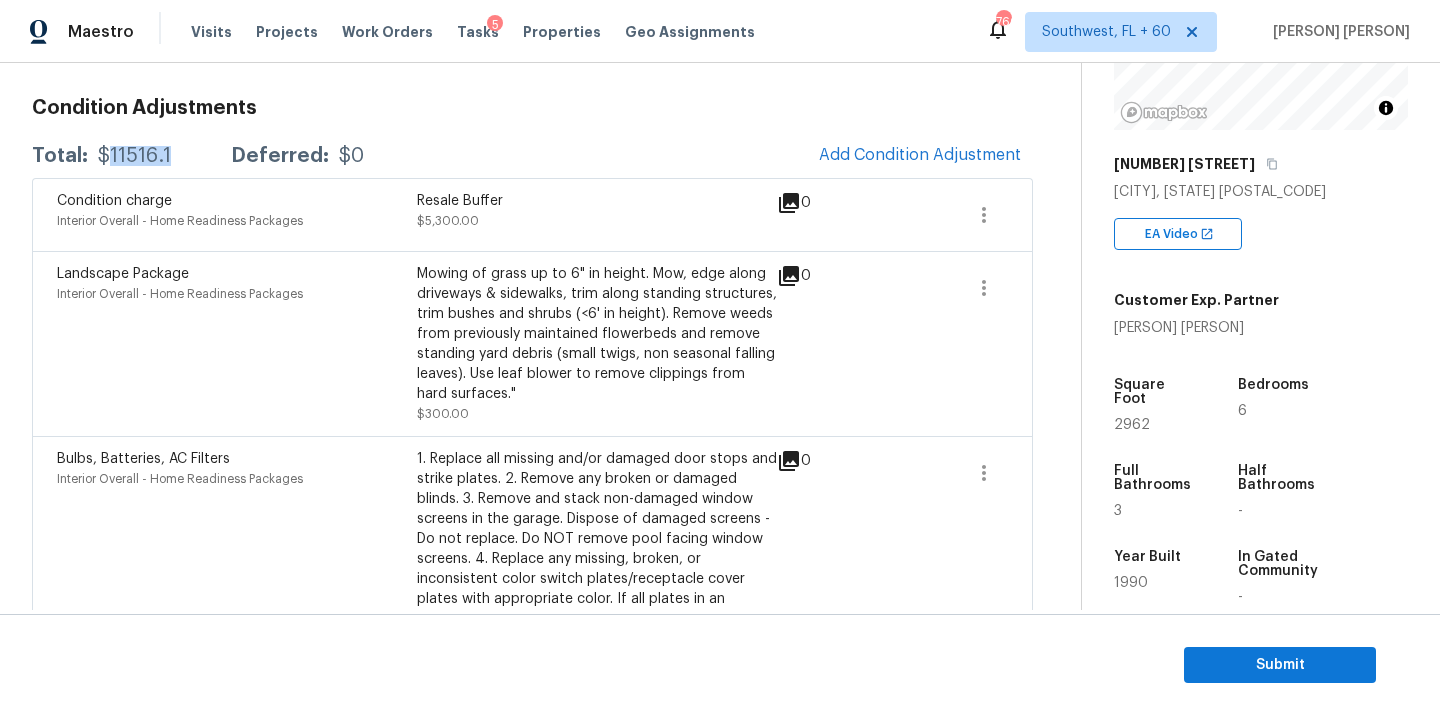 click on "$11516.1" at bounding box center (134, 156) 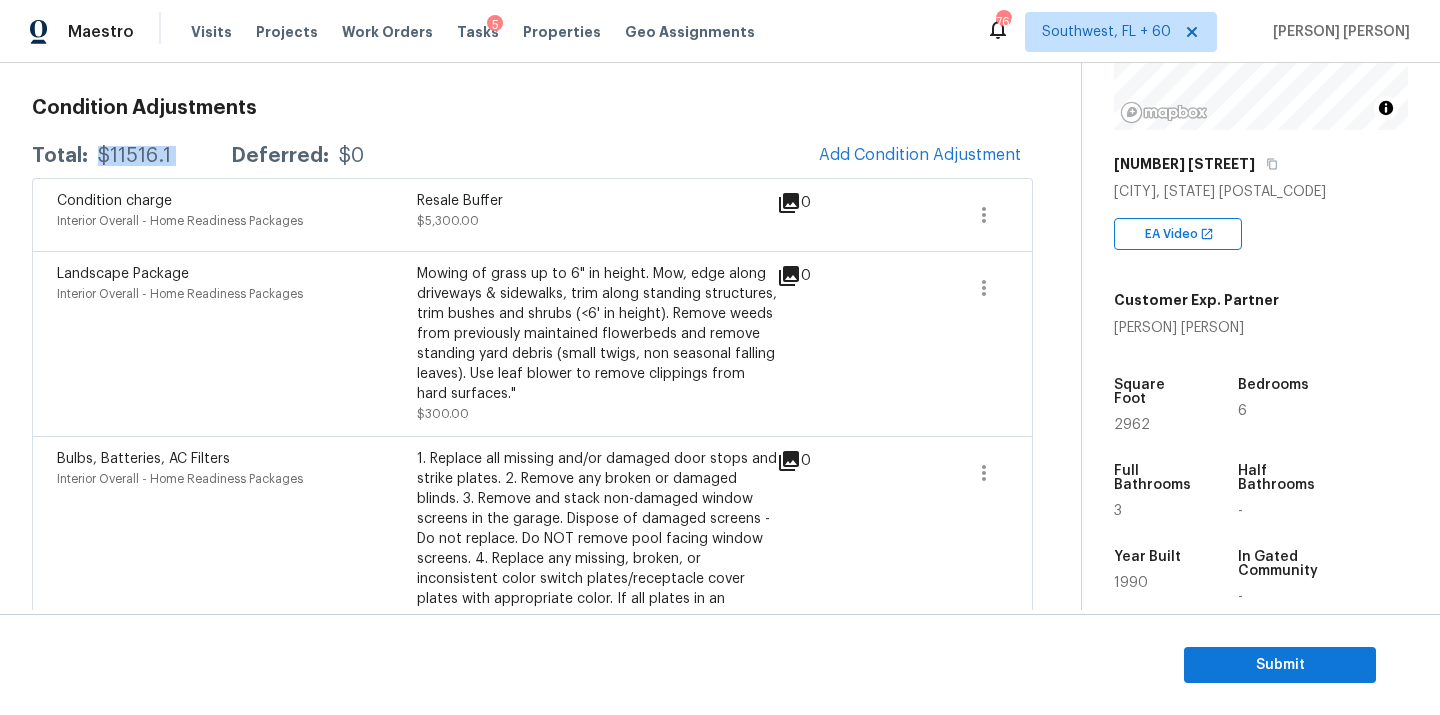 click on "$11516.1" at bounding box center [134, 156] 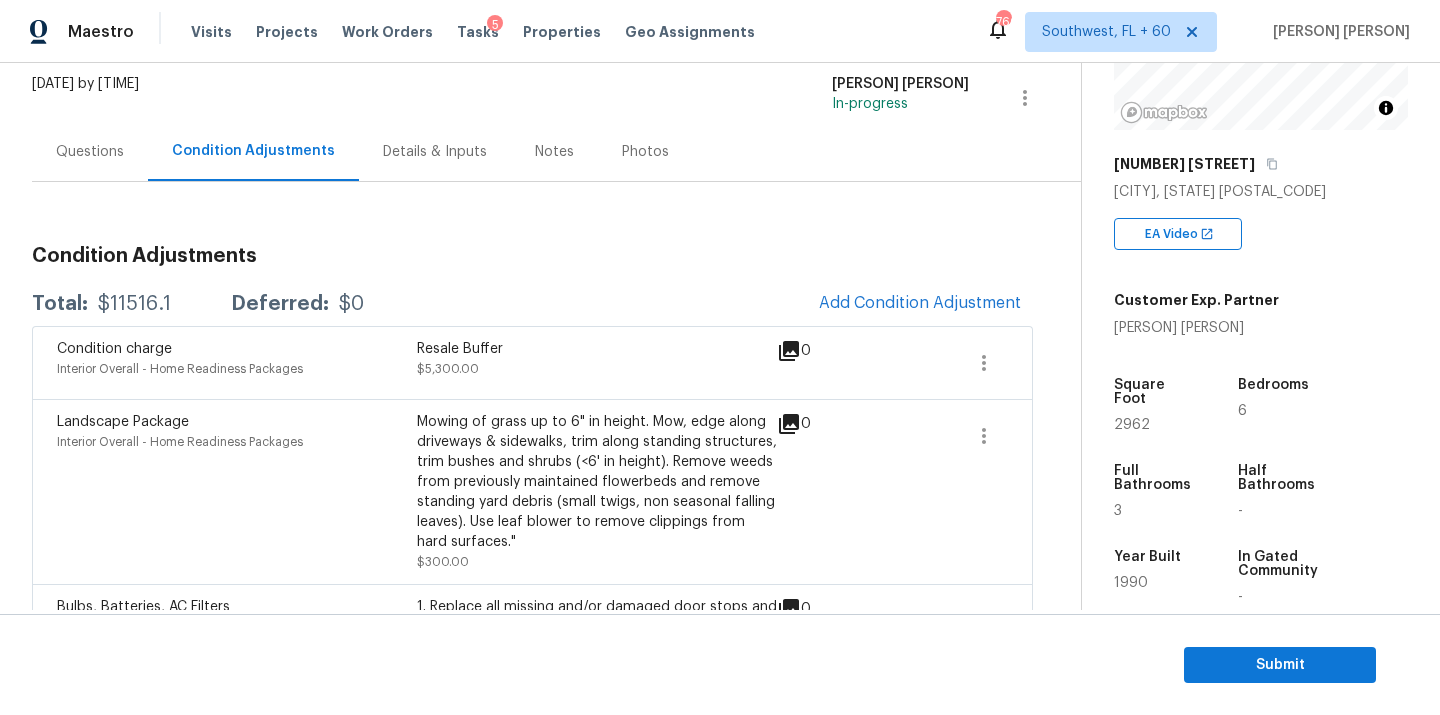 click on "Questions" at bounding box center [90, 151] 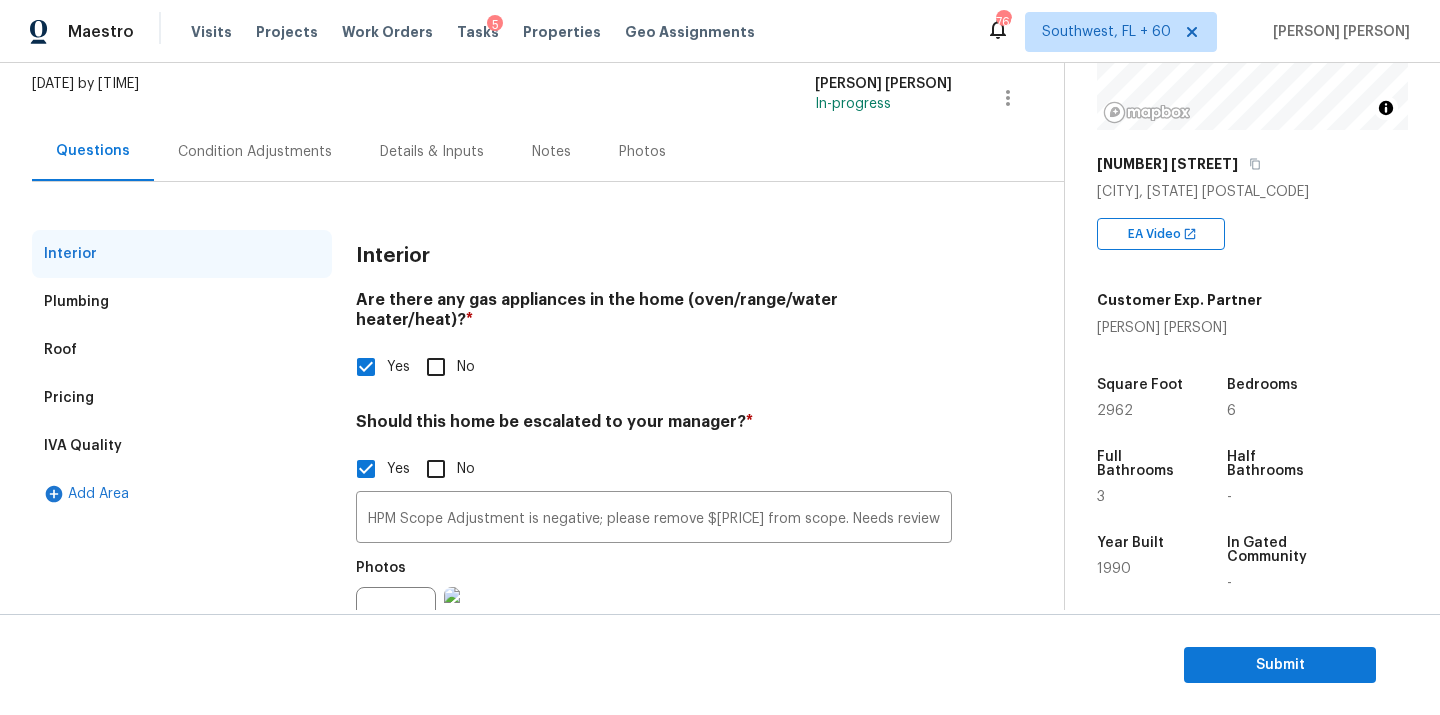 scroll, scrollTop: 200, scrollLeft: 0, axis: vertical 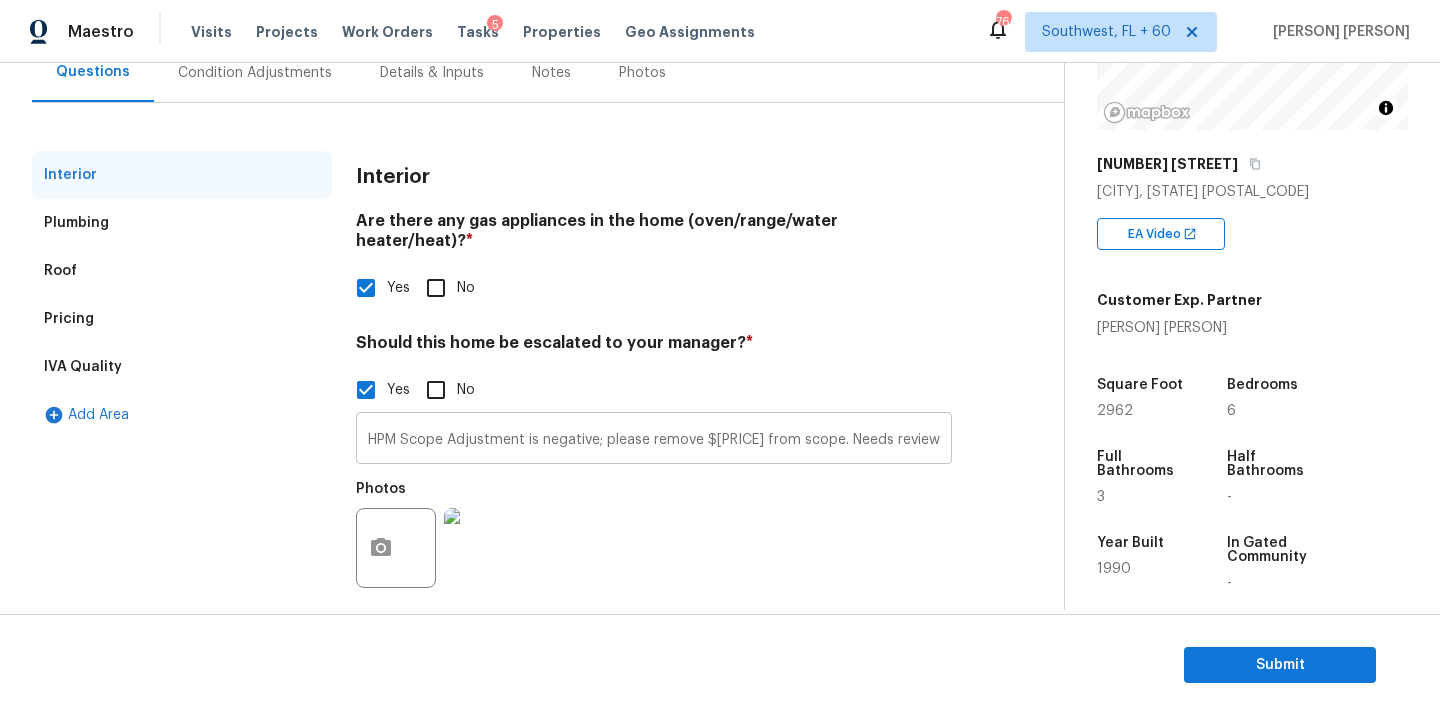click on "HPM Scope Adjustment is negative; please remove $[PRICE] from scope. Needs review" at bounding box center (654, 440) 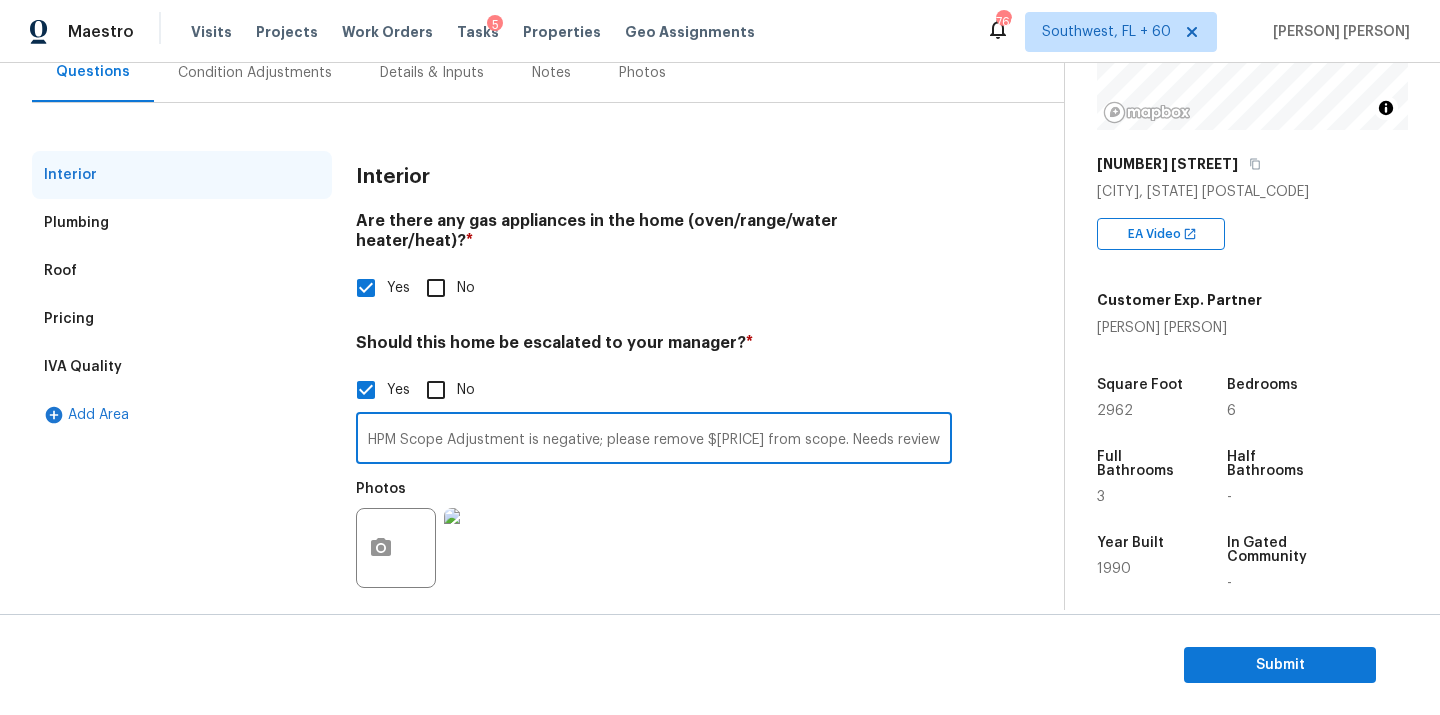 click on "HPM Scope Adjustment is negative; please remove $[PRICE] from scope. Needs review" at bounding box center [654, 440] 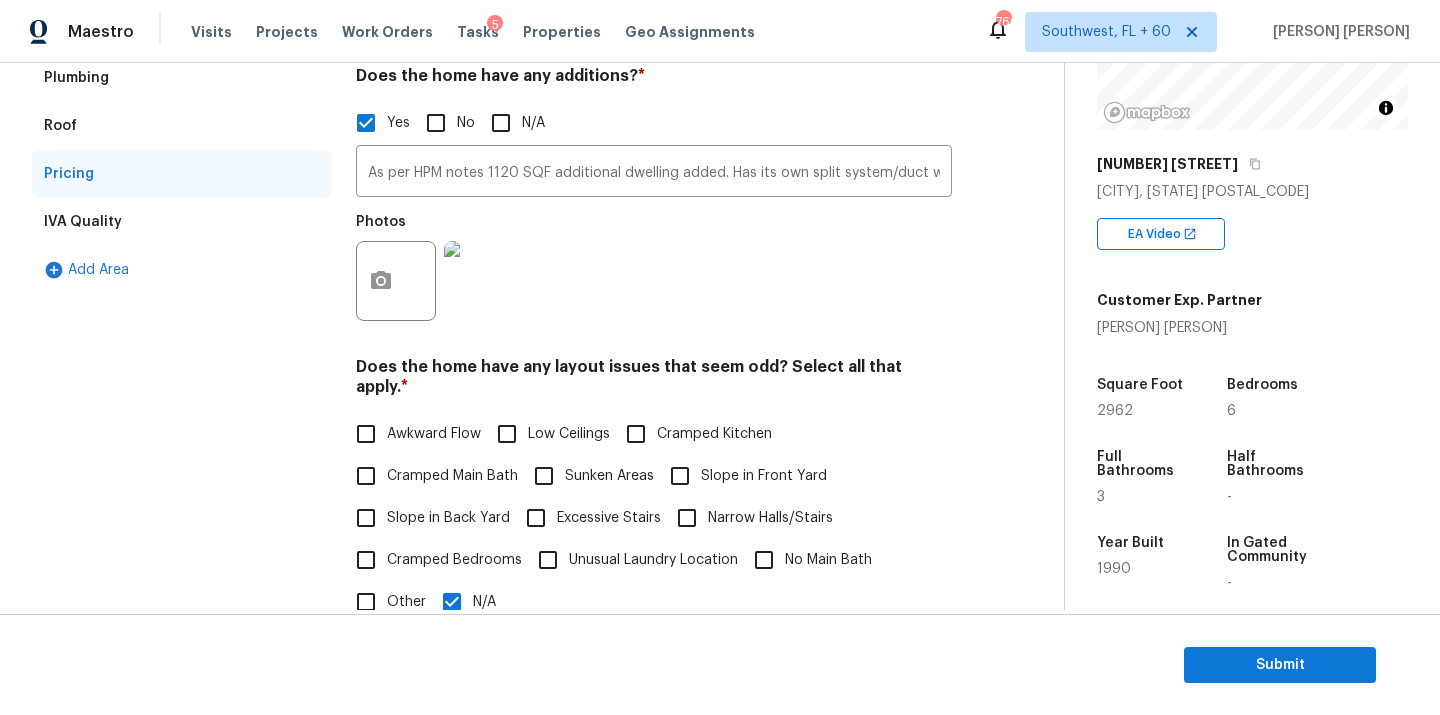 scroll, scrollTop: 288, scrollLeft: 0, axis: vertical 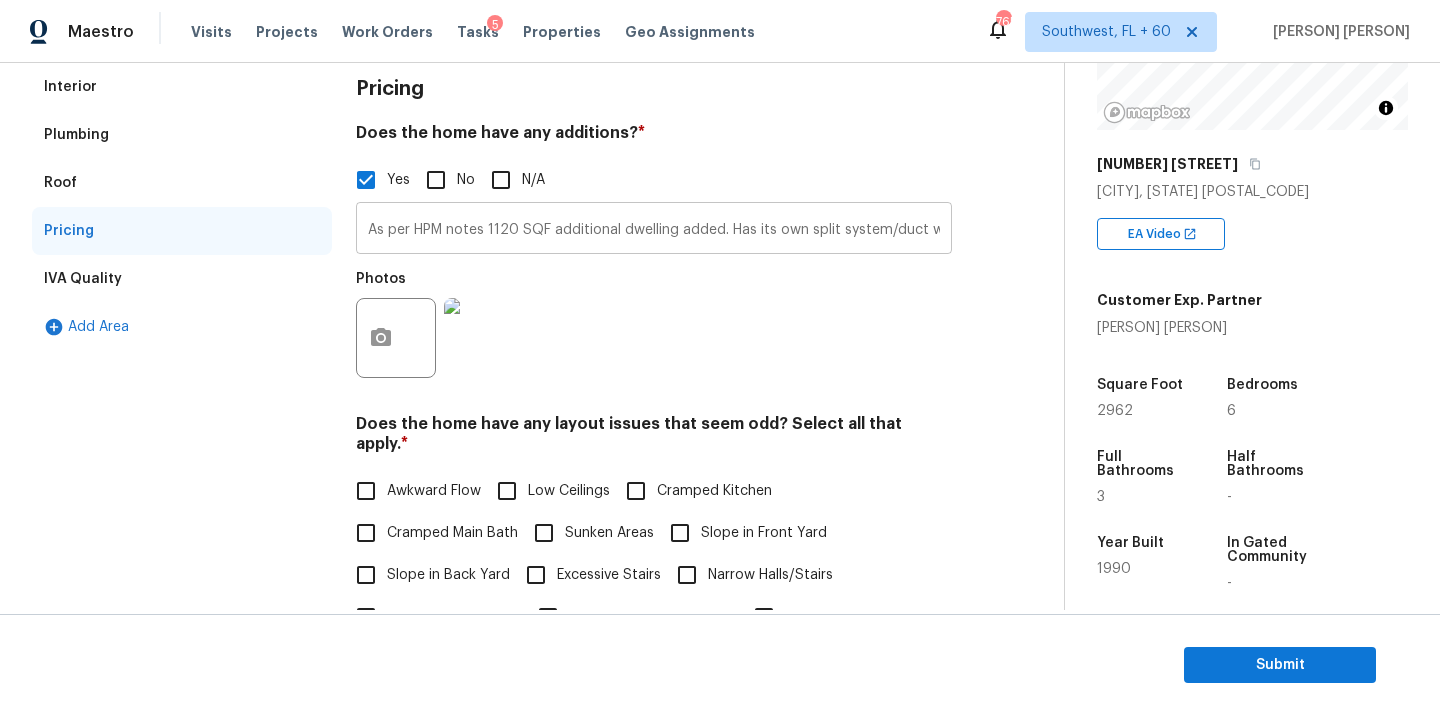 click on "As per HPM notes 1120 SQF additional dwelling added. Has its own split system/duct work." at bounding box center (654, 230) 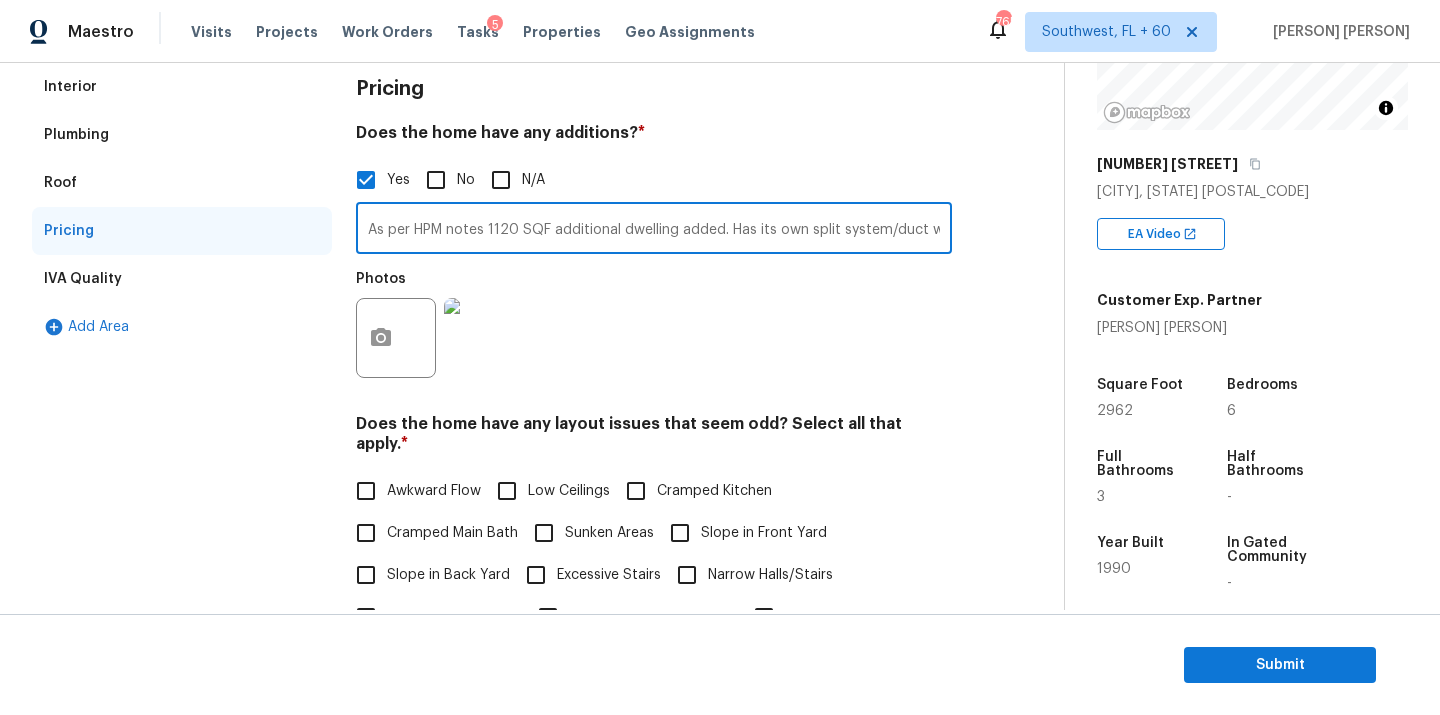 click on "As per HPM notes 1120 SQF additional dwelling added. Has its own split system/duct work." at bounding box center [654, 230] 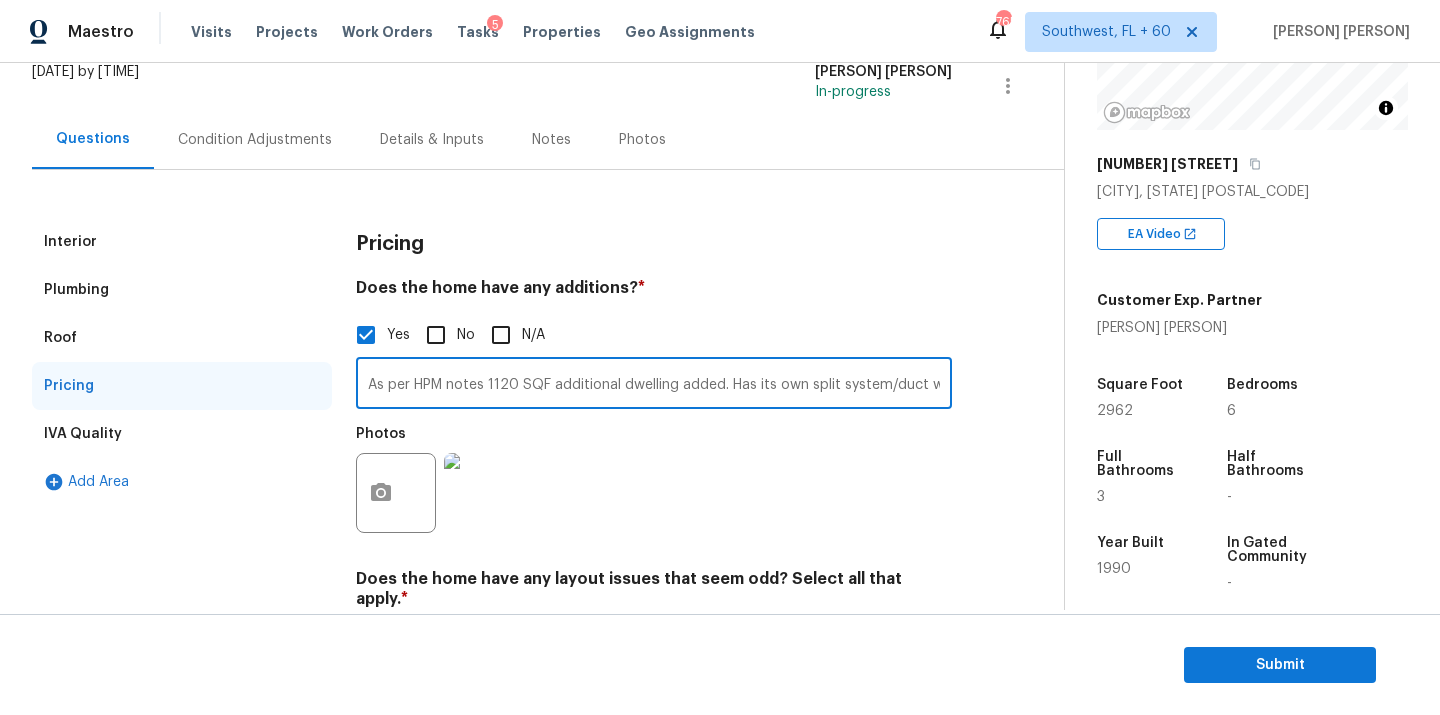 scroll, scrollTop: 50, scrollLeft: 0, axis: vertical 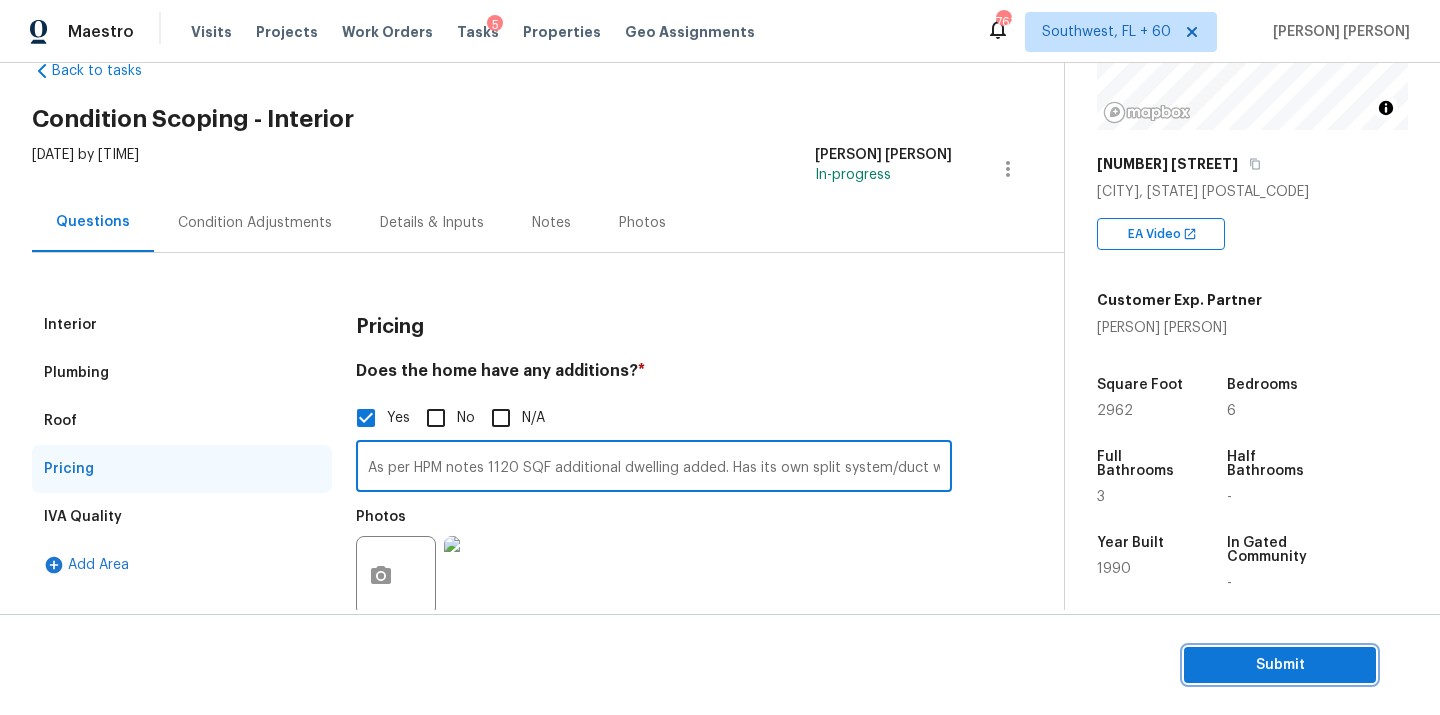 click on "Submit" at bounding box center (1280, 665) 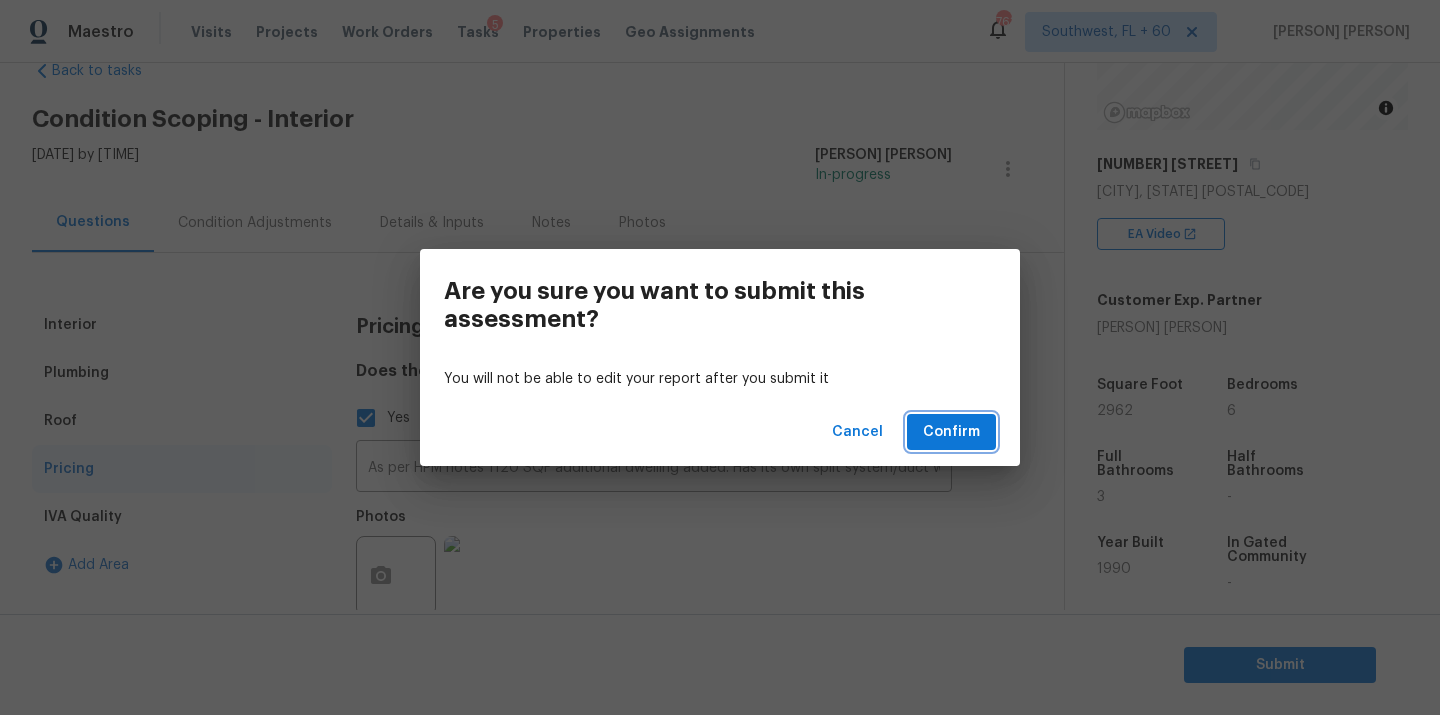 click on "Confirm" at bounding box center (951, 432) 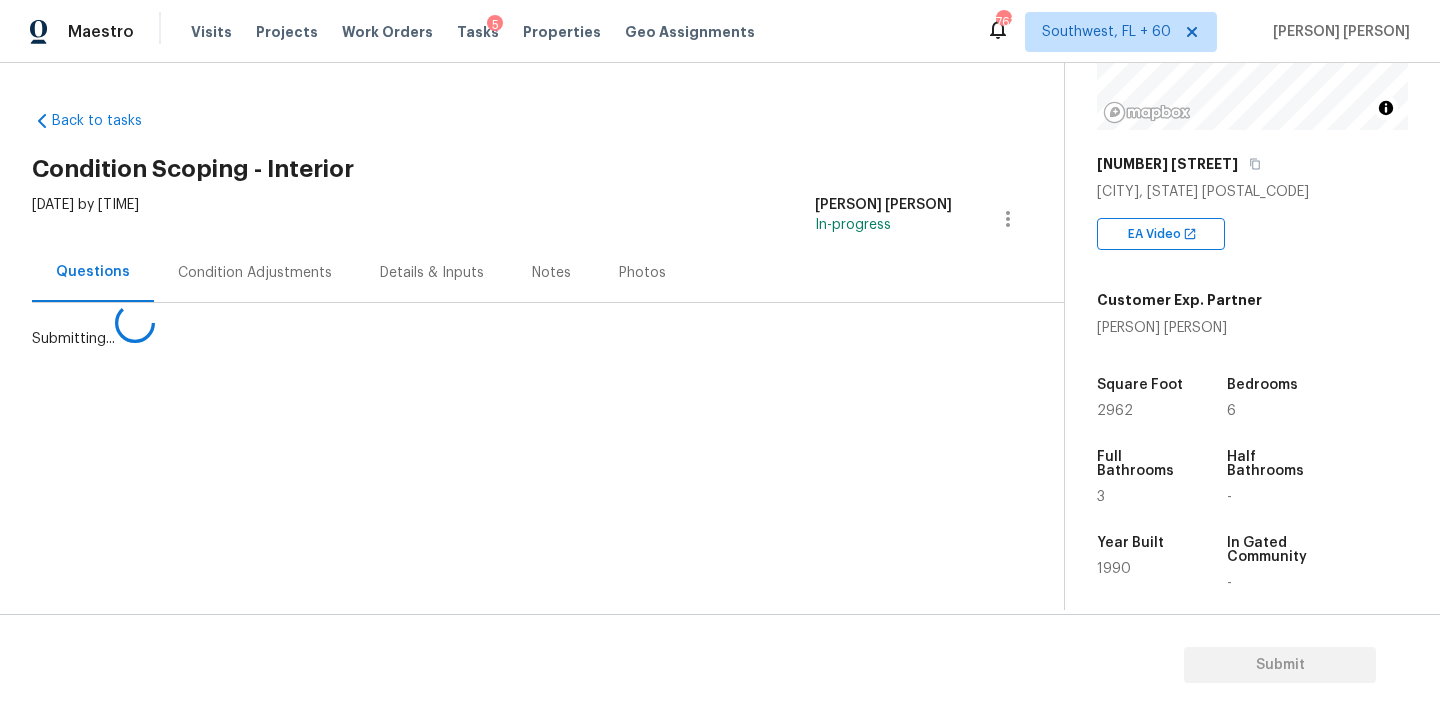 scroll, scrollTop: 0, scrollLeft: 0, axis: both 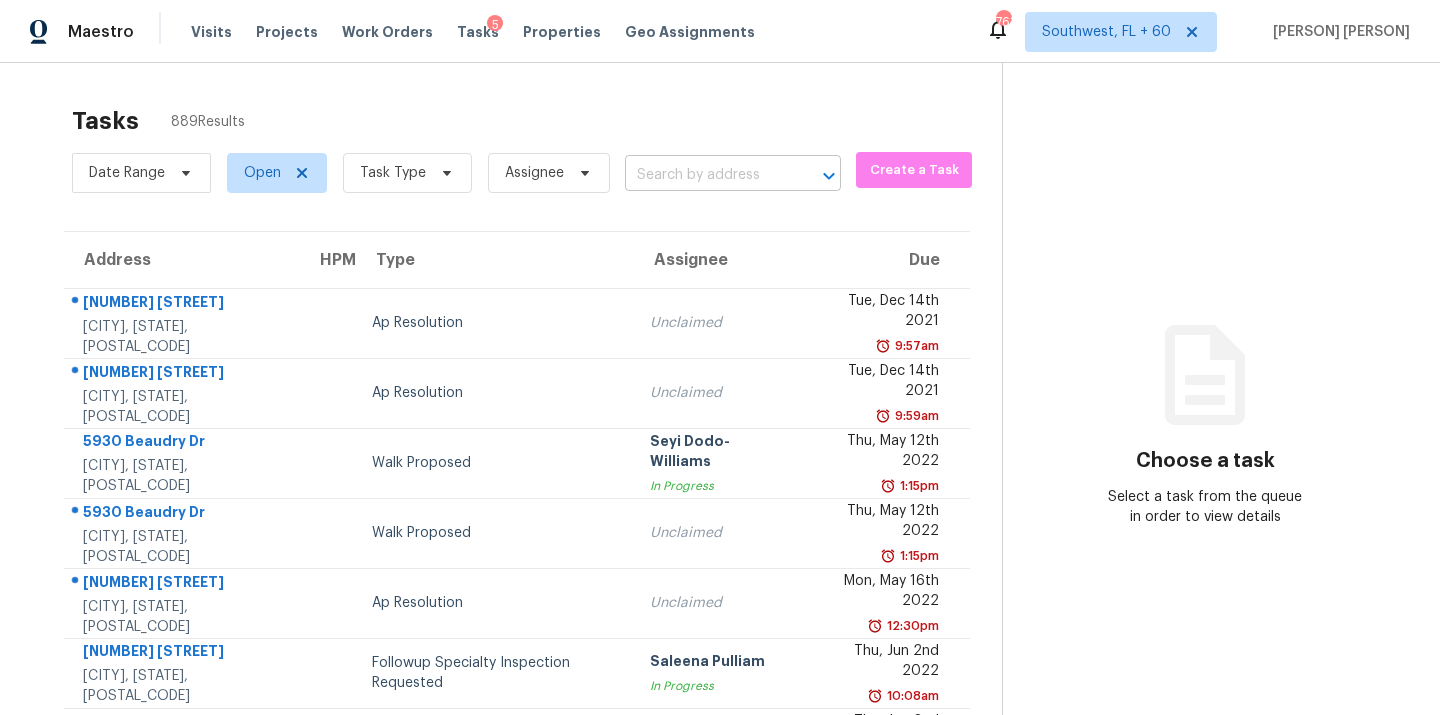 click at bounding box center [705, 175] 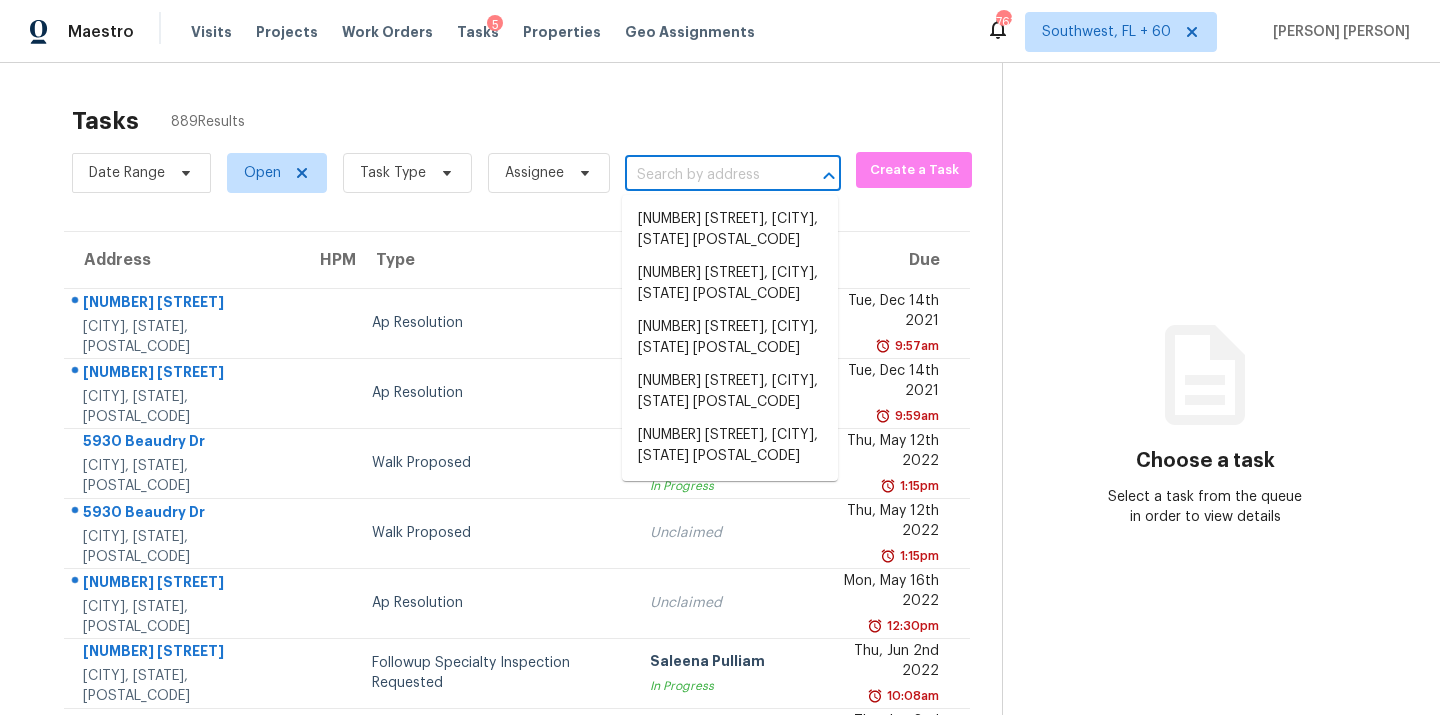 paste on "[NUMBER] [STREET], [CITY], [STATE] [POSTAL_CODE]" 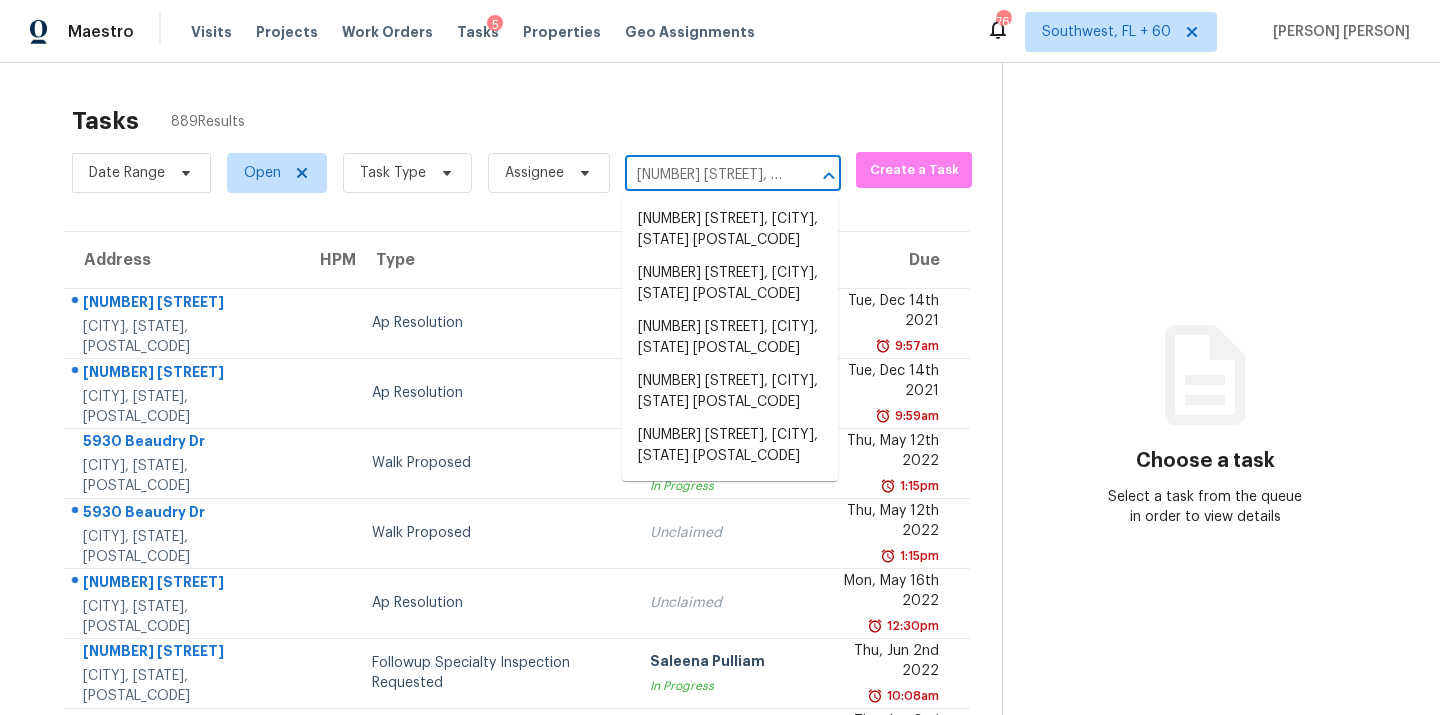 scroll, scrollTop: 0, scrollLeft: 127, axis: horizontal 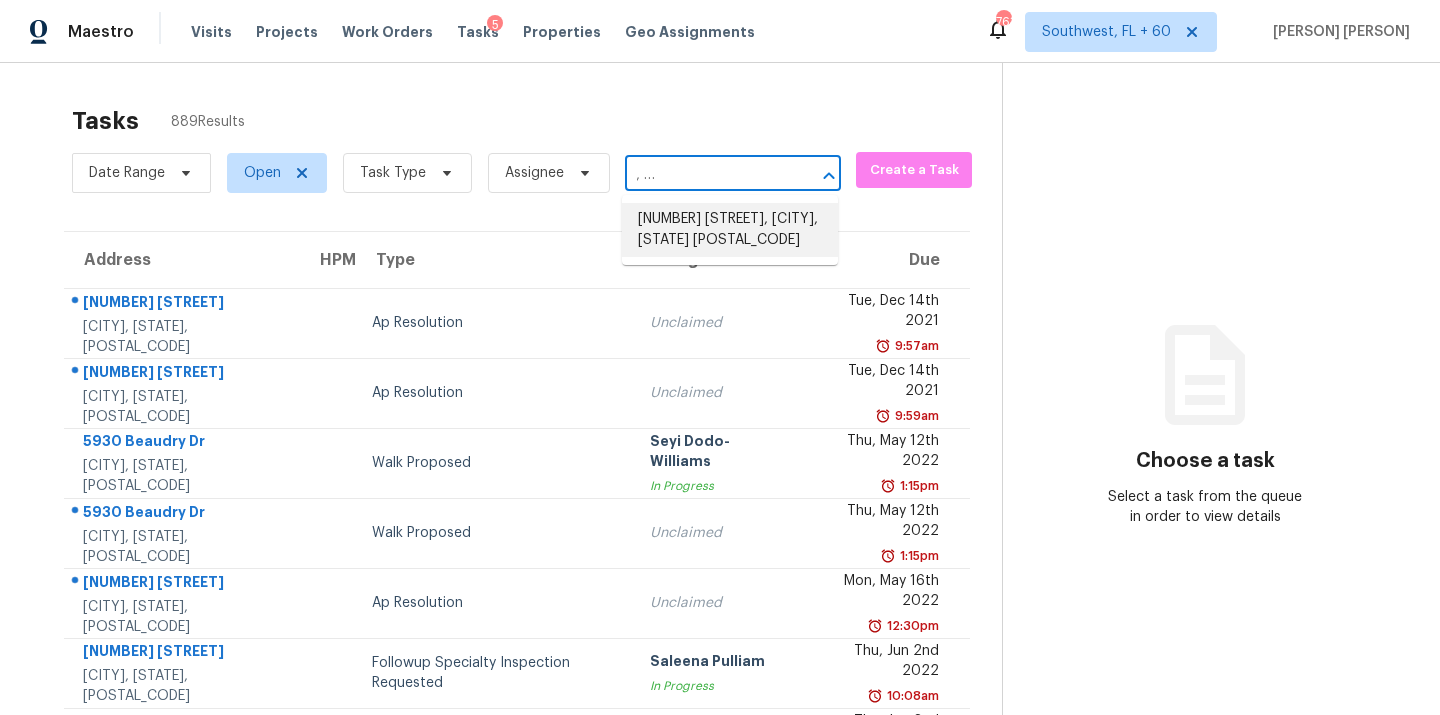 click on "[NUMBER] [STREET], [CITY], [STATE] [POSTAL_CODE]" at bounding box center (730, 230) 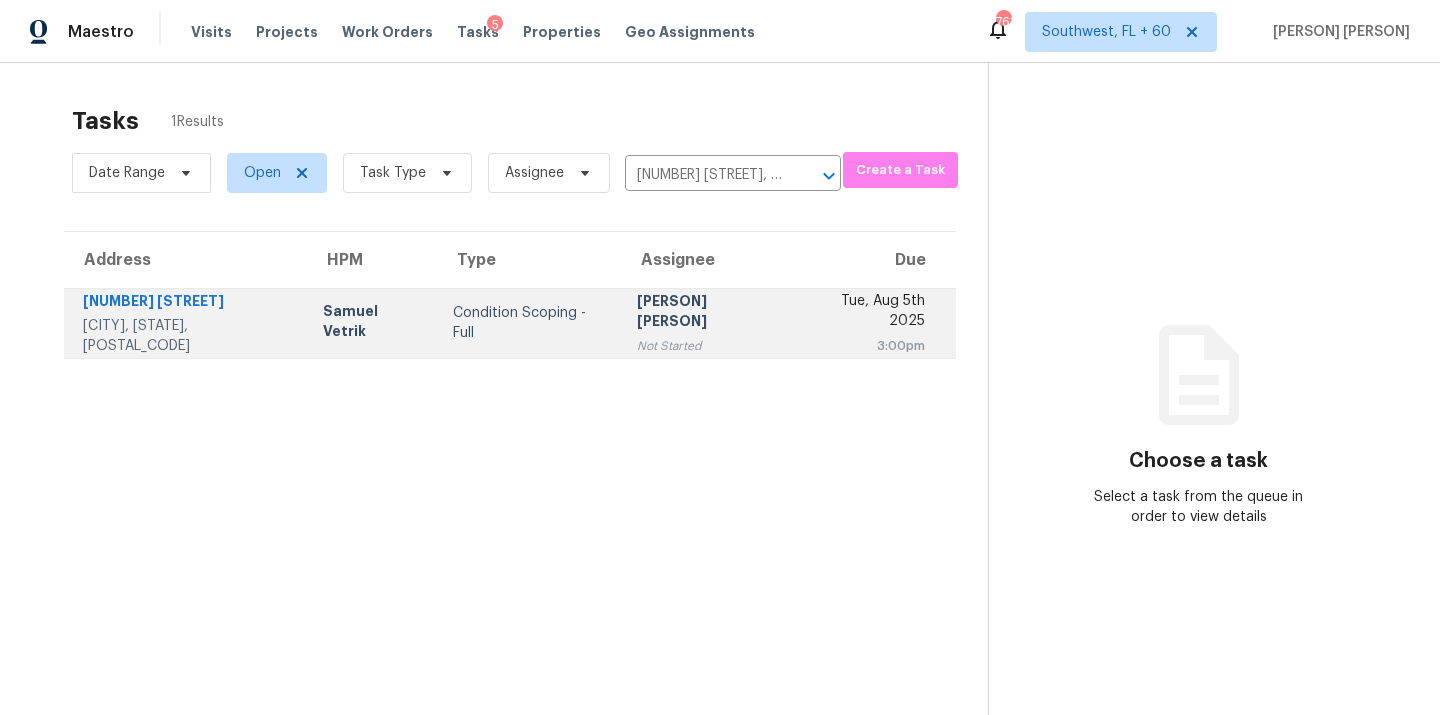 click on "[PERSON] [PERSON]" at bounding box center (706, 313) 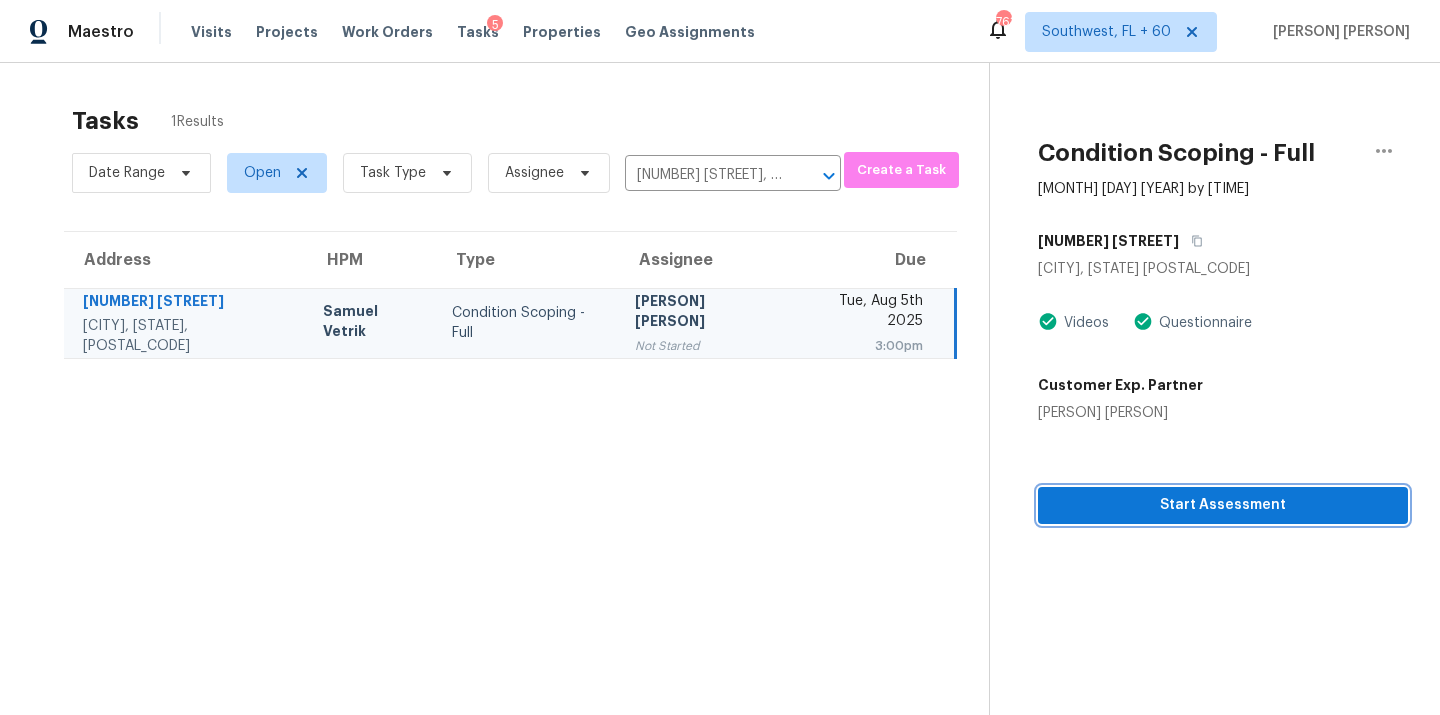 click on "Start Assessment" at bounding box center [1223, 505] 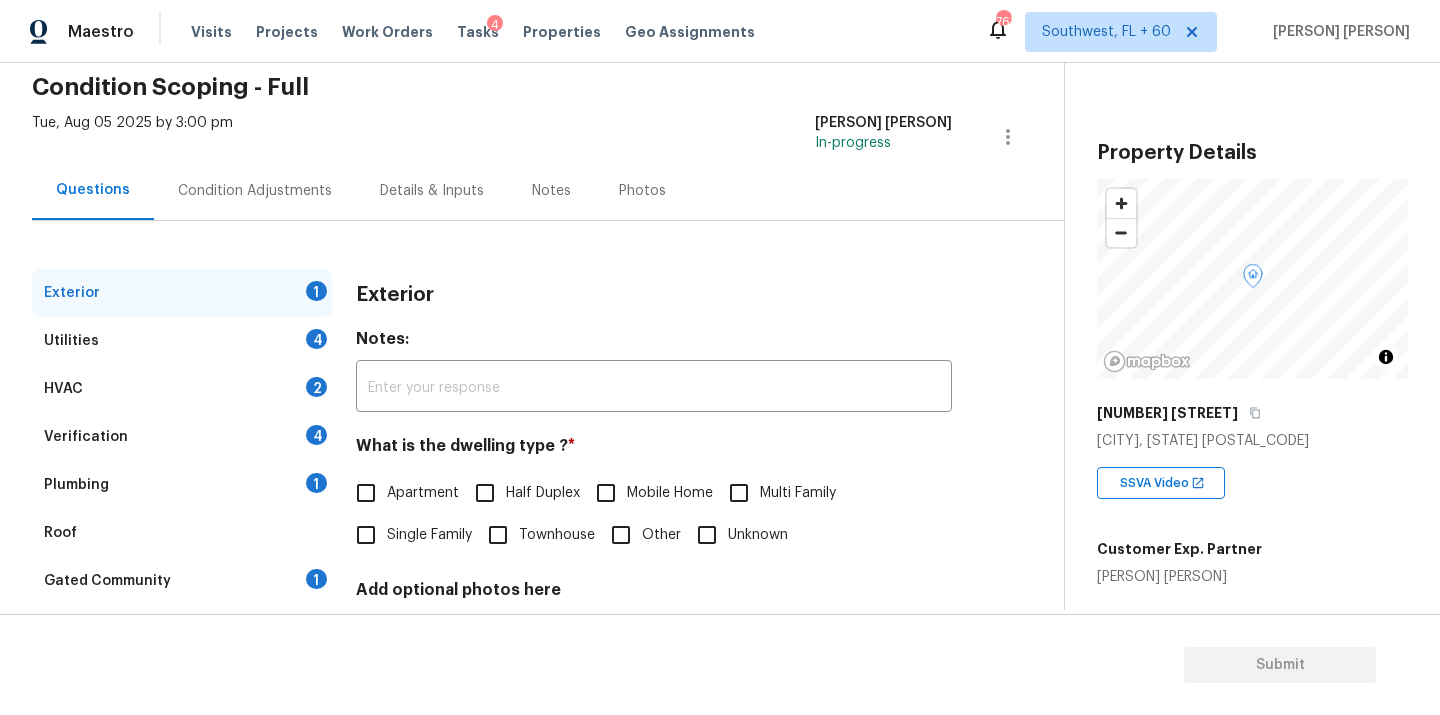 scroll, scrollTop: 166, scrollLeft: 0, axis: vertical 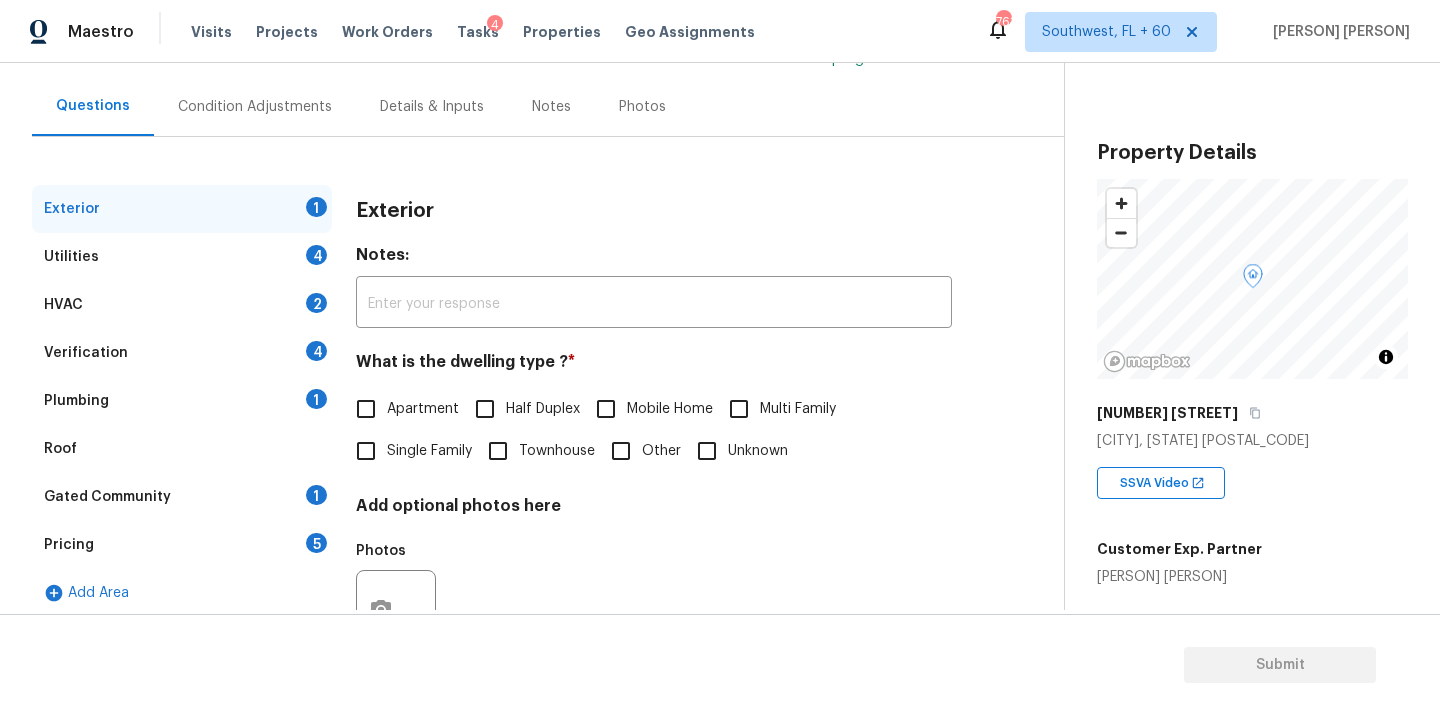 click on "Single Family" at bounding box center (429, 451) 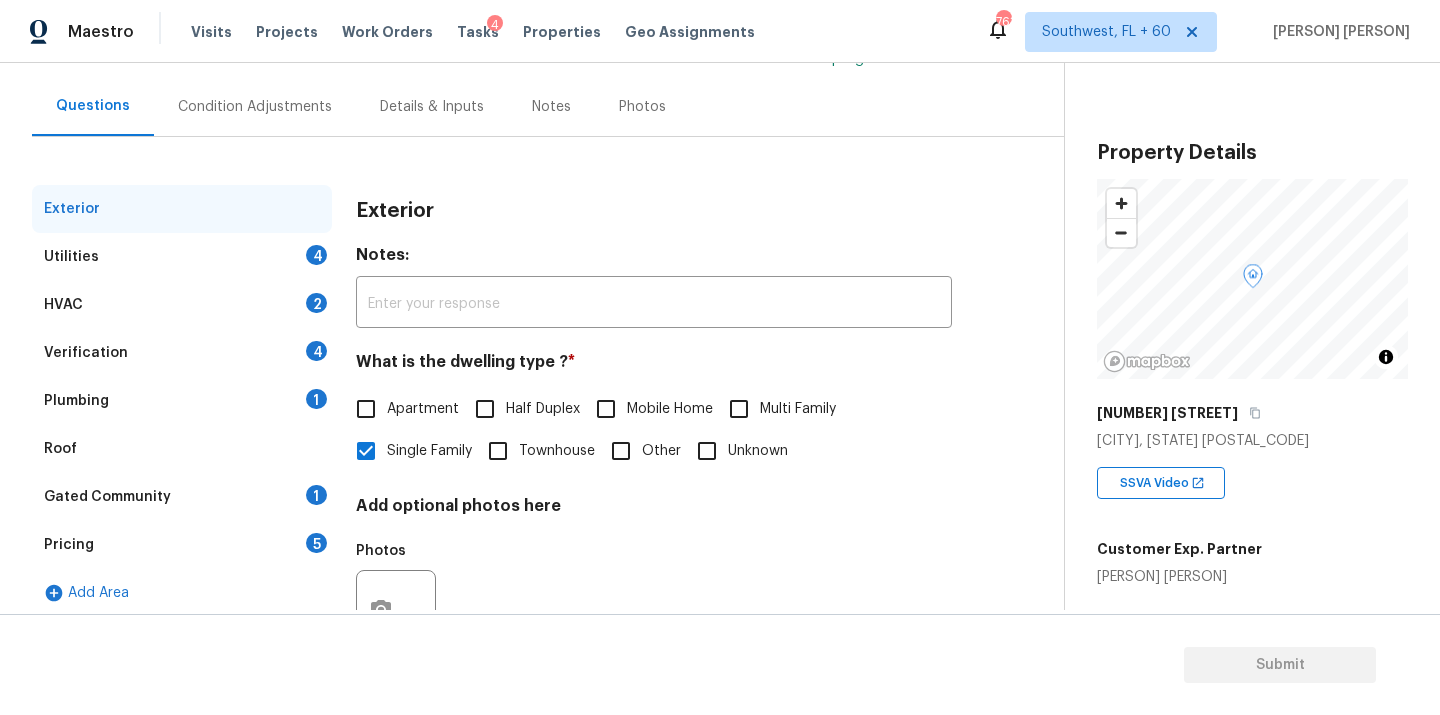 click on "Exterior Utilities 4 HVAC 2 Verification 4 Plumbing 1 Roof Gated Community 1 Pricing 5 Add Area Exterior Notes: ​ What is the dwelling type ?  * Apartment Half Duplex Mobile Home Multi Family Single Family Townhouse Other Unknown Add optional photos here Photos" at bounding box center (524, 411) 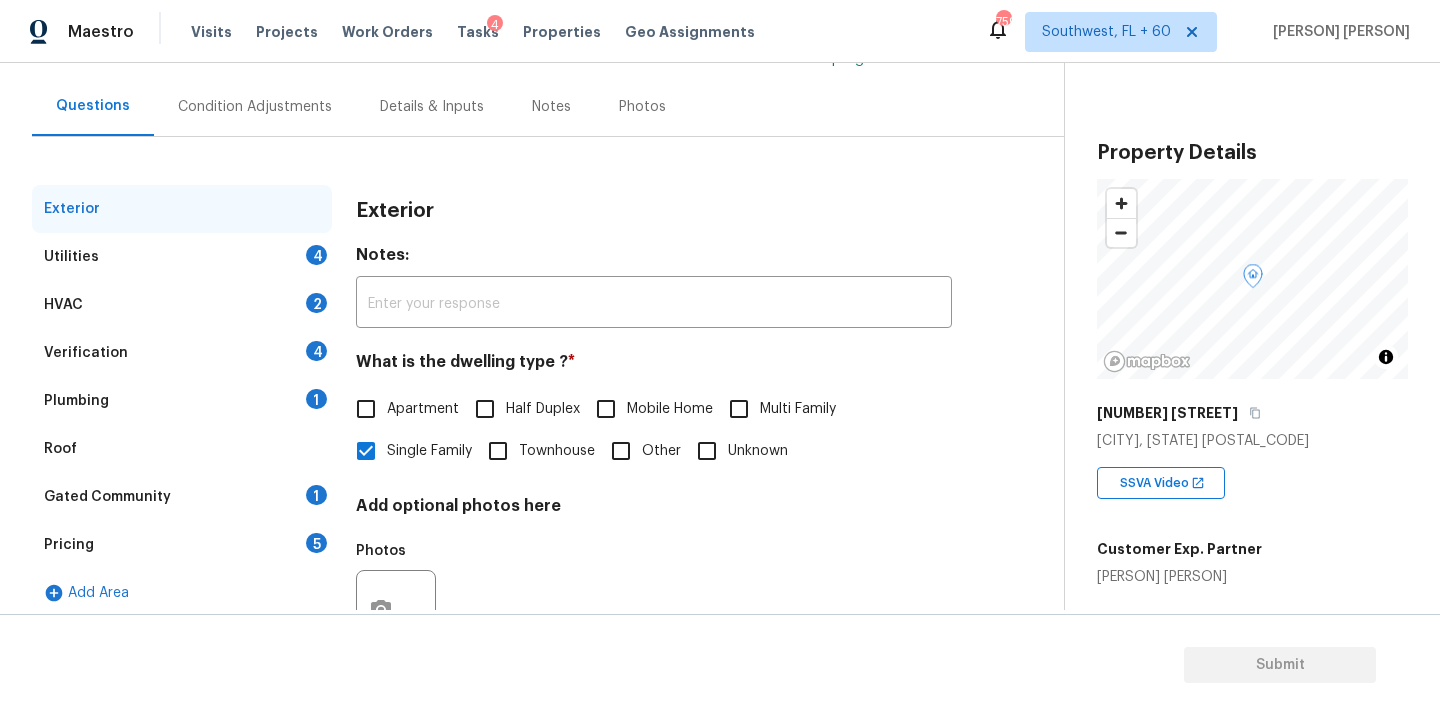 click on "[PERSON] [PERSON]" at bounding box center [1179, 577] 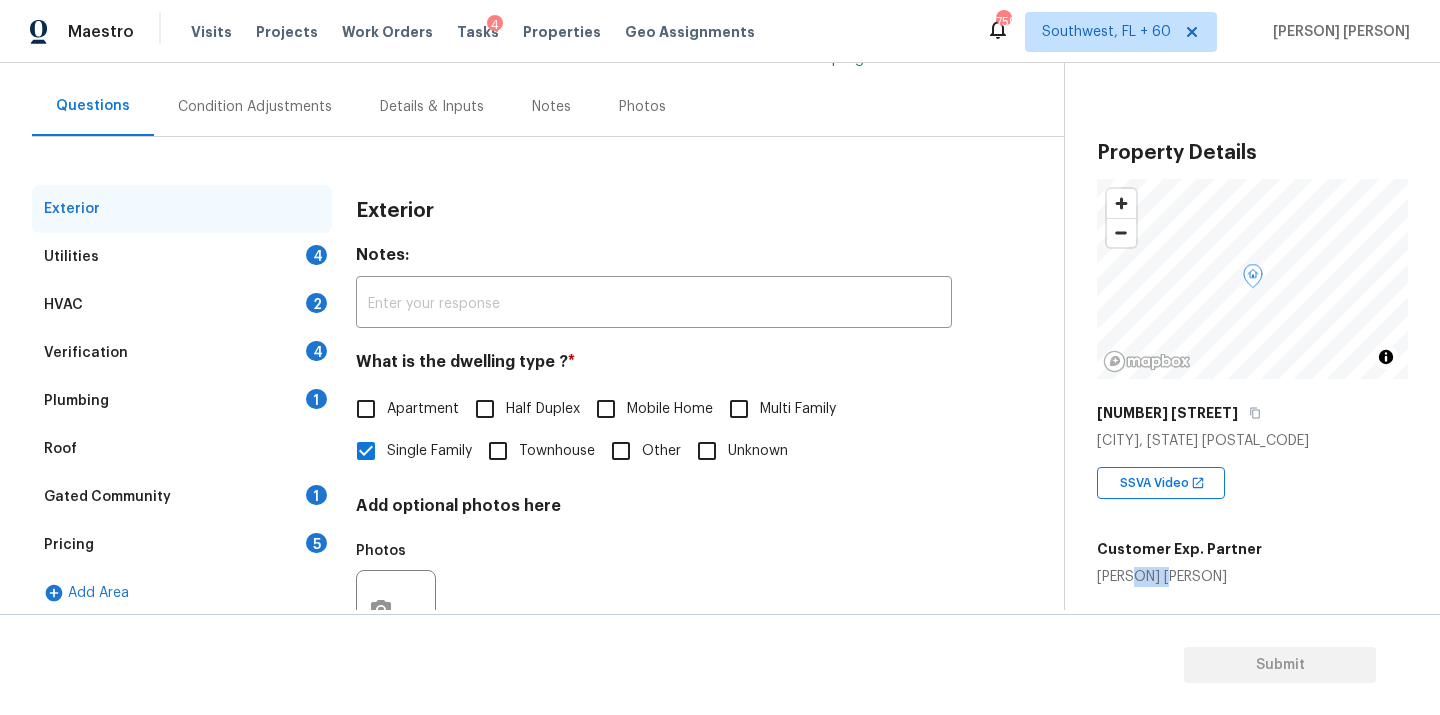 click on "[PERSON] [PERSON]" at bounding box center (1179, 577) 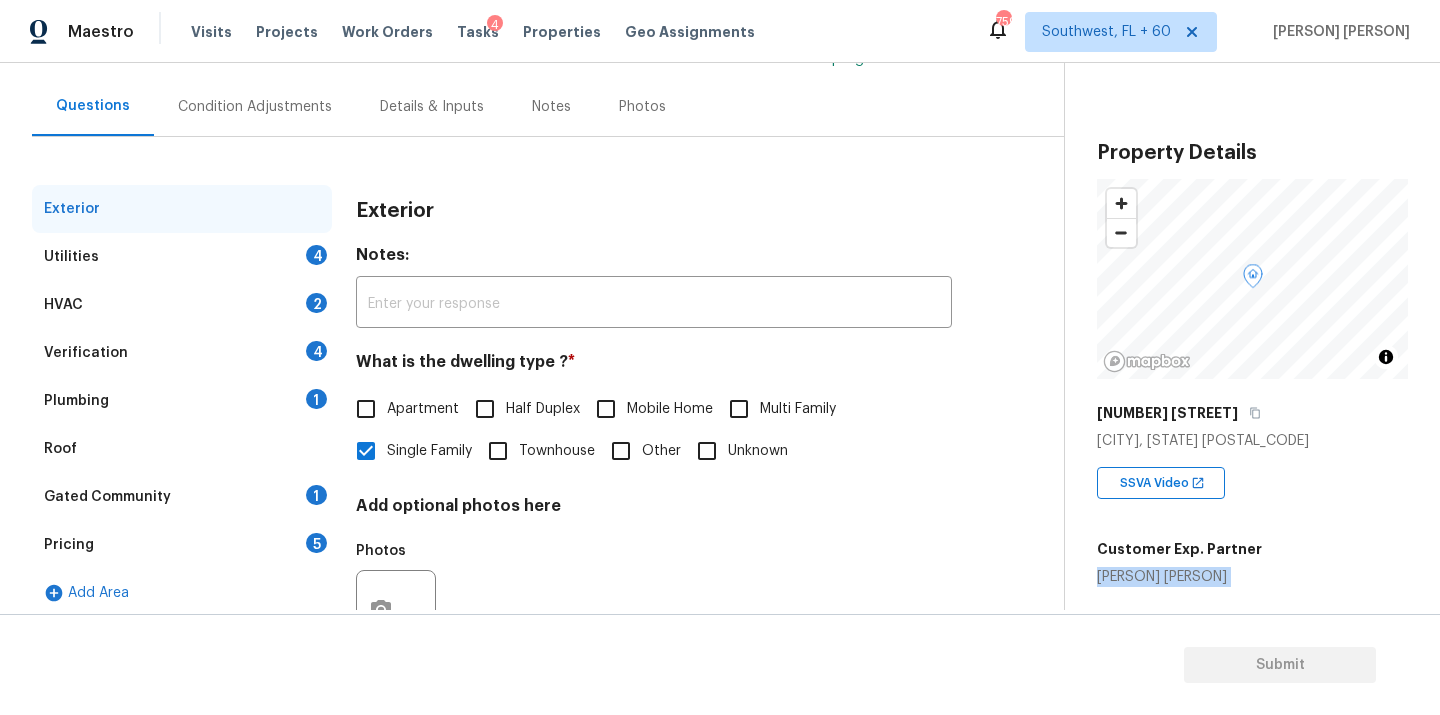 click on "[PERSON] [PERSON]" at bounding box center (1179, 577) 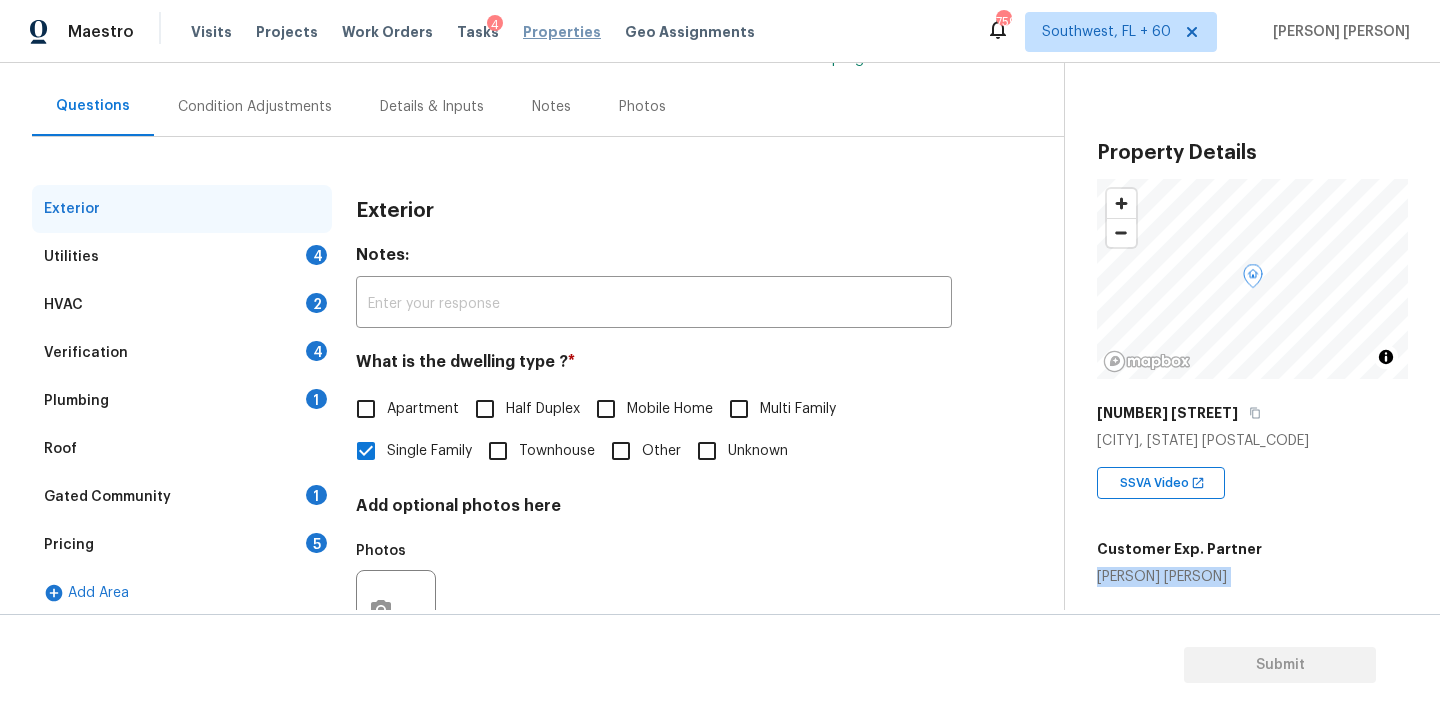 copy on "[PERSON] [PERSON]" 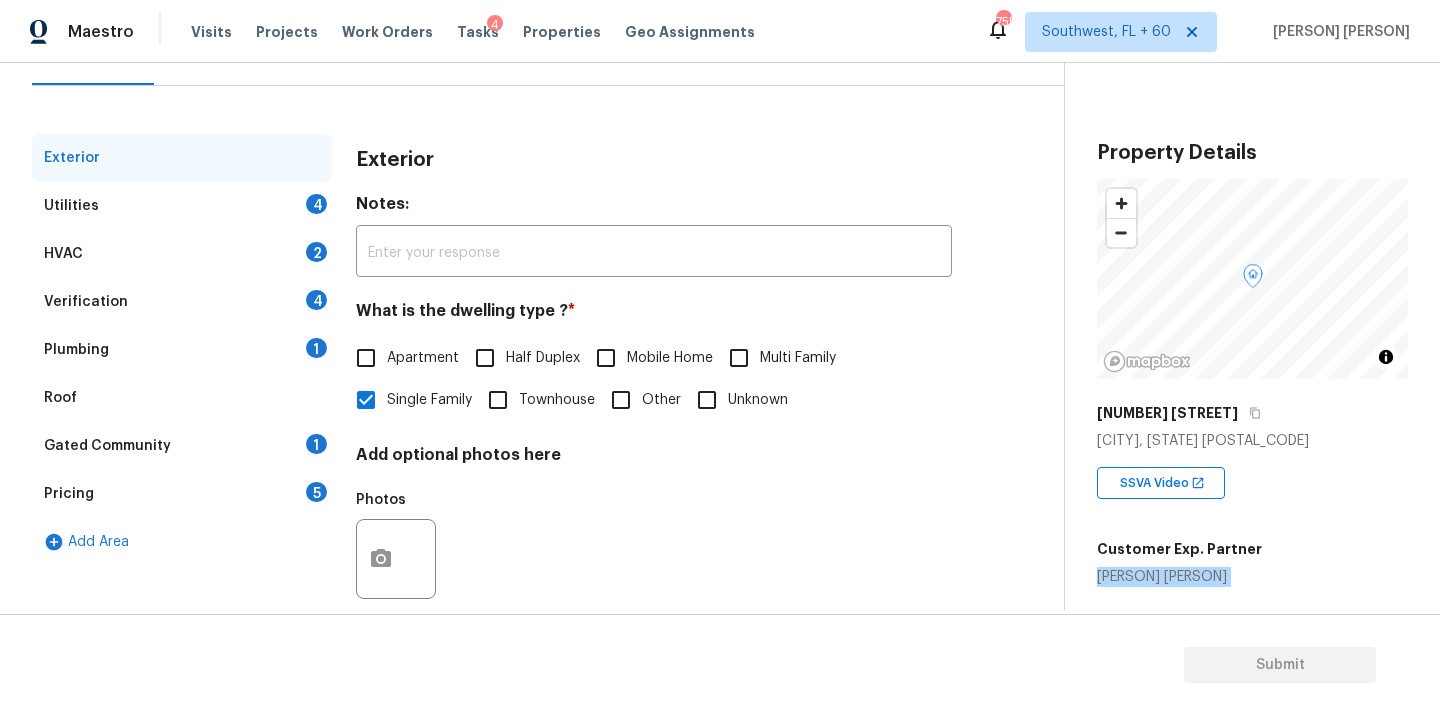 scroll, scrollTop: 248, scrollLeft: 0, axis: vertical 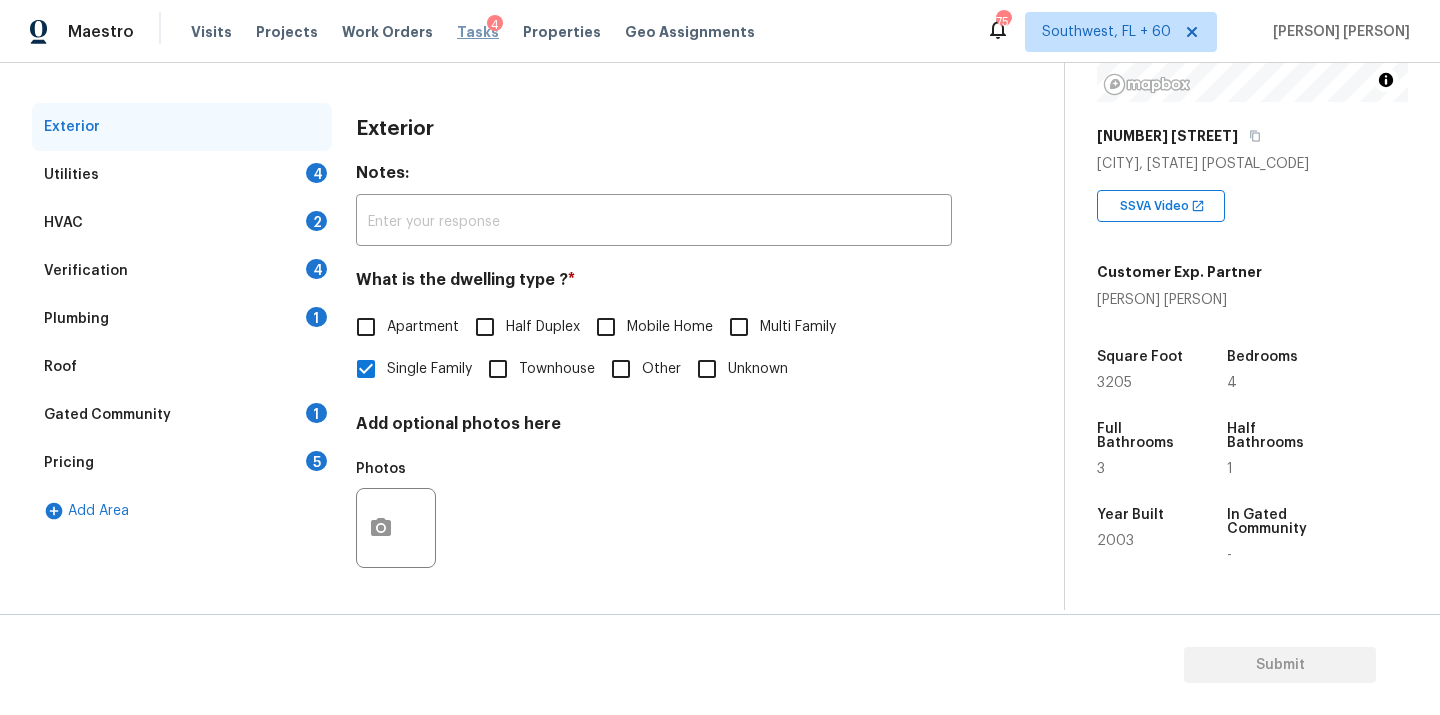 click on "Tasks" at bounding box center [478, 32] 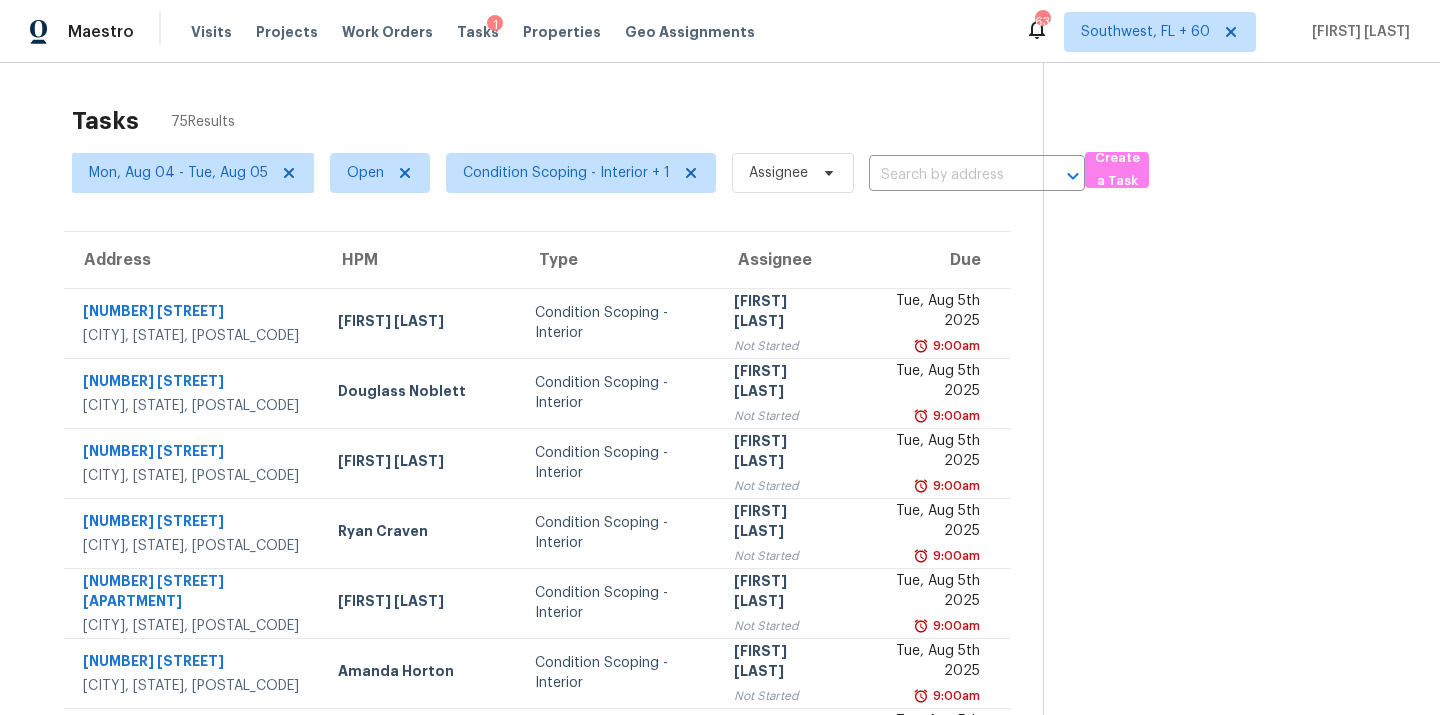 scroll, scrollTop: 0, scrollLeft: 0, axis: both 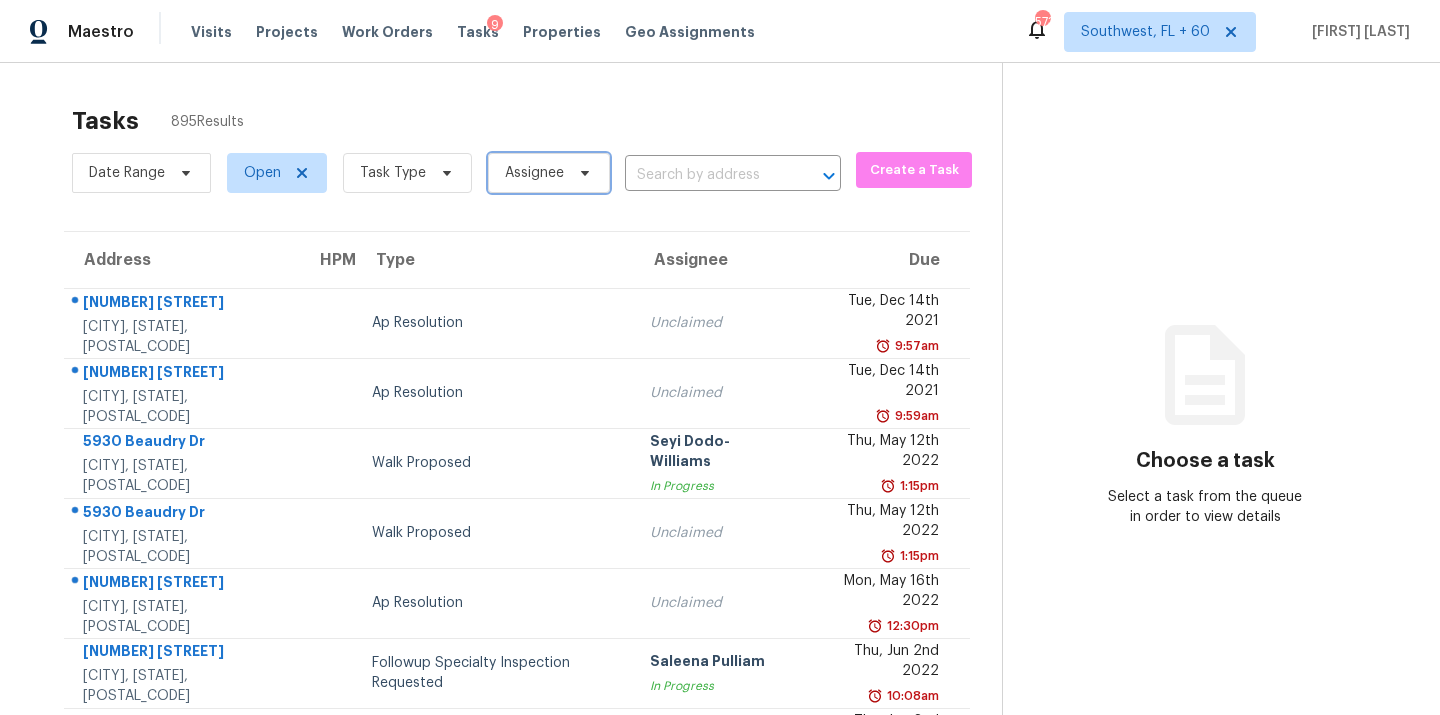click at bounding box center [582, 173] 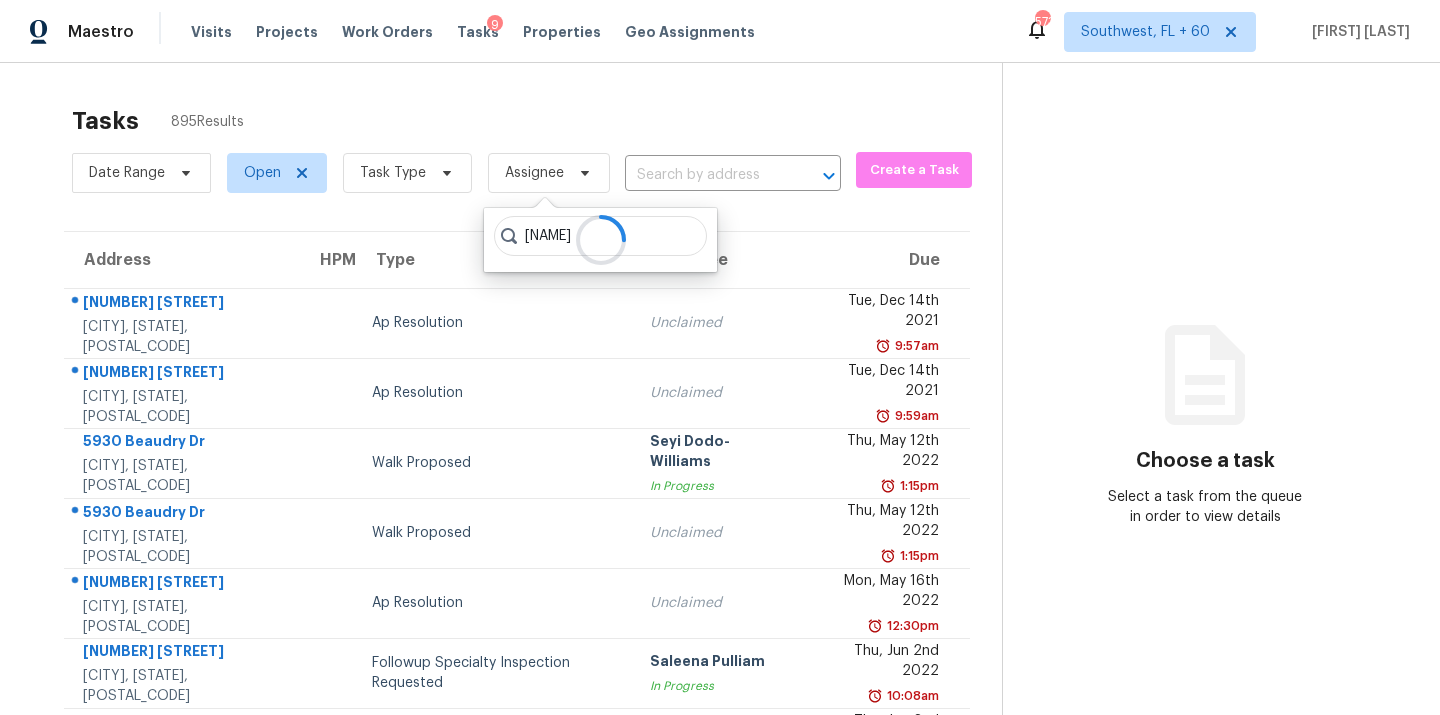 type on "soumya" 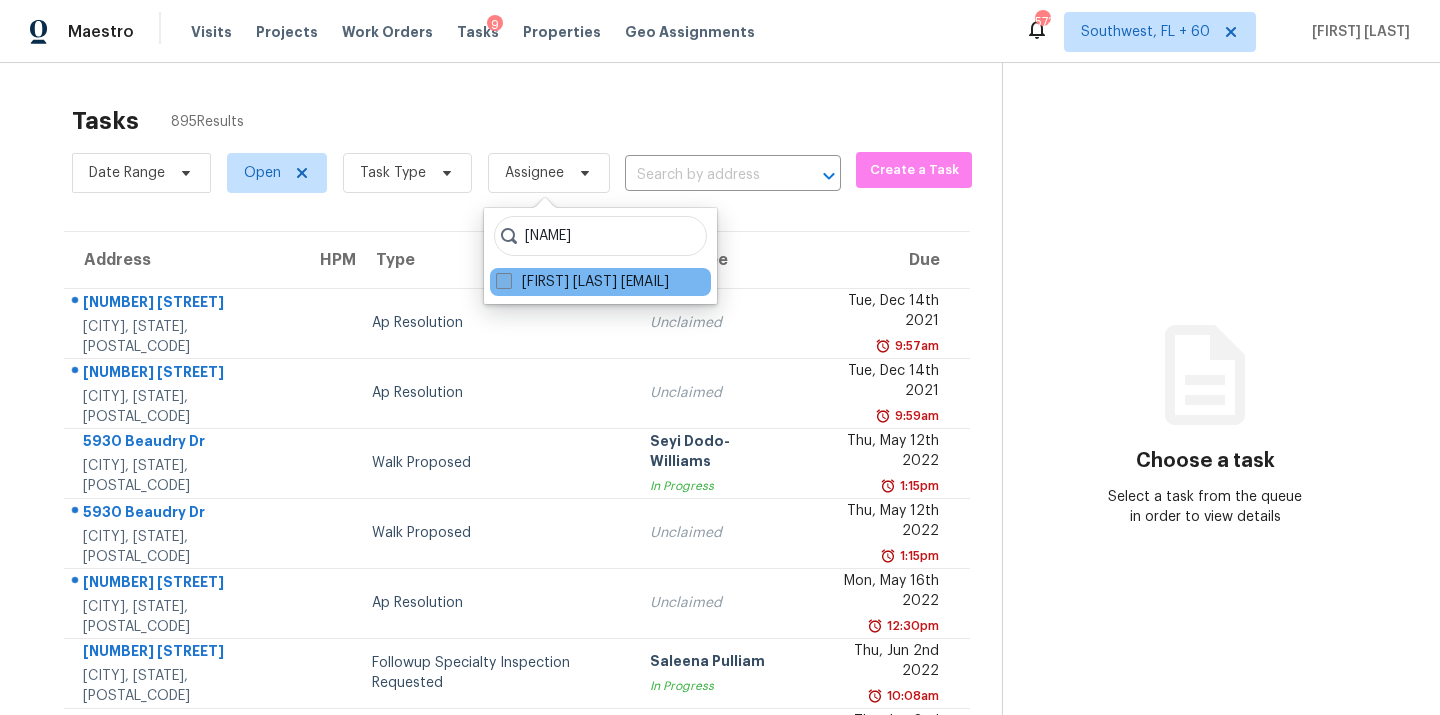 click on "Soumya Ranjan Dash
soumya.ranjandash@opendoor.com" at bounding box center (582, 282) 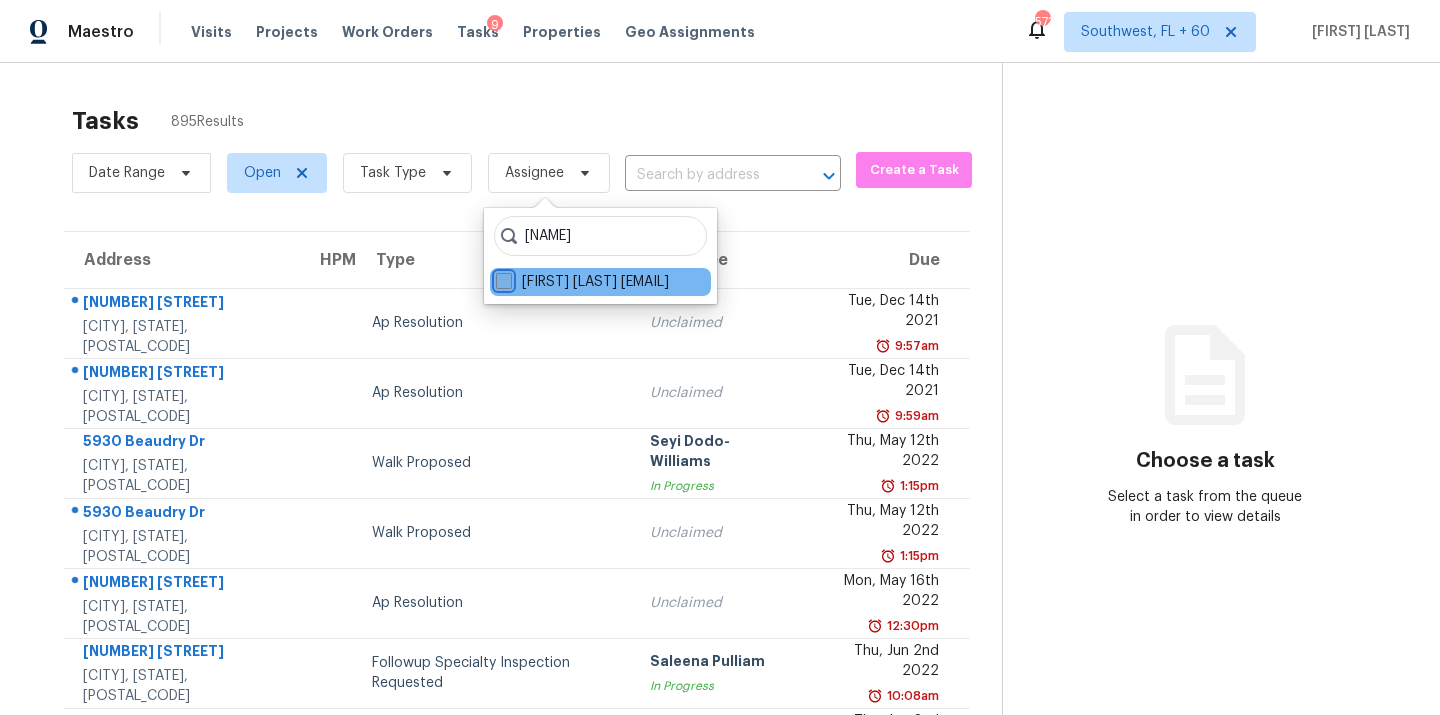 click on "Soumya Ranjan Dash
soumya.ranjandash@opendoor.com" at bounding box center (502, 278) 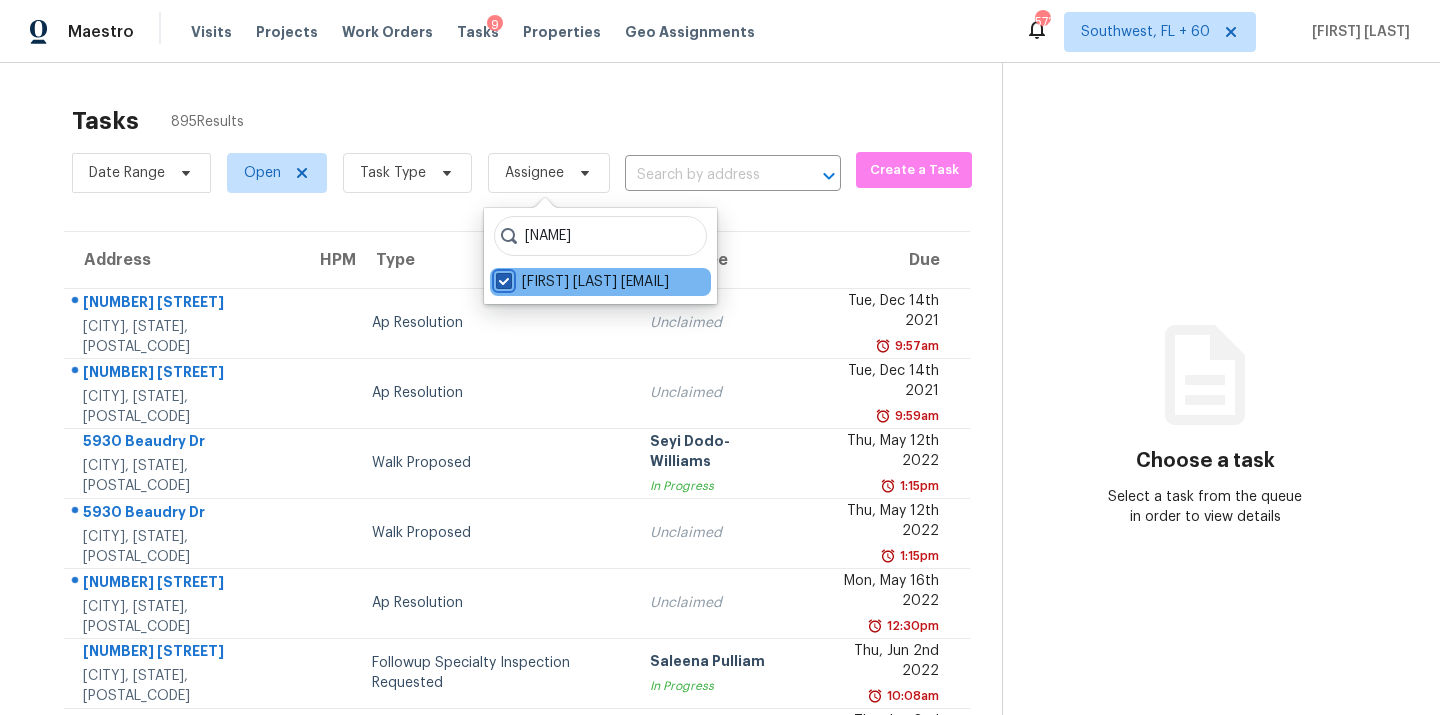 checkbox on "true" 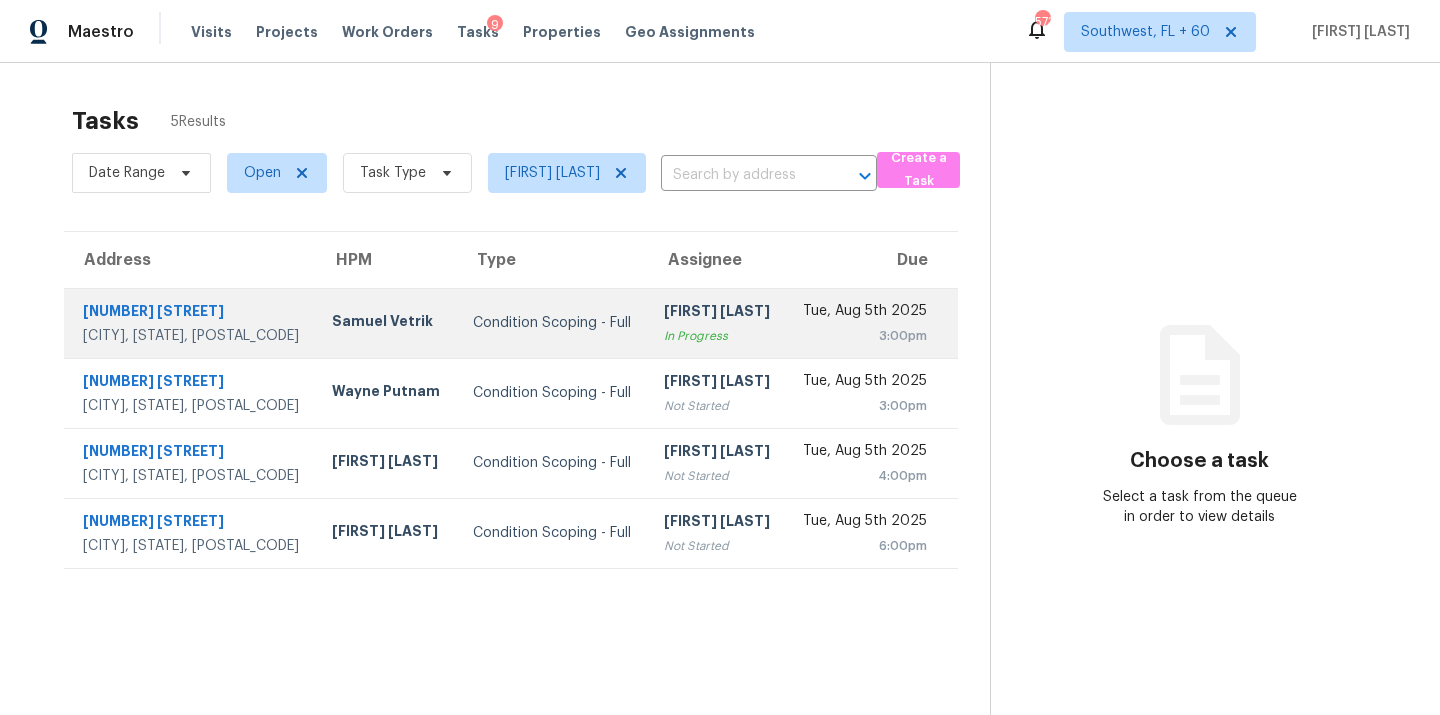 click on "Condition Scoping - Full" at bounding box center [552, 323] 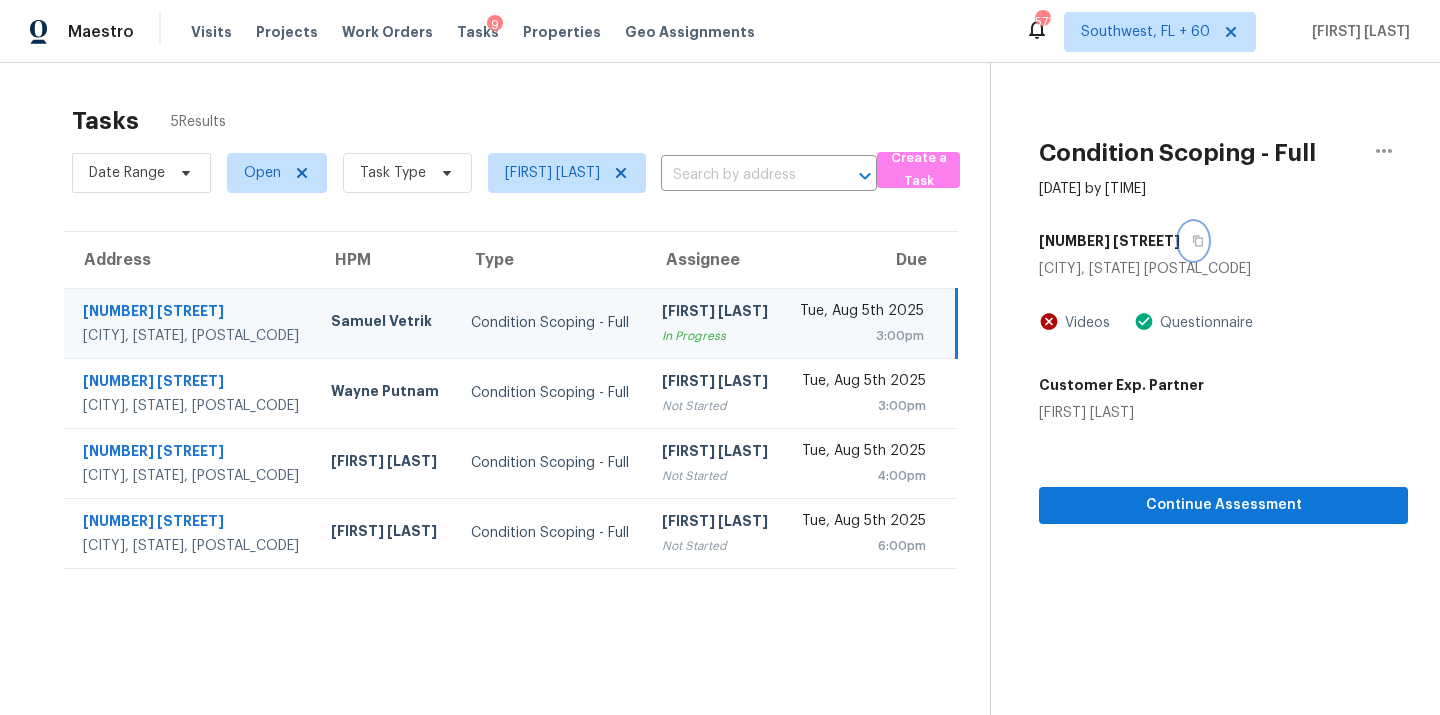 click 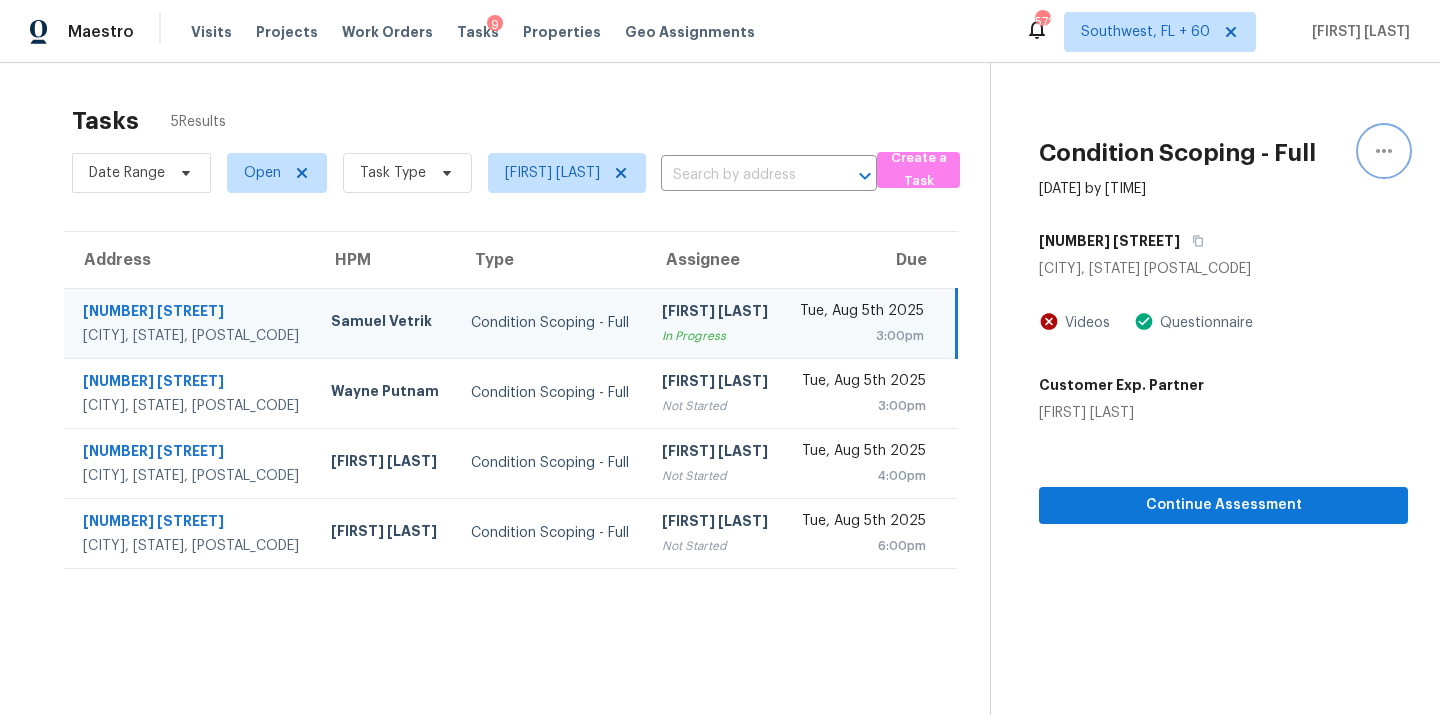 click at bounding box center [1384, 151] 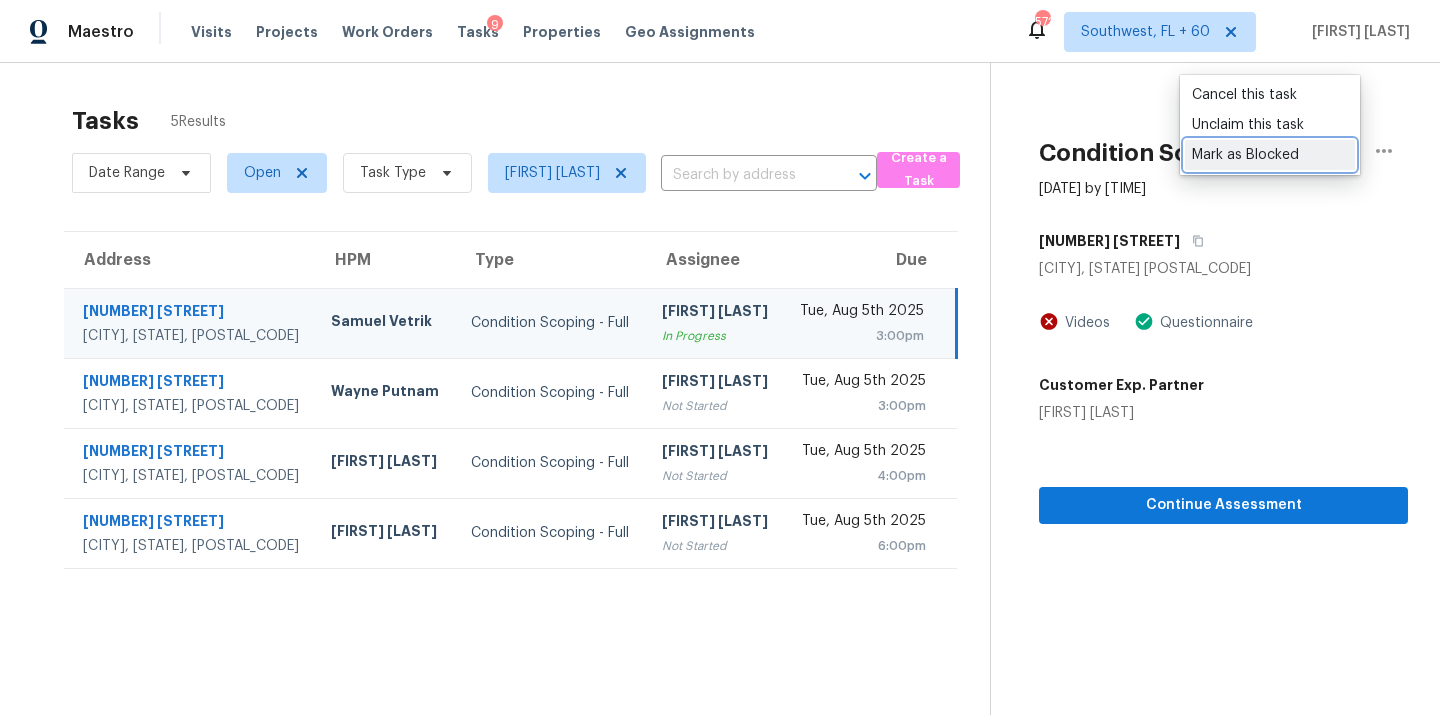 click on "Mark as Blocked" at bounding box center (1270, 155) 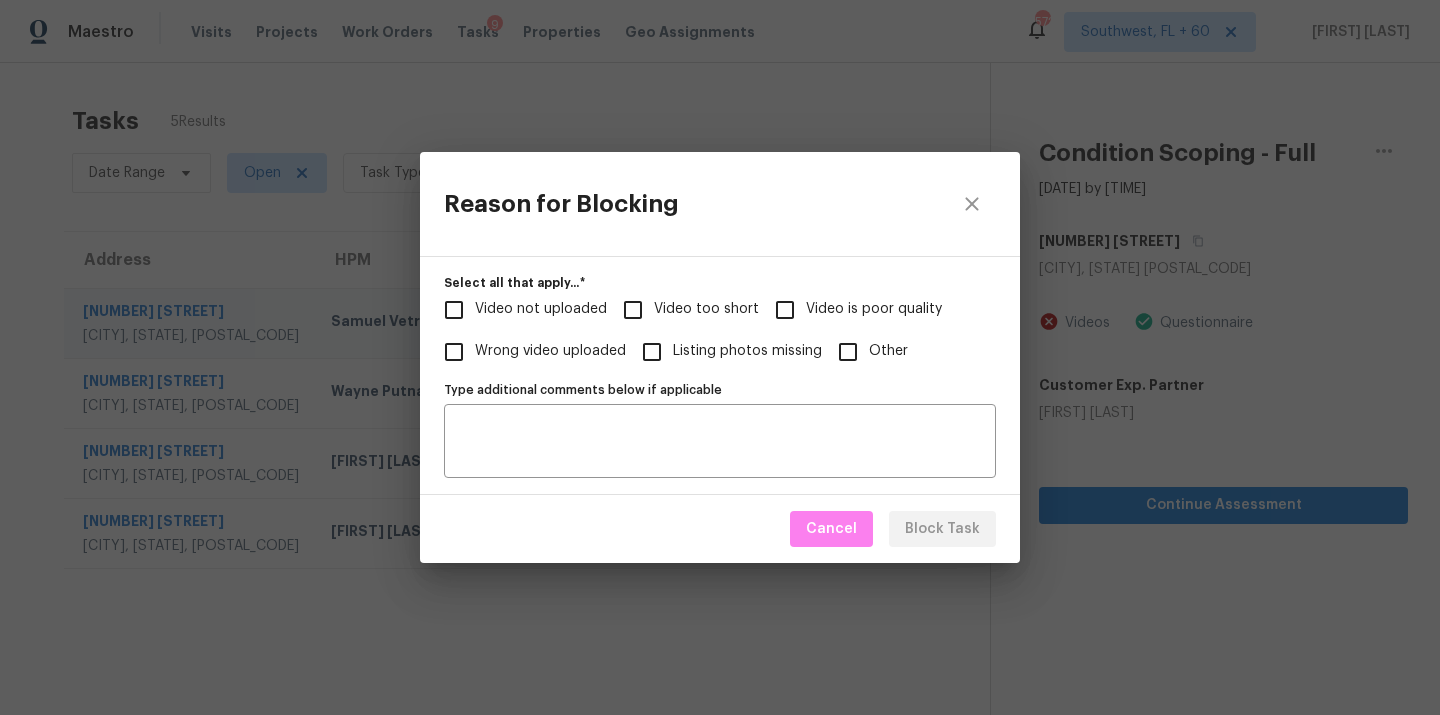 click on "Video not uploaded" at bounding box center [541, 309] 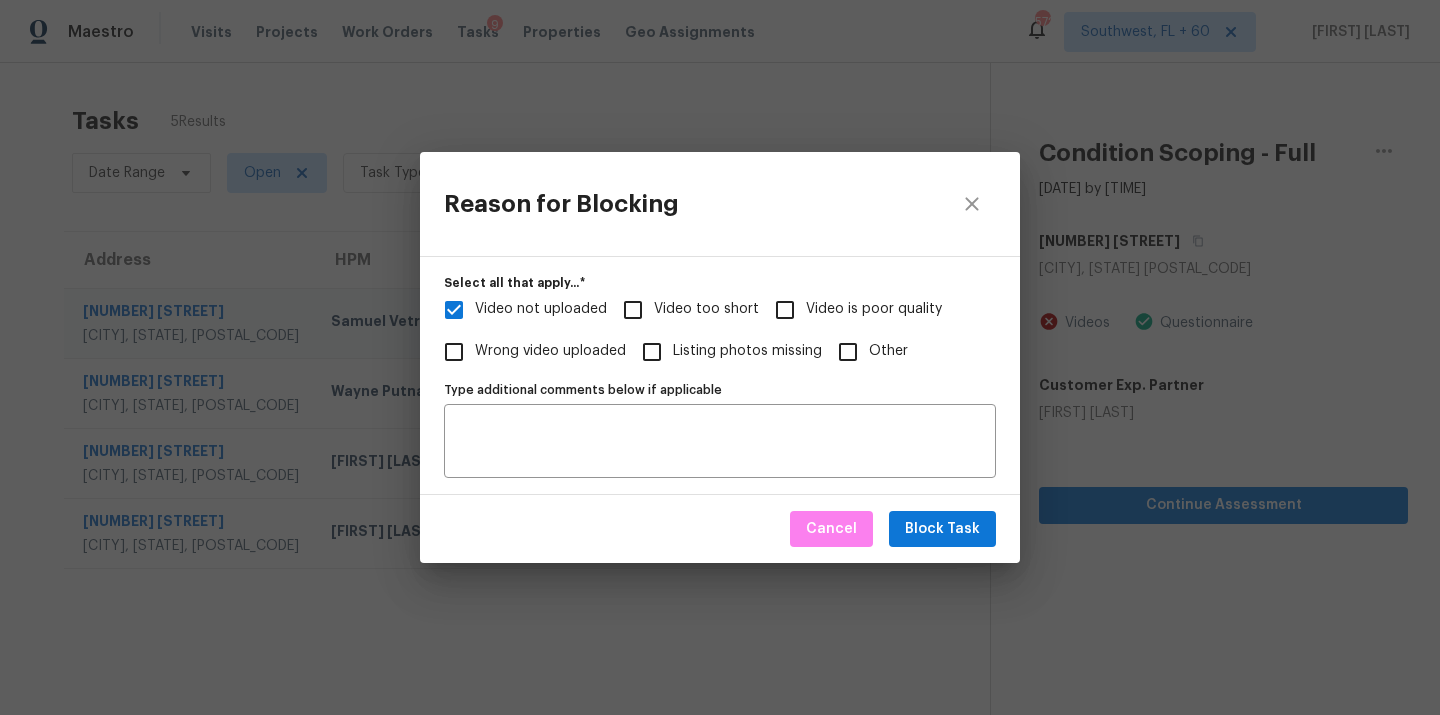 click on "Reason for Blocking Select all that apply...   * Video not uploaded Video too short Video is poor quality Wrong video uploaded Listing photos missing Other Type additional comments below if applicable Type additional comments below if applicable Cancel Block Task" at bounding box center (720, 357) 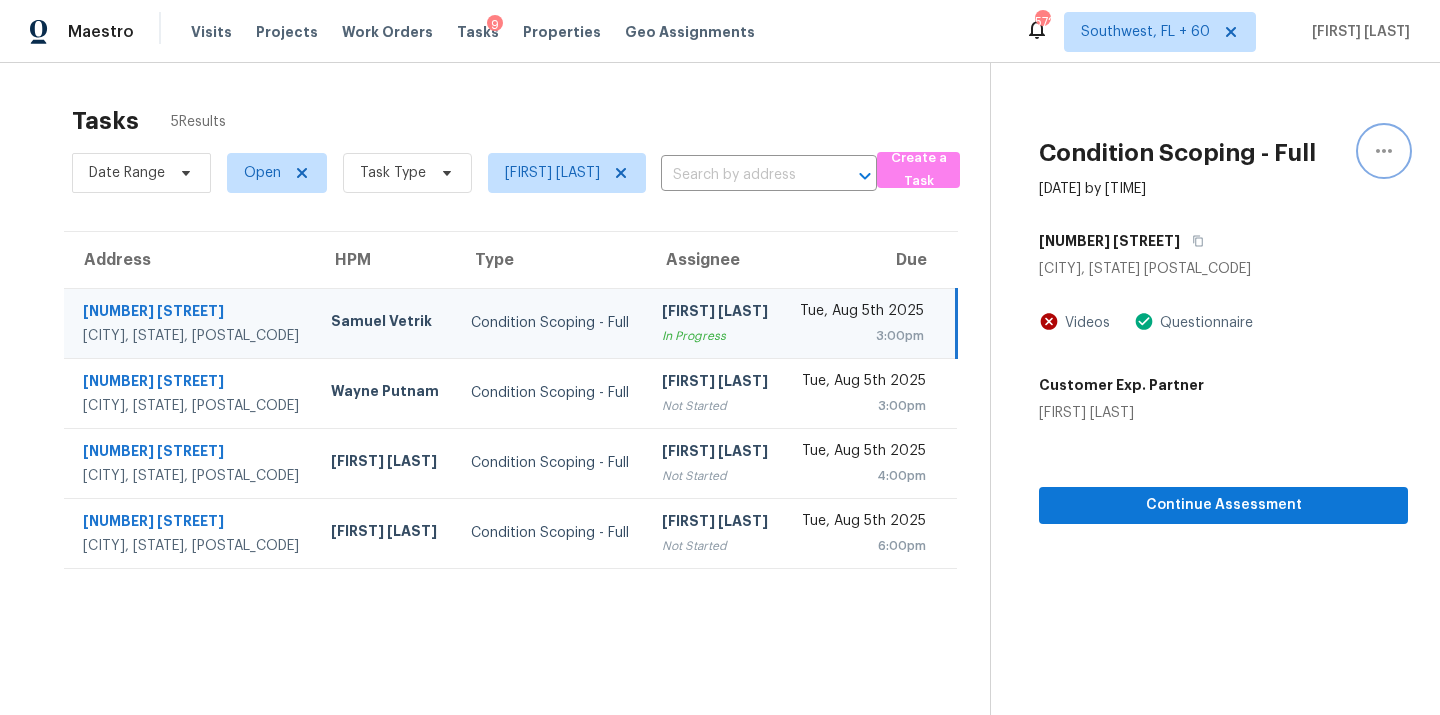click at bounding box center (1384, 151) 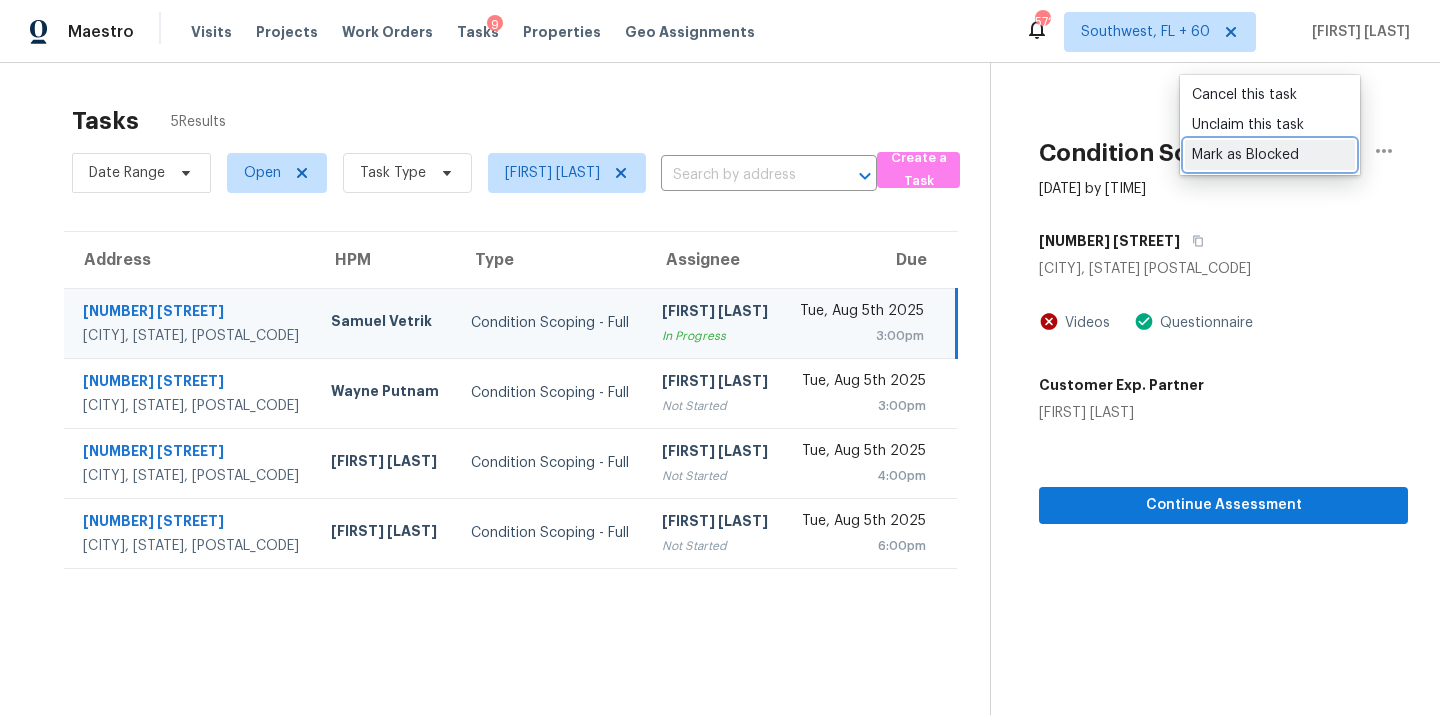 click on "Mark as Blocked" at bounding box center (1270, 155) 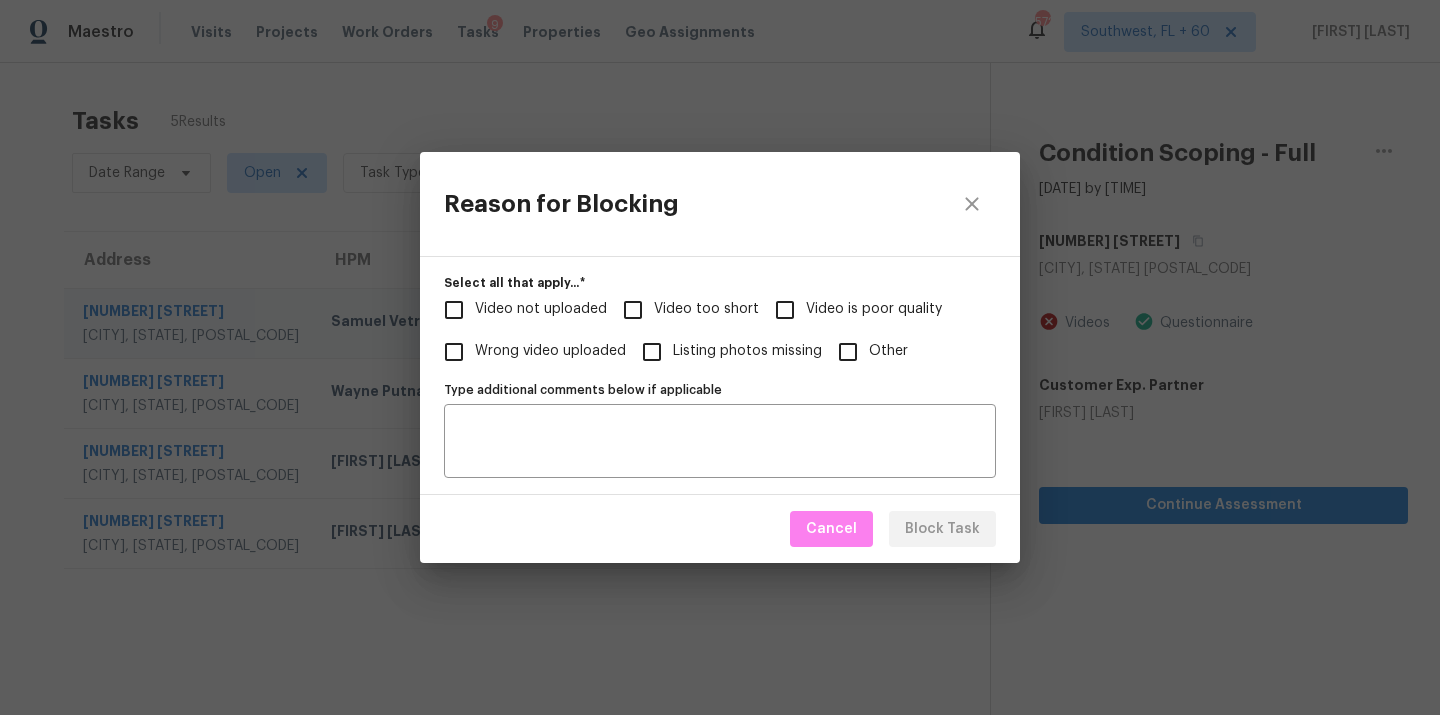 click on "Video not uploaded" at bounding box center [541, 309] 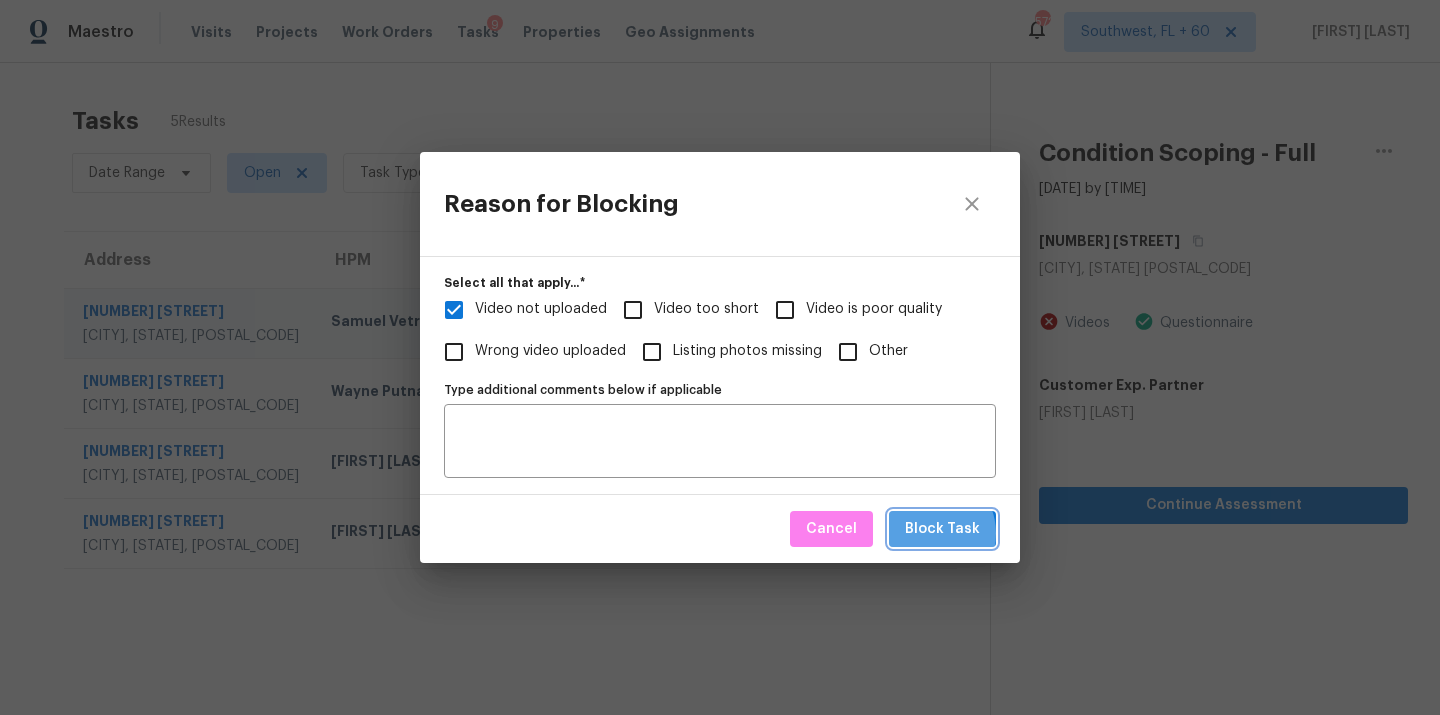 click on "Block Task" at bounding box center [942, 529] 